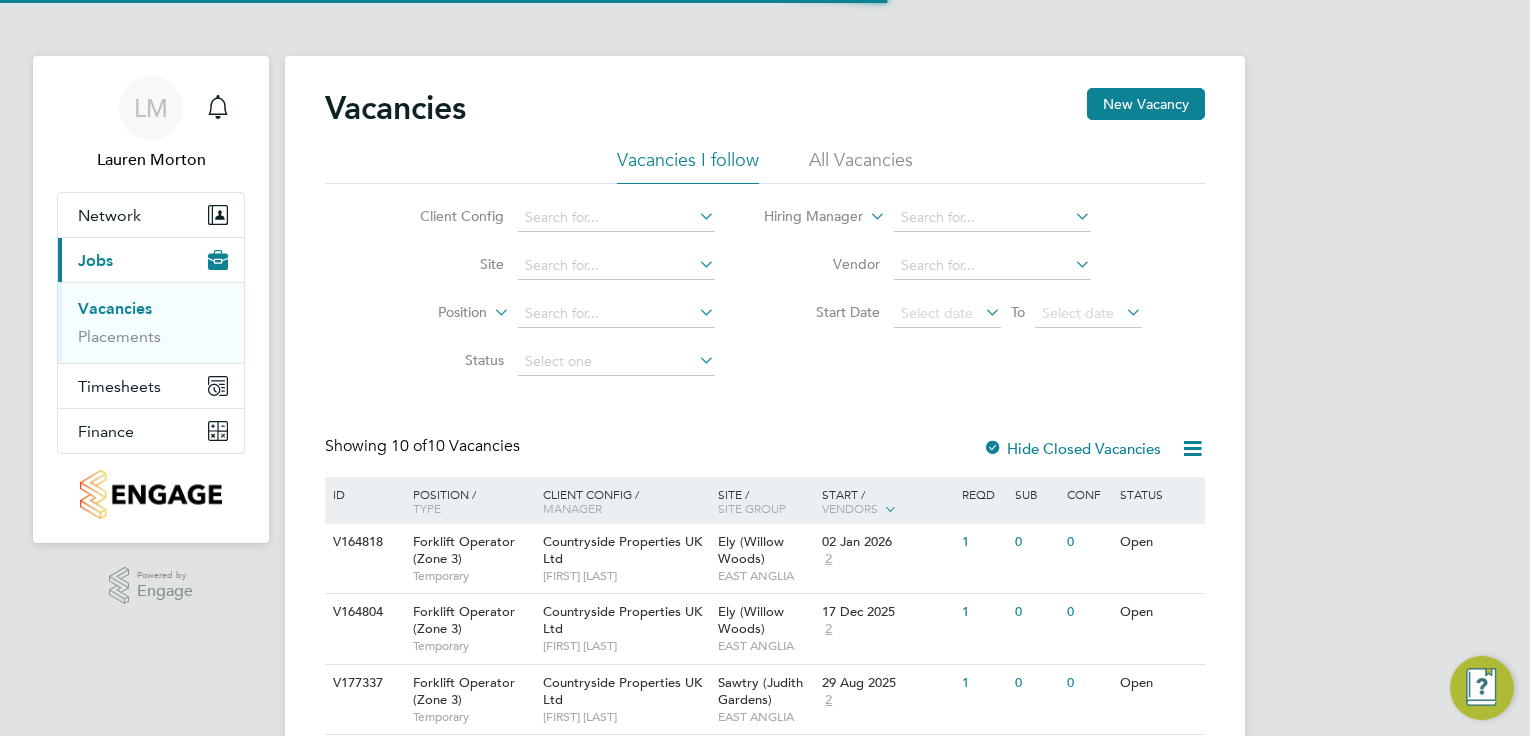 scroll, scrollTop: 0, scrollLeft: 0, axis: both 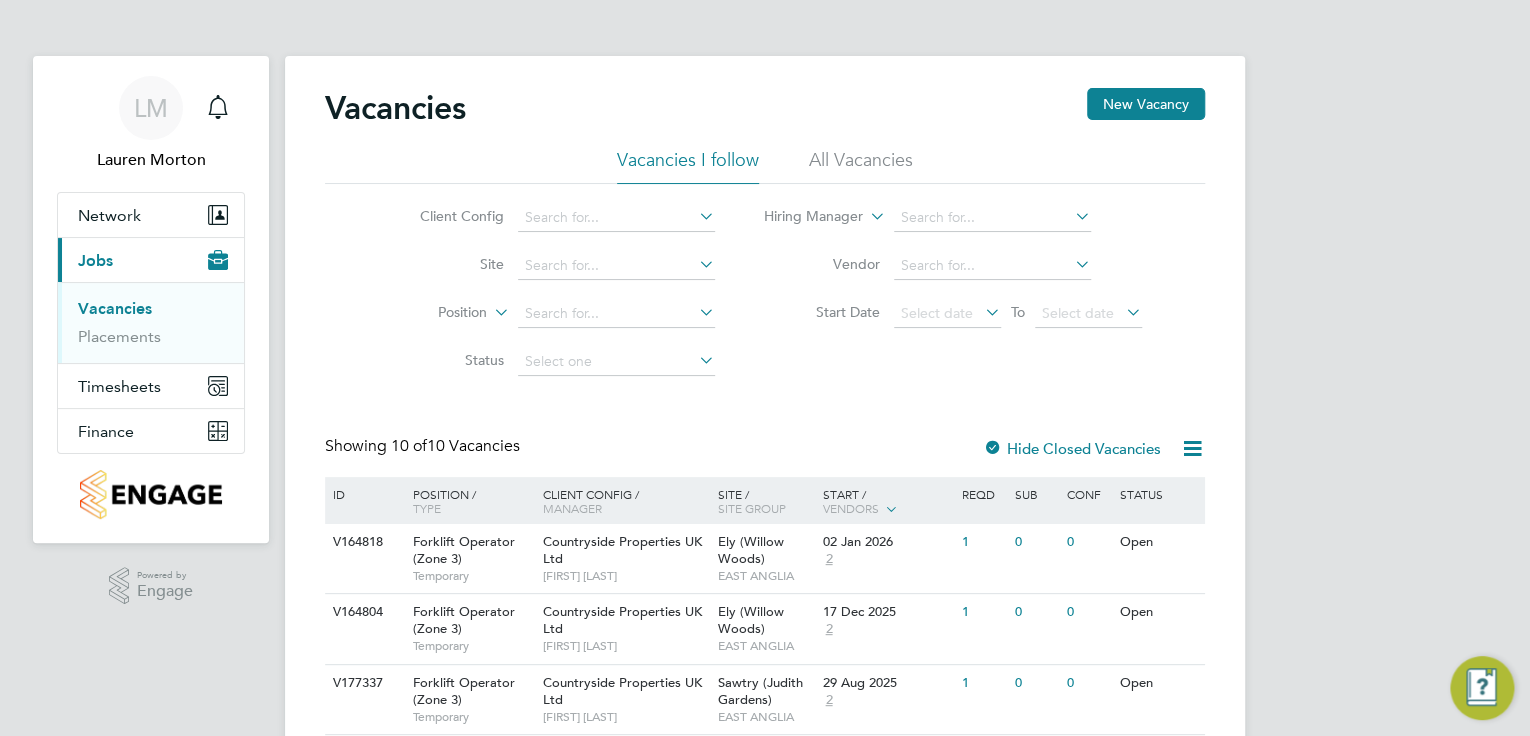 click on "Vacancies New Vacancy Vacancies I follow All Vacancies Client Config     Site     Position     Status   Hiring Manager     Vendor   Start Date
Select date
To
Select date
Showing   10 of  10 Vacancies Hide Closed Vacancies ID  Position / Type   Client Config / Manager Site / Site Group Start / Vendors   Reqd Sub Conf Status V164818 Forklift Operator (Zone 3)   Temporary Countryside Properties UK Ltd   Mike Rose Ely (Willow Woods)   EAST ANGLIA 02 Jan 2026 2 1 0 0 Open V164804 Forklift Operator (Zone 3)   Temporary Countryside Properties UK Ltd   Mike Rose Ely (Willow Woods)   EAST ANGLIA 17 Dec 2025 2 1 0 0 Open V177337 Forklift Operator (Zone 3)   Temporary Countryside Properties UK Ltd   Stuart Morley Sawtry (Judith Gardens)   EAST ANGLIA 29 Aug 2025 2 1 0 0 Open V175577 Forklift Operator (Zone 3)   Temporary Countryside Properties UK Ltd   Keiron Pittore Kings Newton   EAST ANGLIA 26 Aug 2025 2 1 0 0 Open V177336 Forklift Operator (Zone 3)   Temporary Countryside Properties UK Ltd" 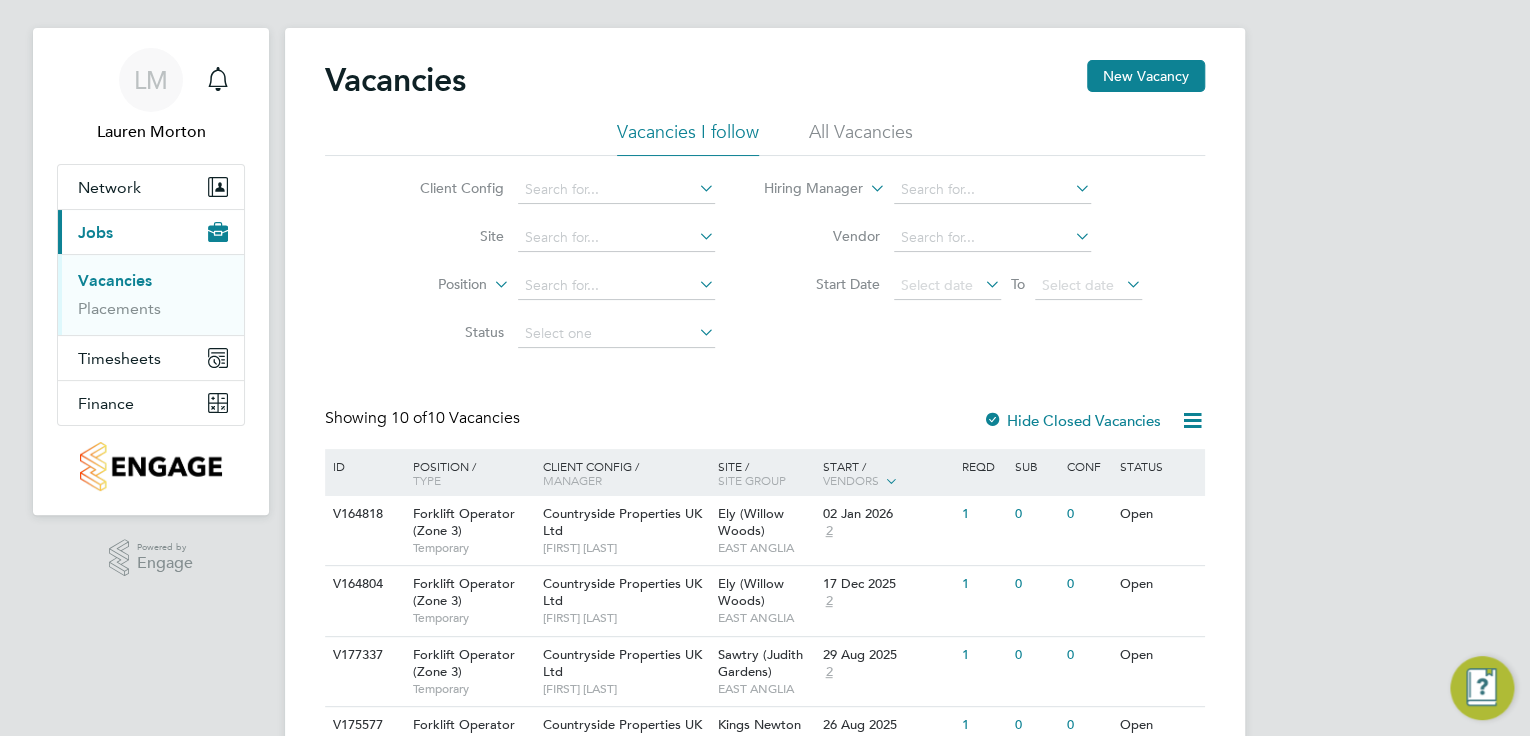 scroll, scrollTop: 0, scrollLeft: 0, axis: both 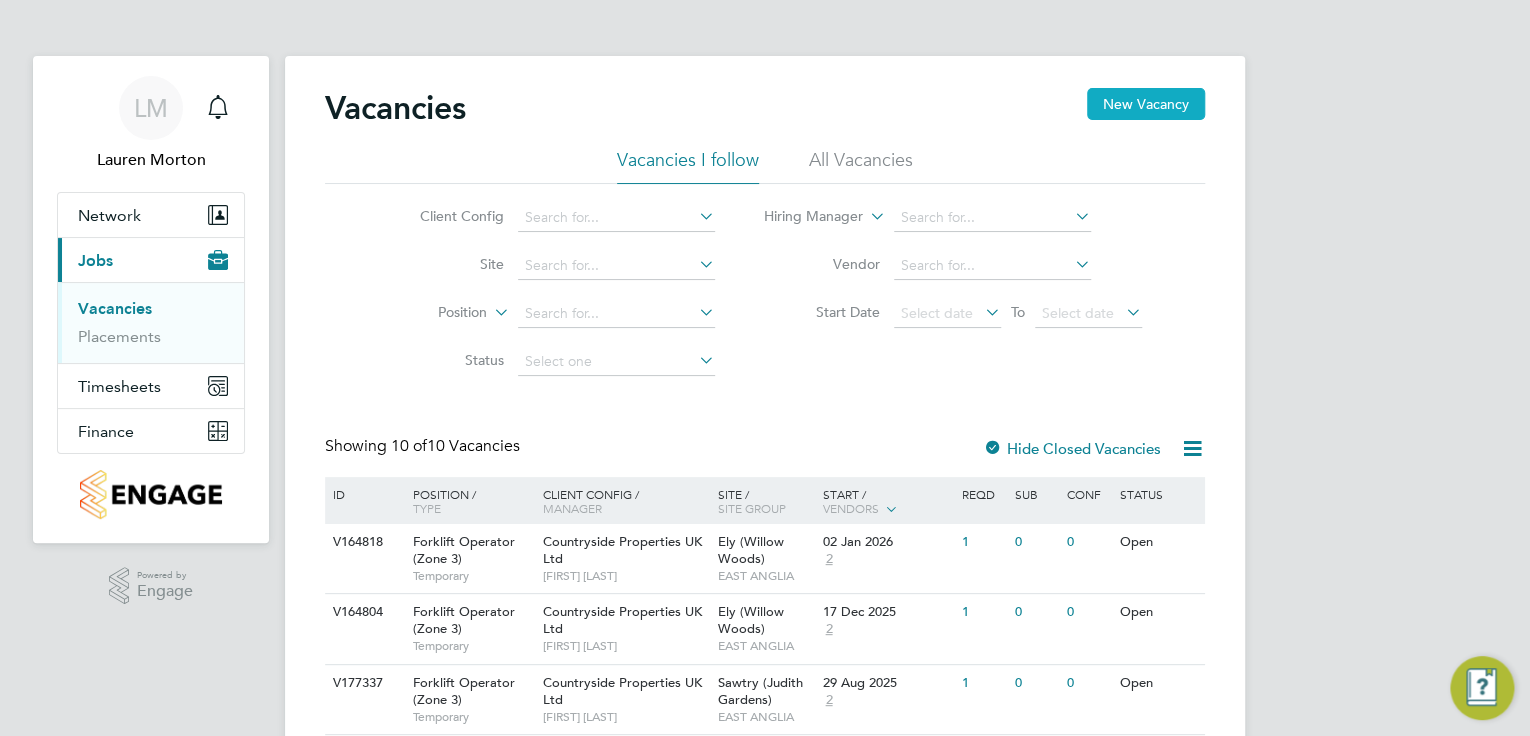 click on "New Vacancy" 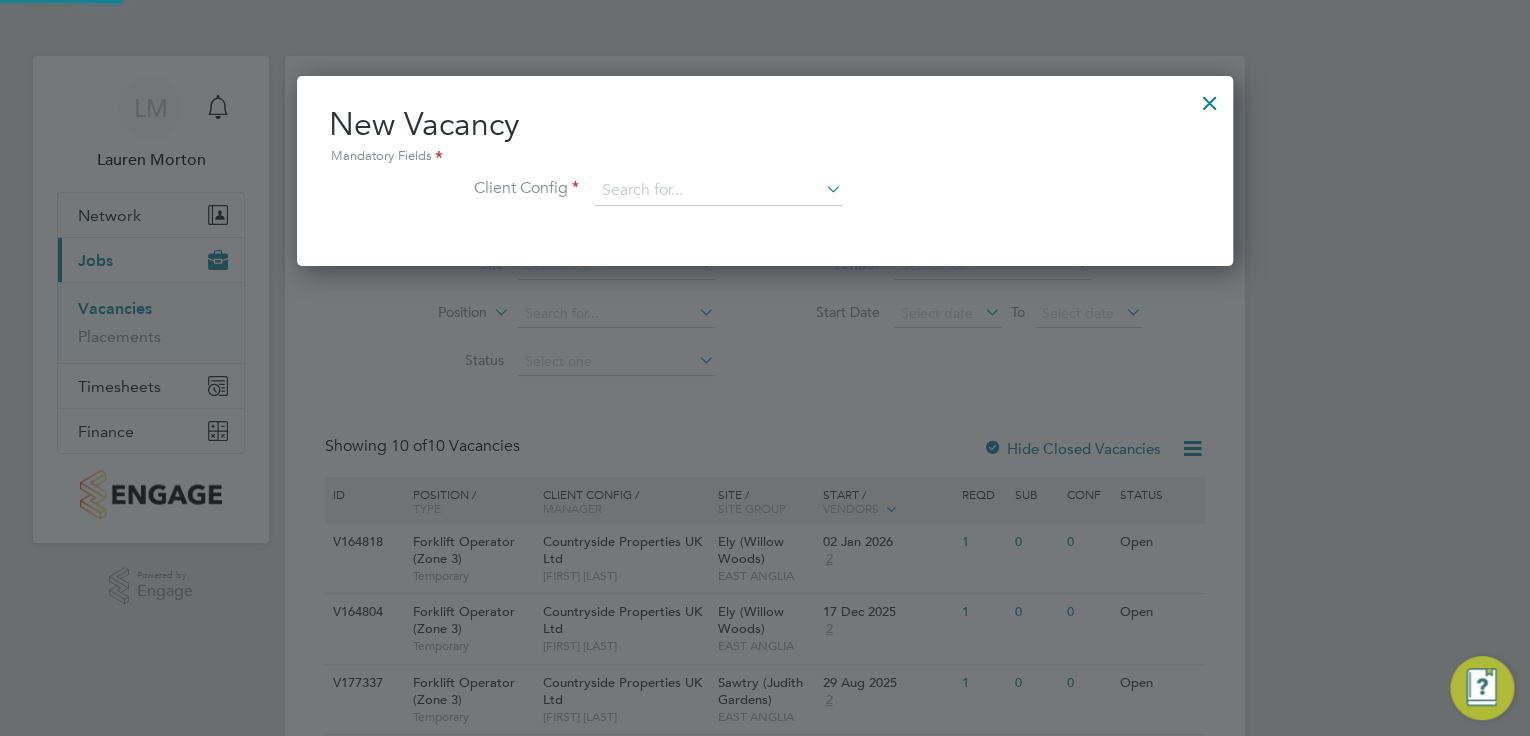 scroll, scrollTop: 10, scrollLeft: 10, axis: both 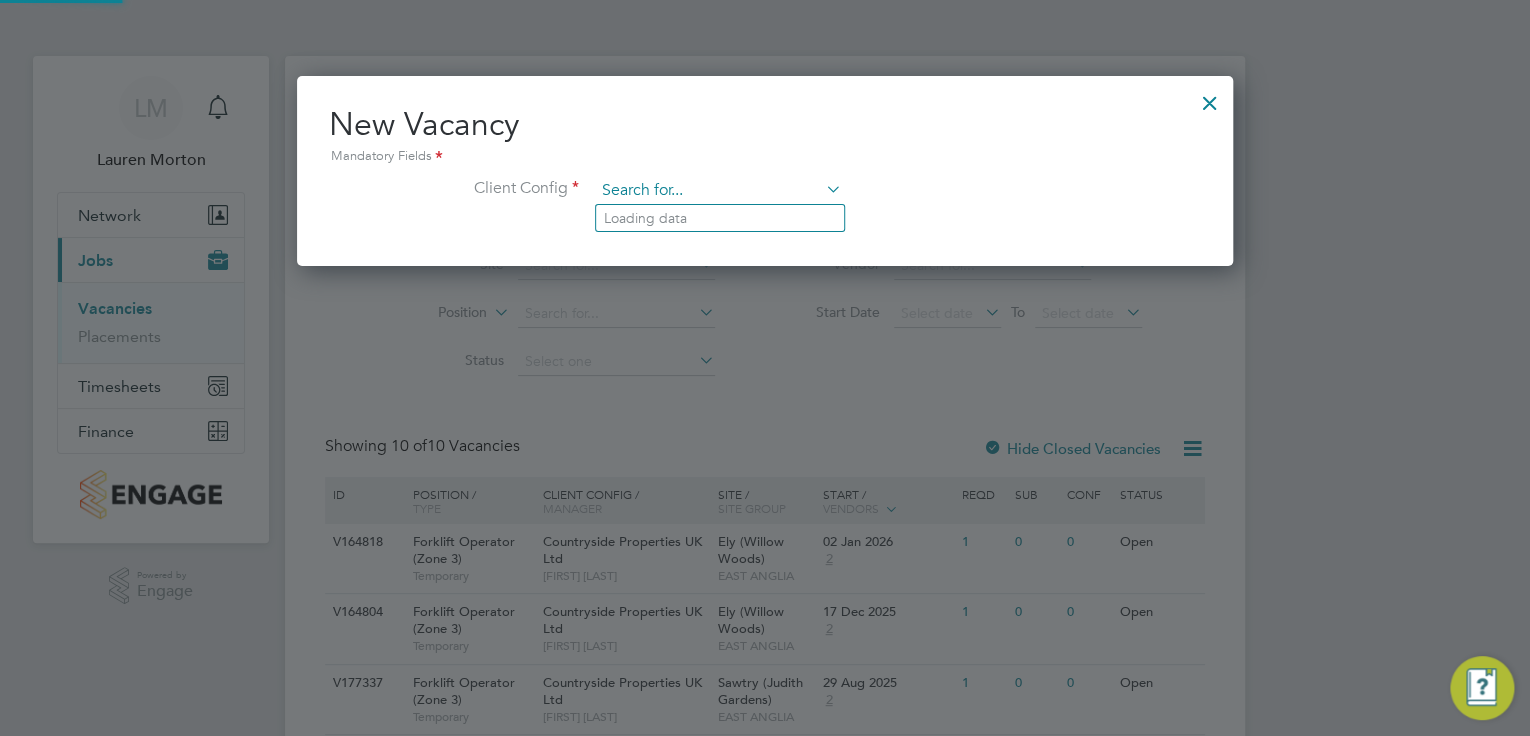 click at bounding box center (718, 191) 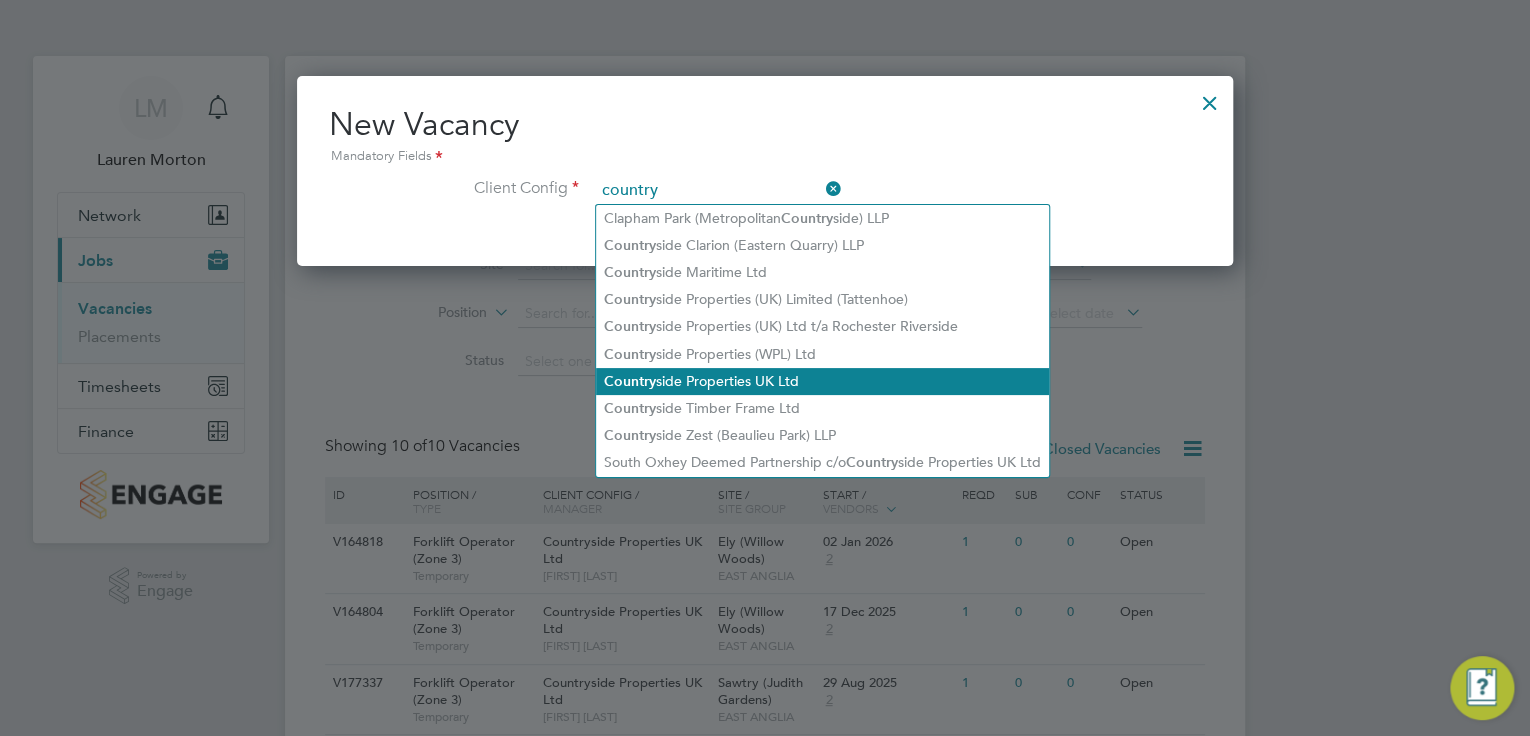 click on "Country side Properties UK Ltd" 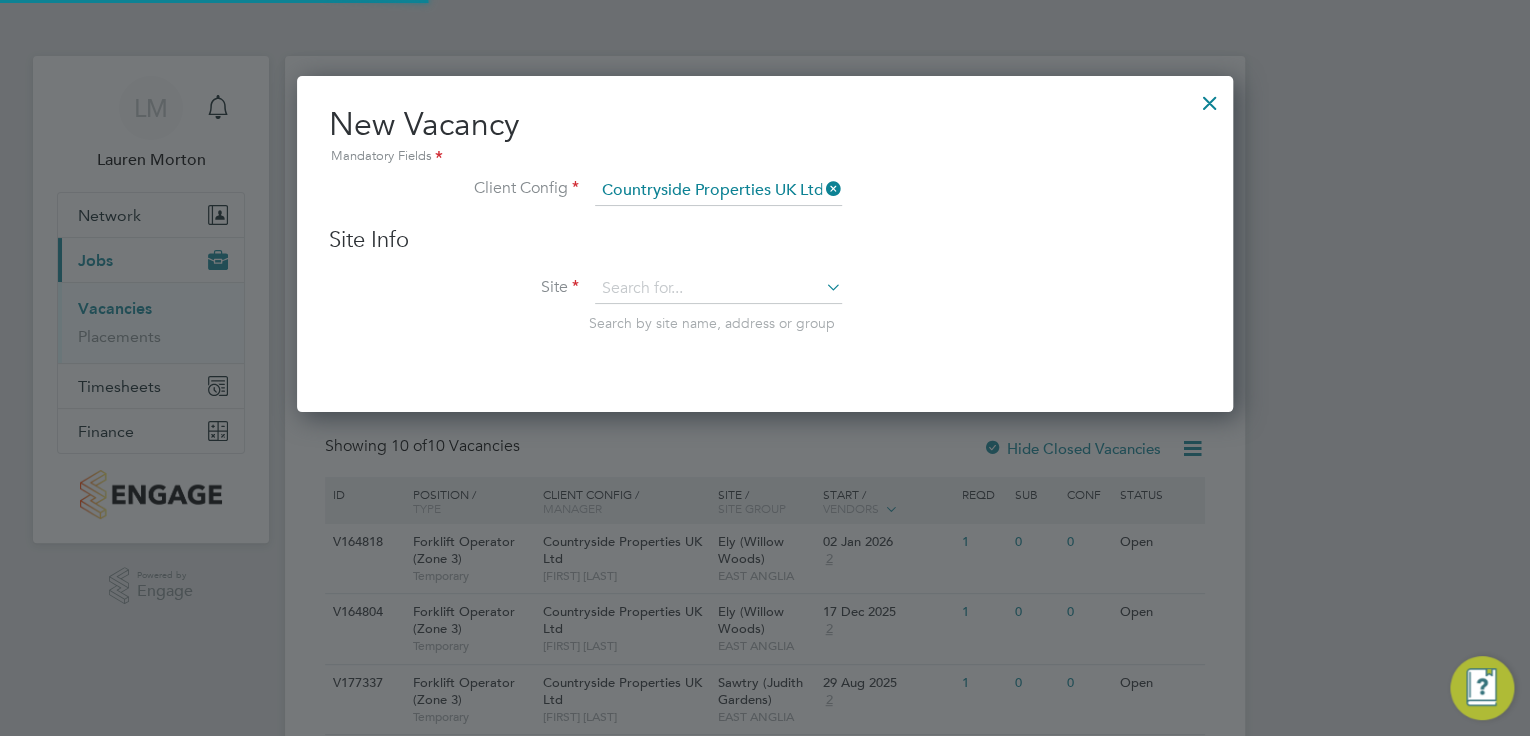 scroll, scrollTop: 11, scrollLeft: 10, axis: both 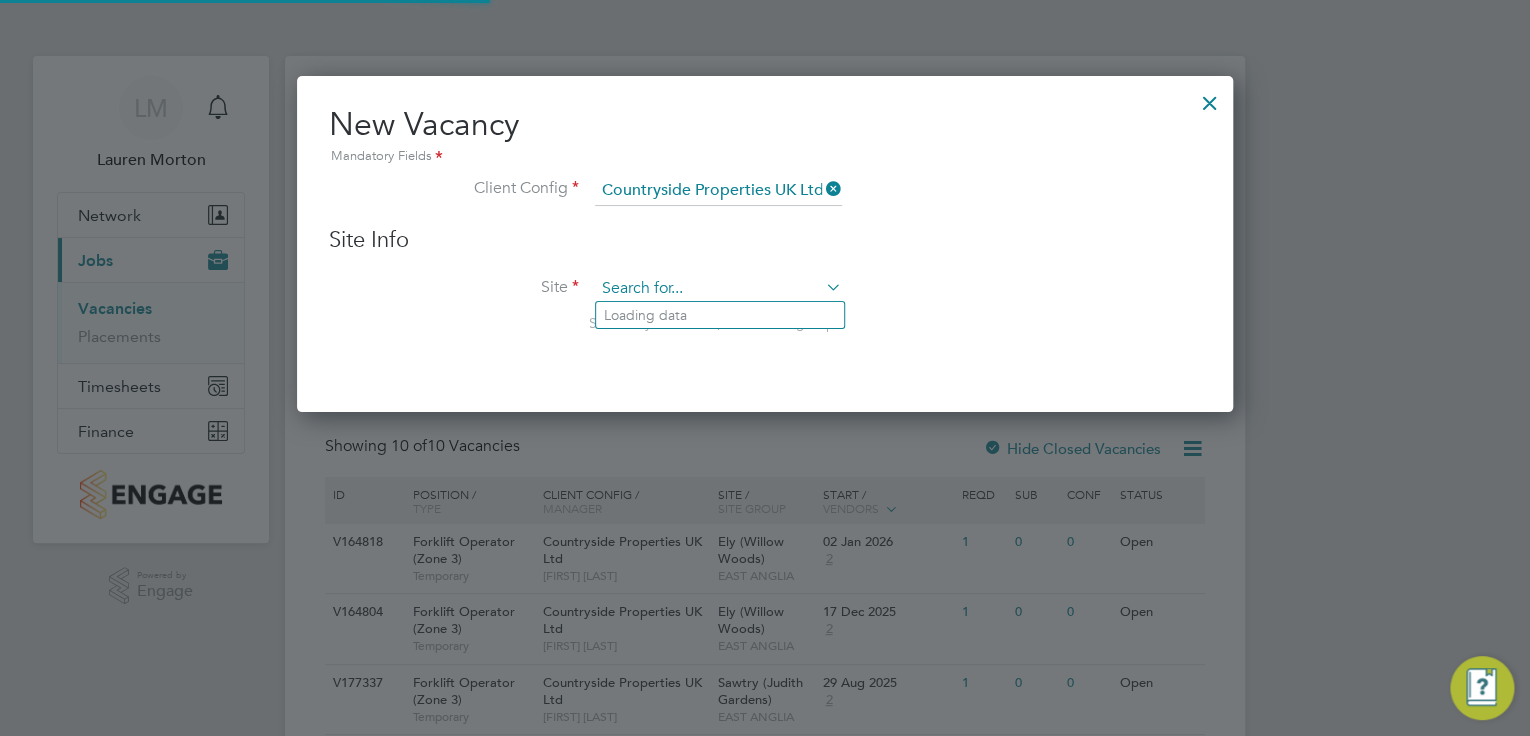 click at bounding box center (718, 289) 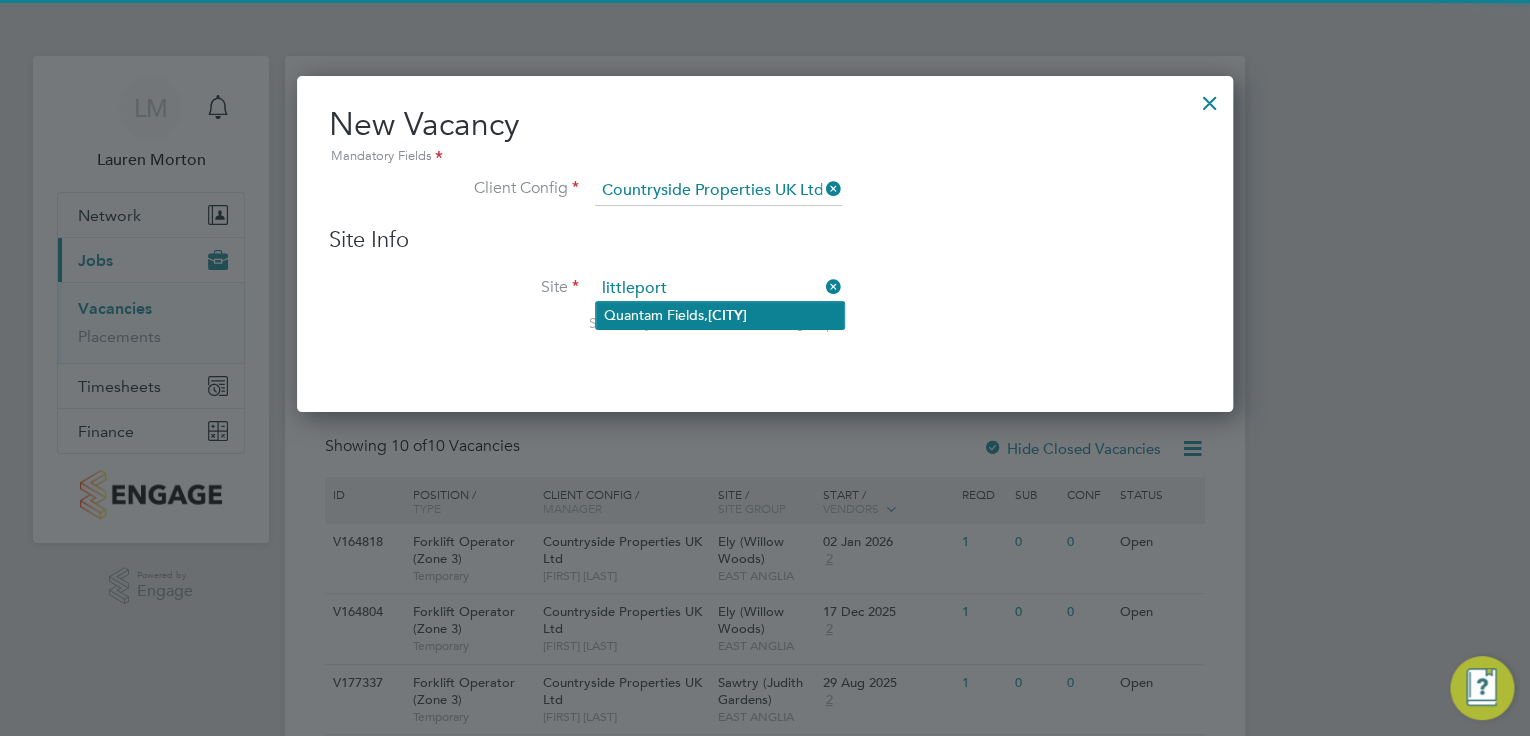 click on "Littleport" 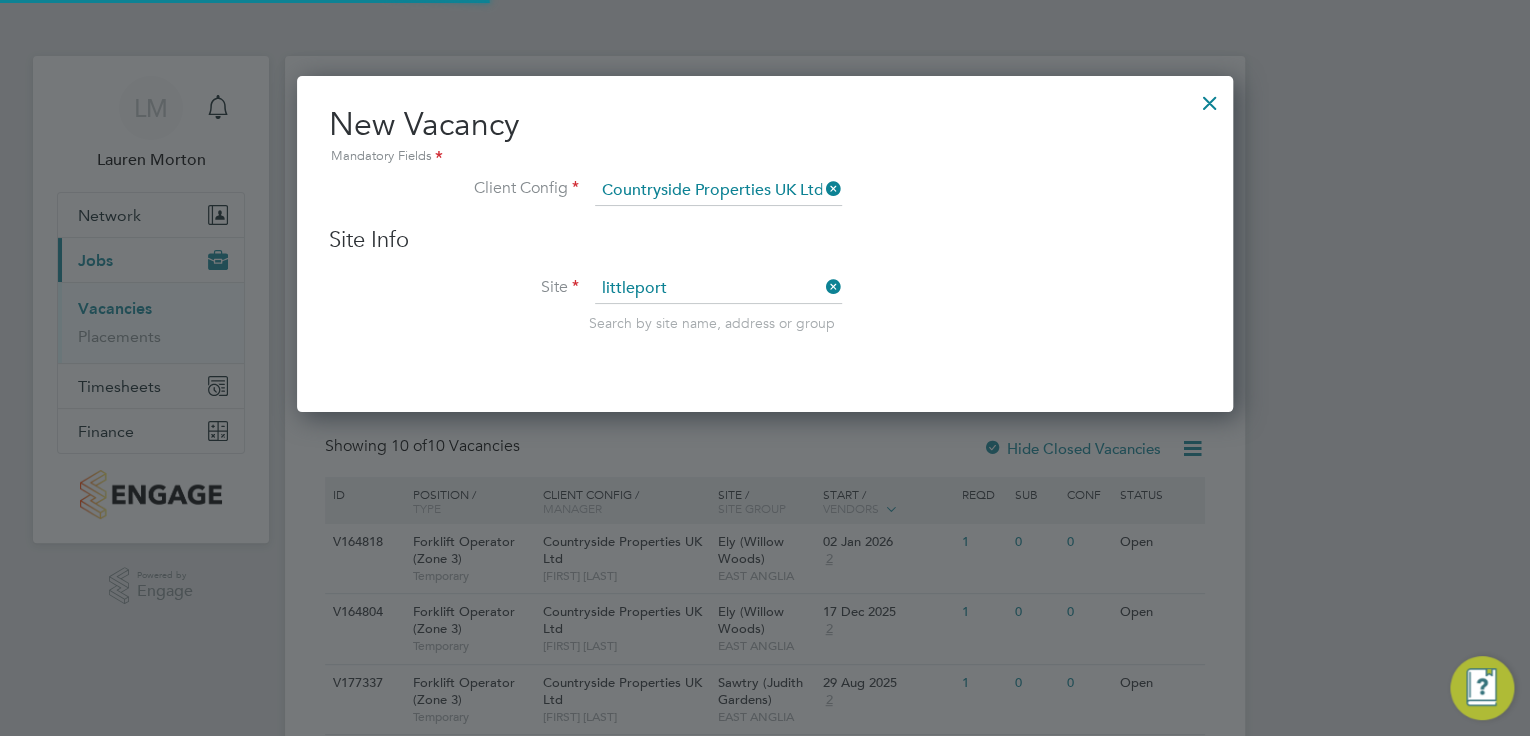 click on "Site   littleport Search by site name, address or group" at bounding box center (765, 323) 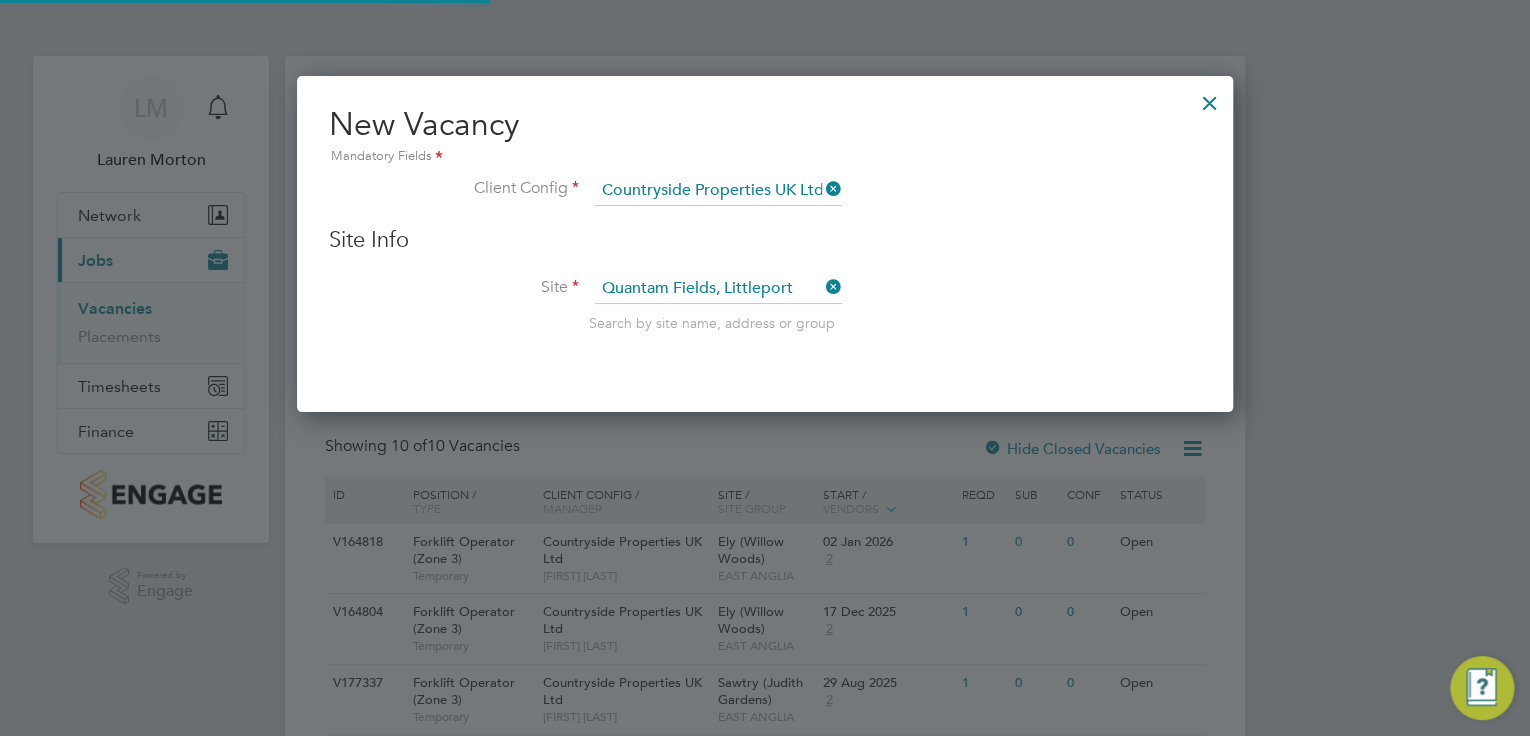 scroll, scrollTop: 11, scrollLeft: 10, axis: both 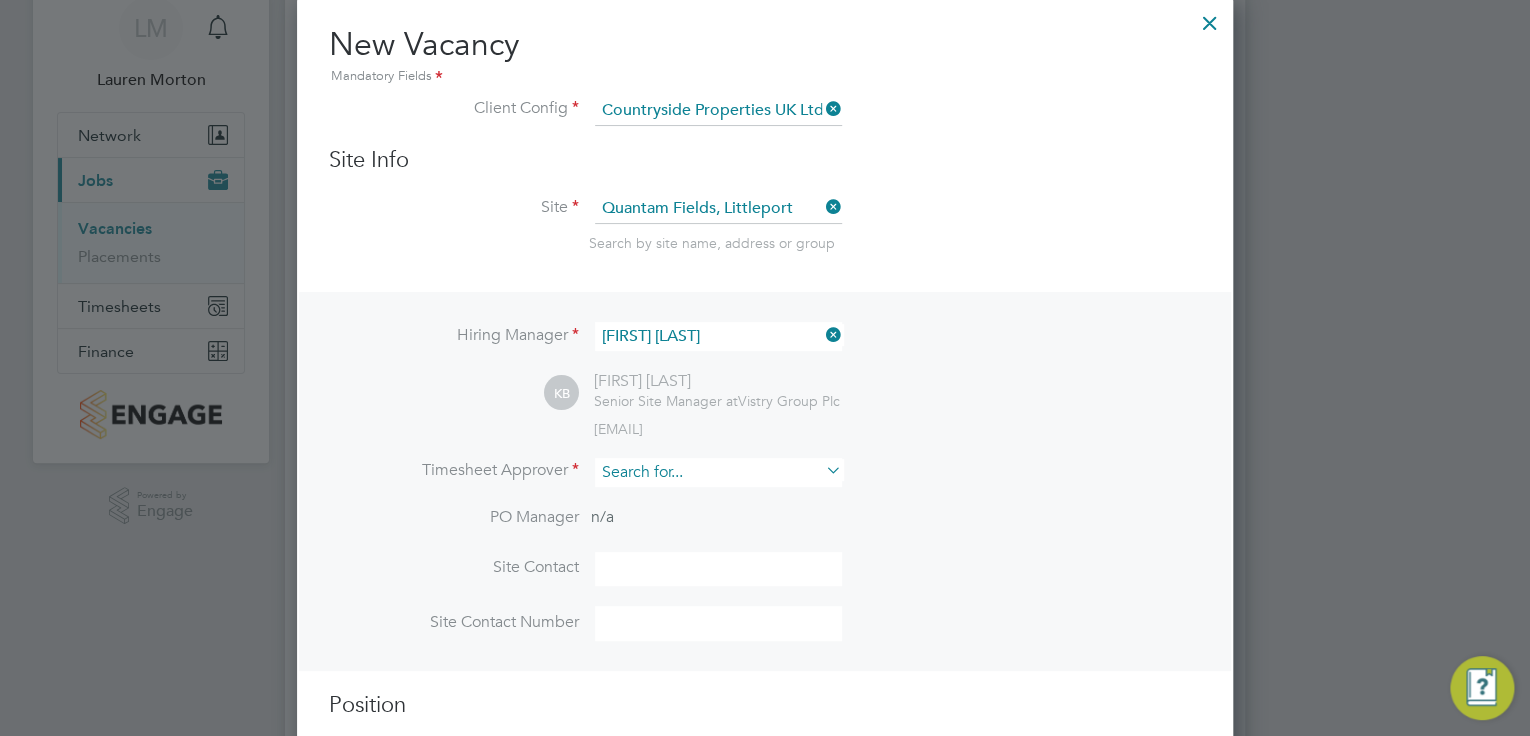 click at bounding box center [718, 472] 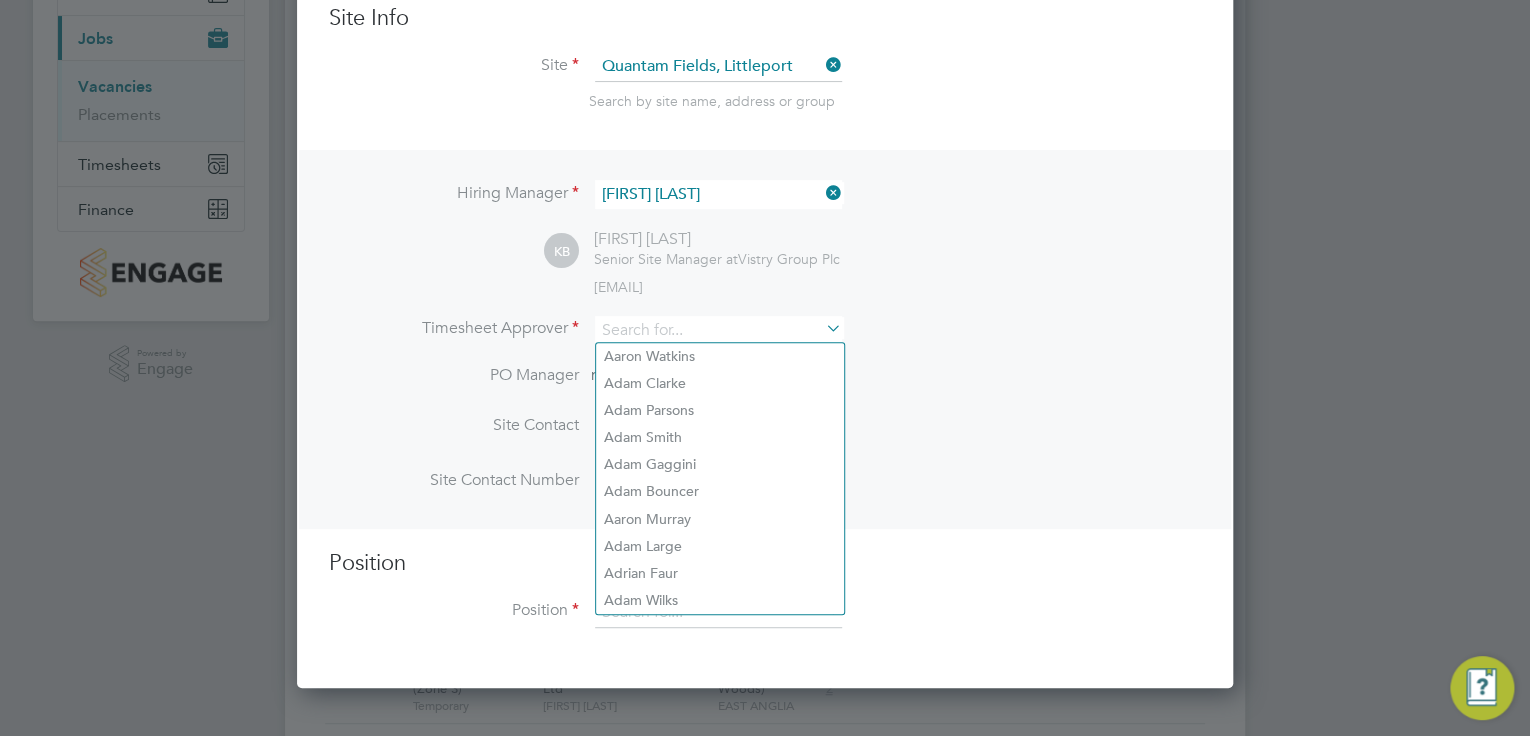 scroll, scrollTop: 240, scrollLeft: 0, axis: vertical 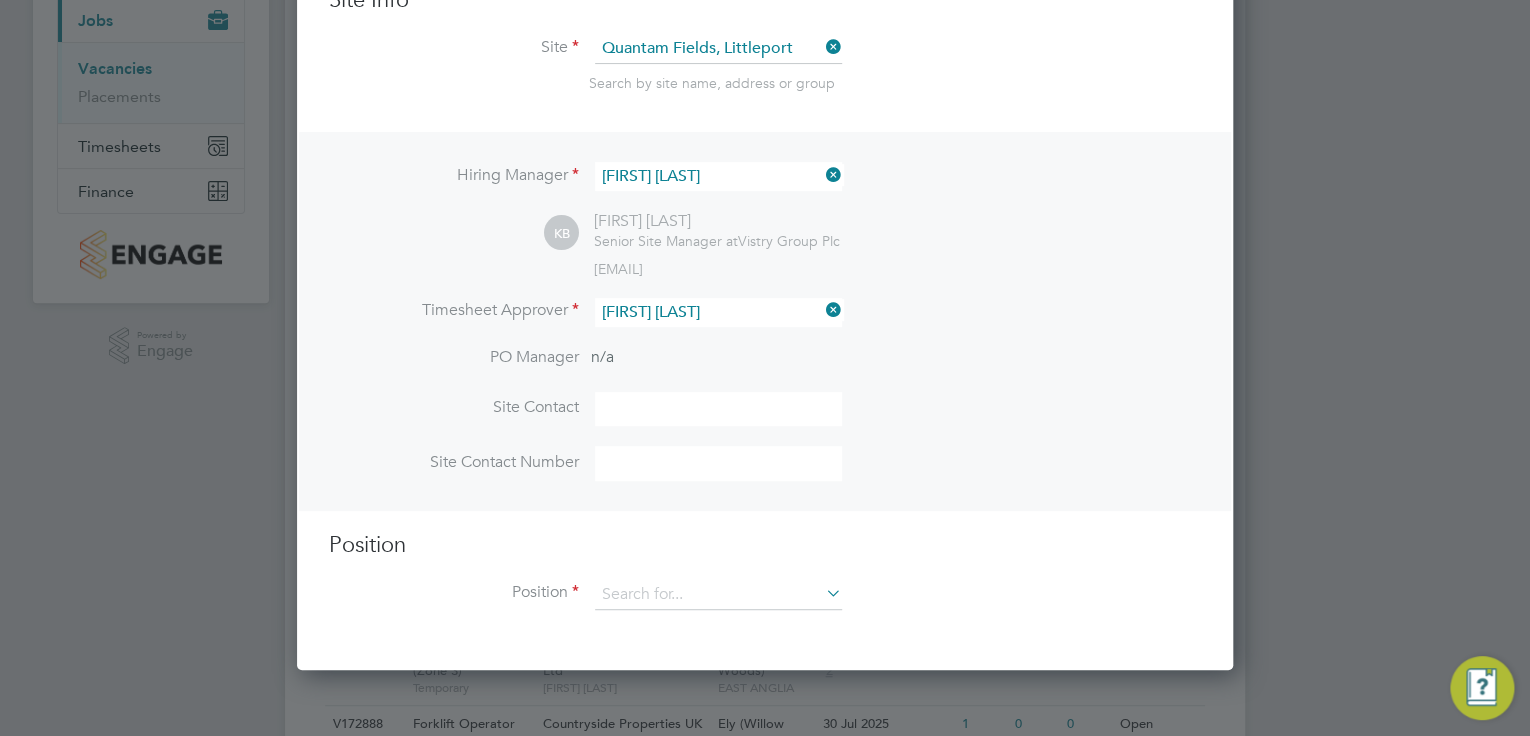 click on "Andy   Pearce" 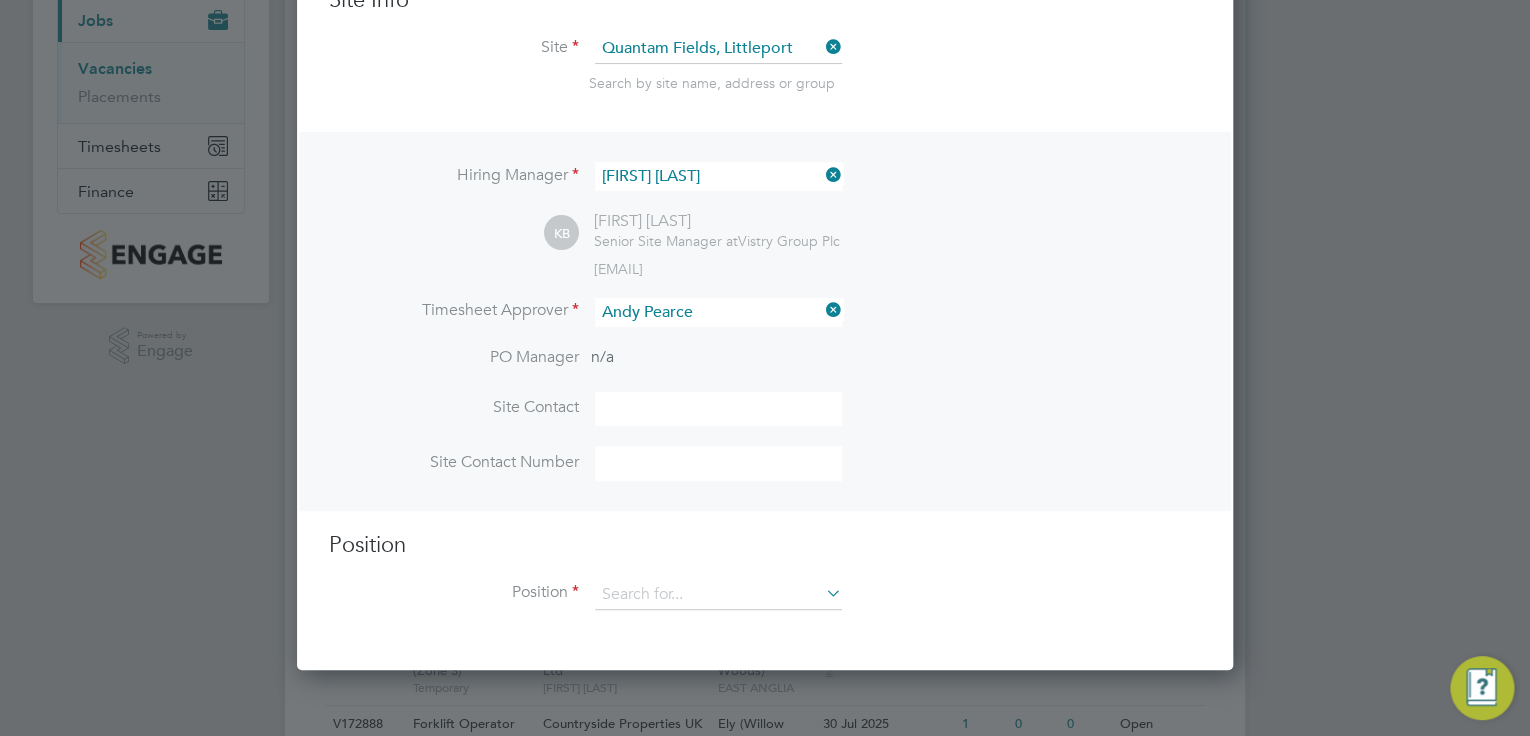 scroll, scrollTop: 9, scrollLeft: 10, axis: both 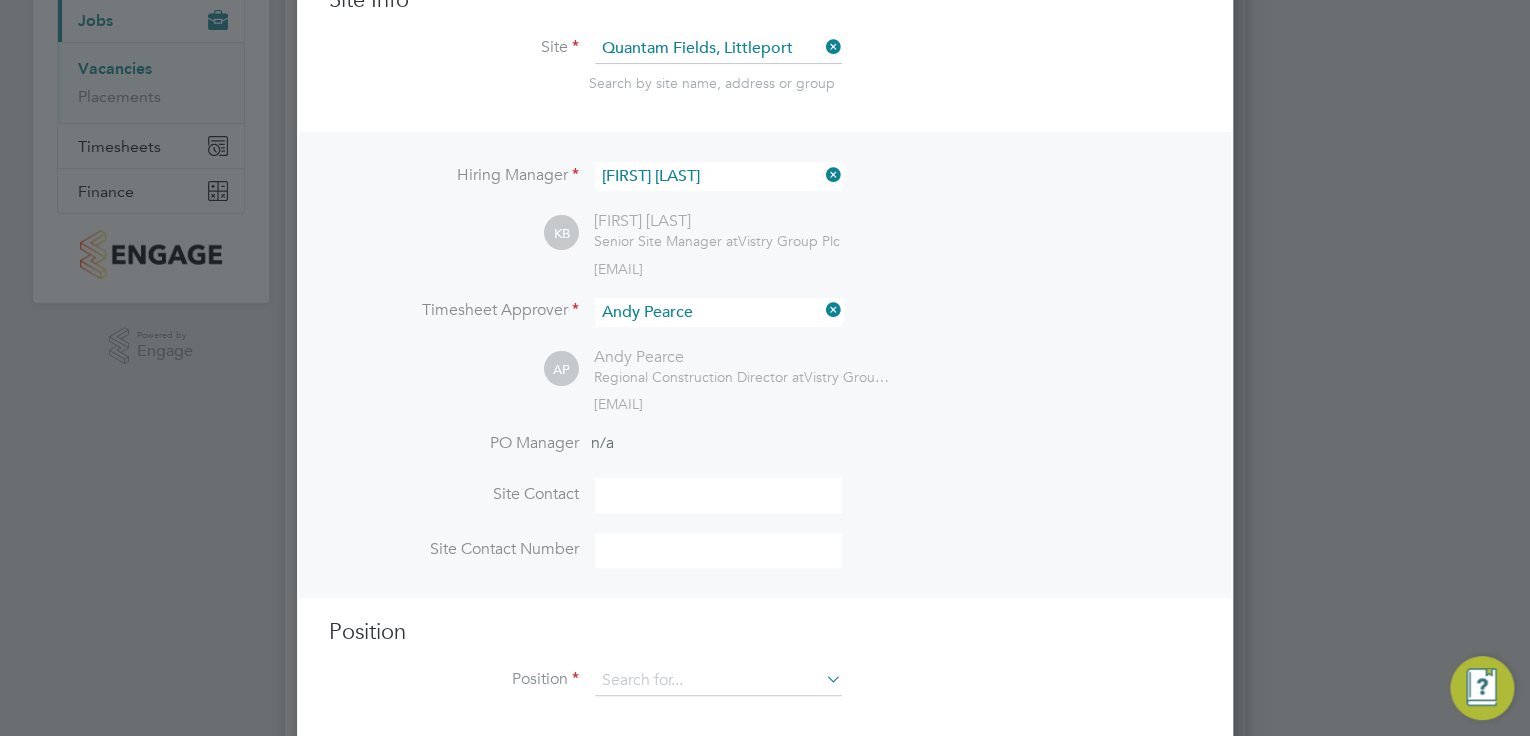 click at bounding box center [718, 495] 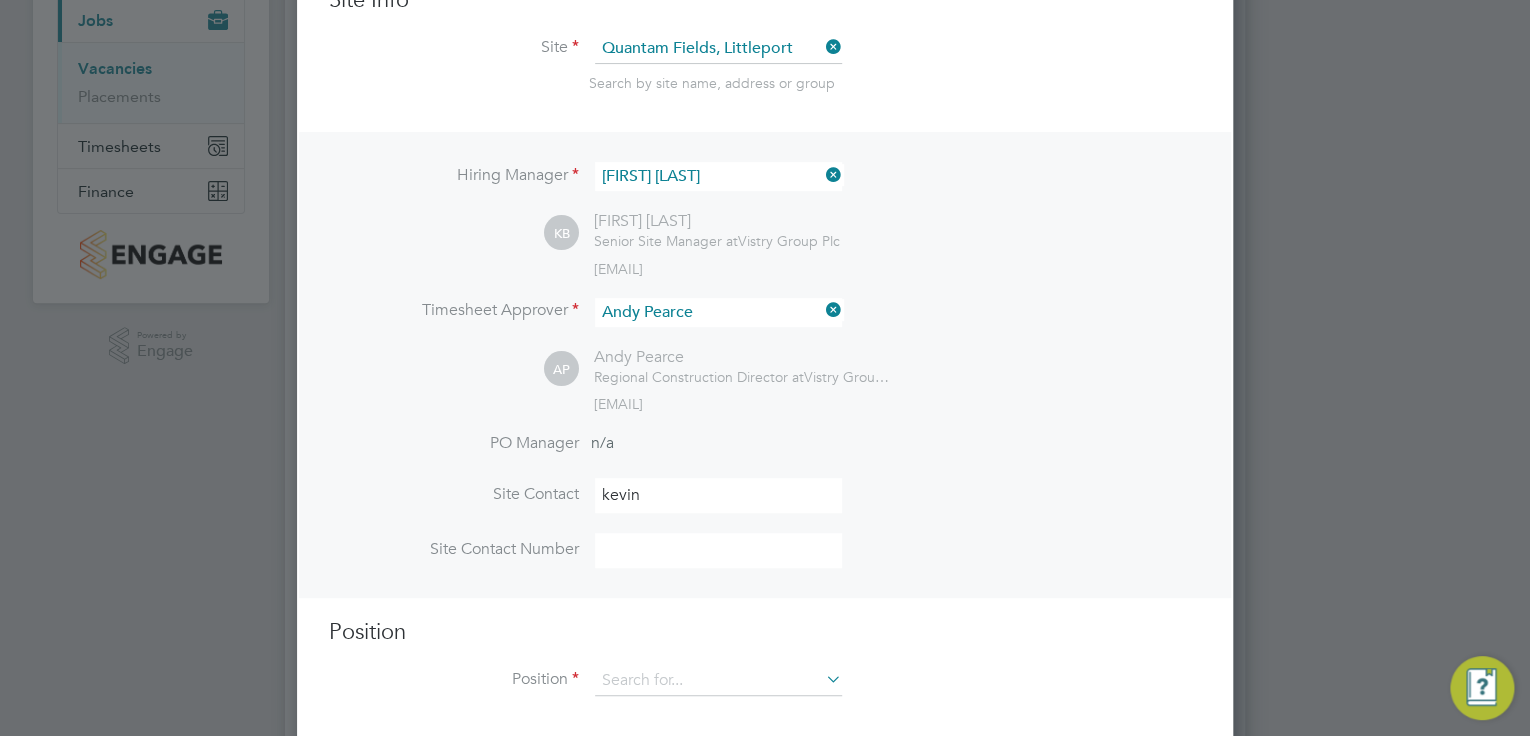 type on "kevin" 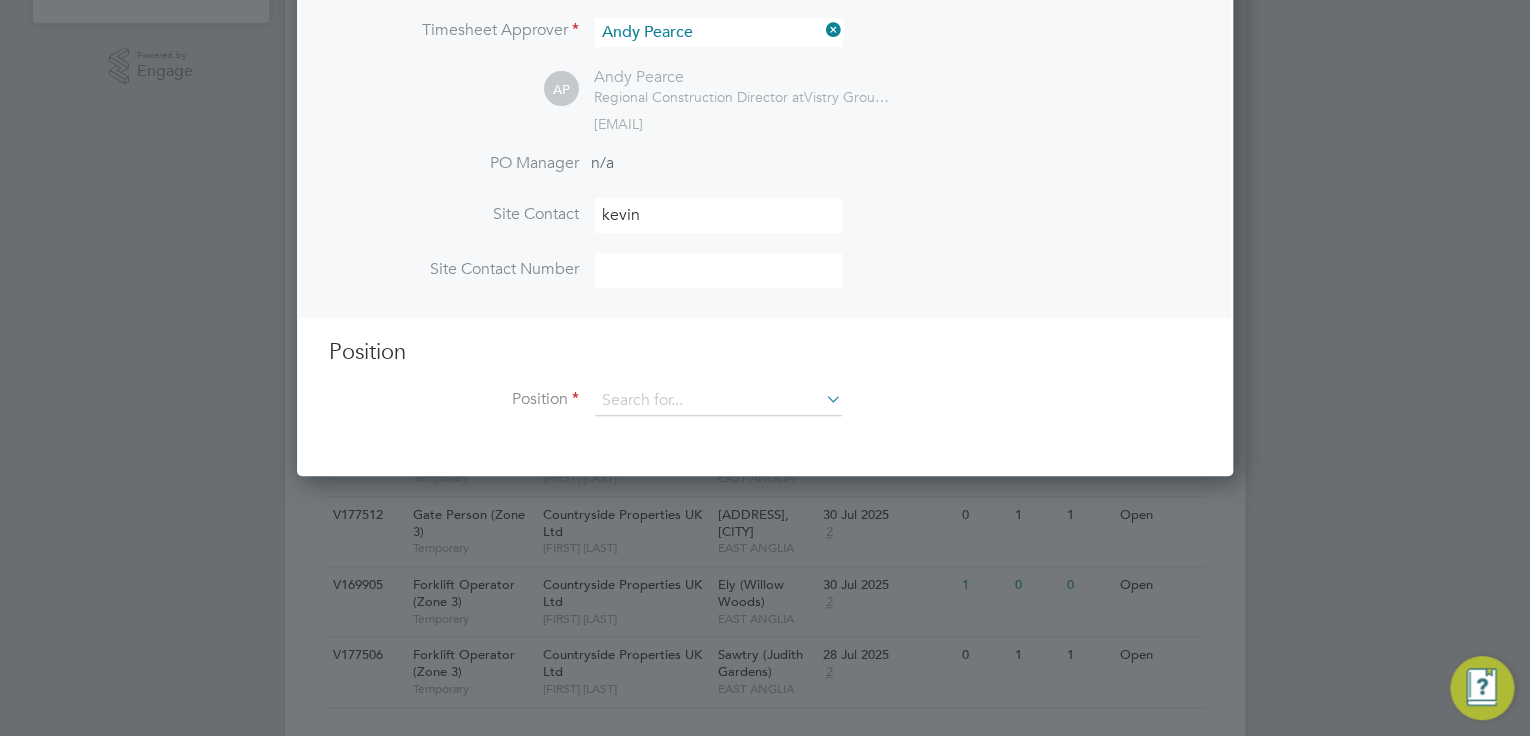 scroll, scrollTop: 526, scrollLeft: 0, axis: vertical 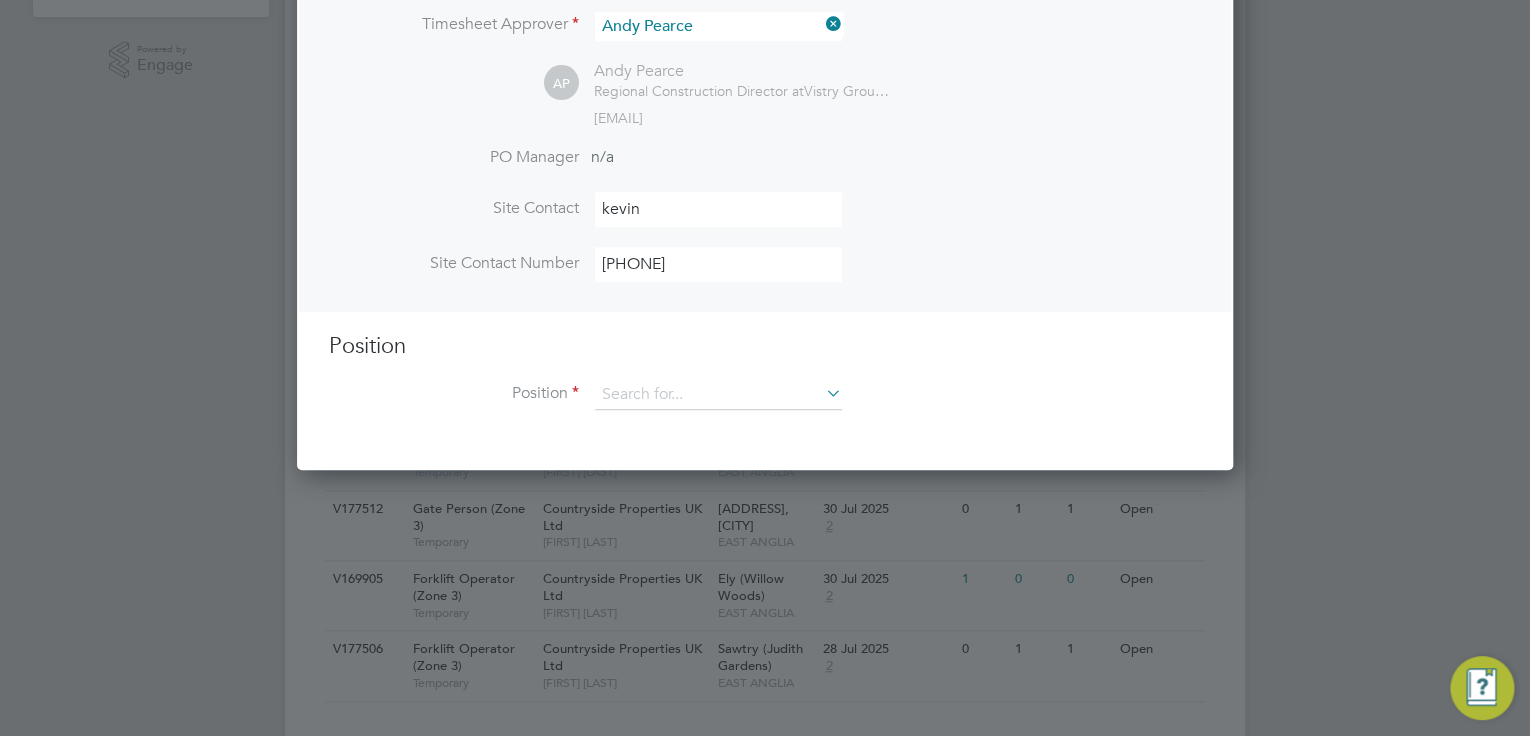type on "07971962110" 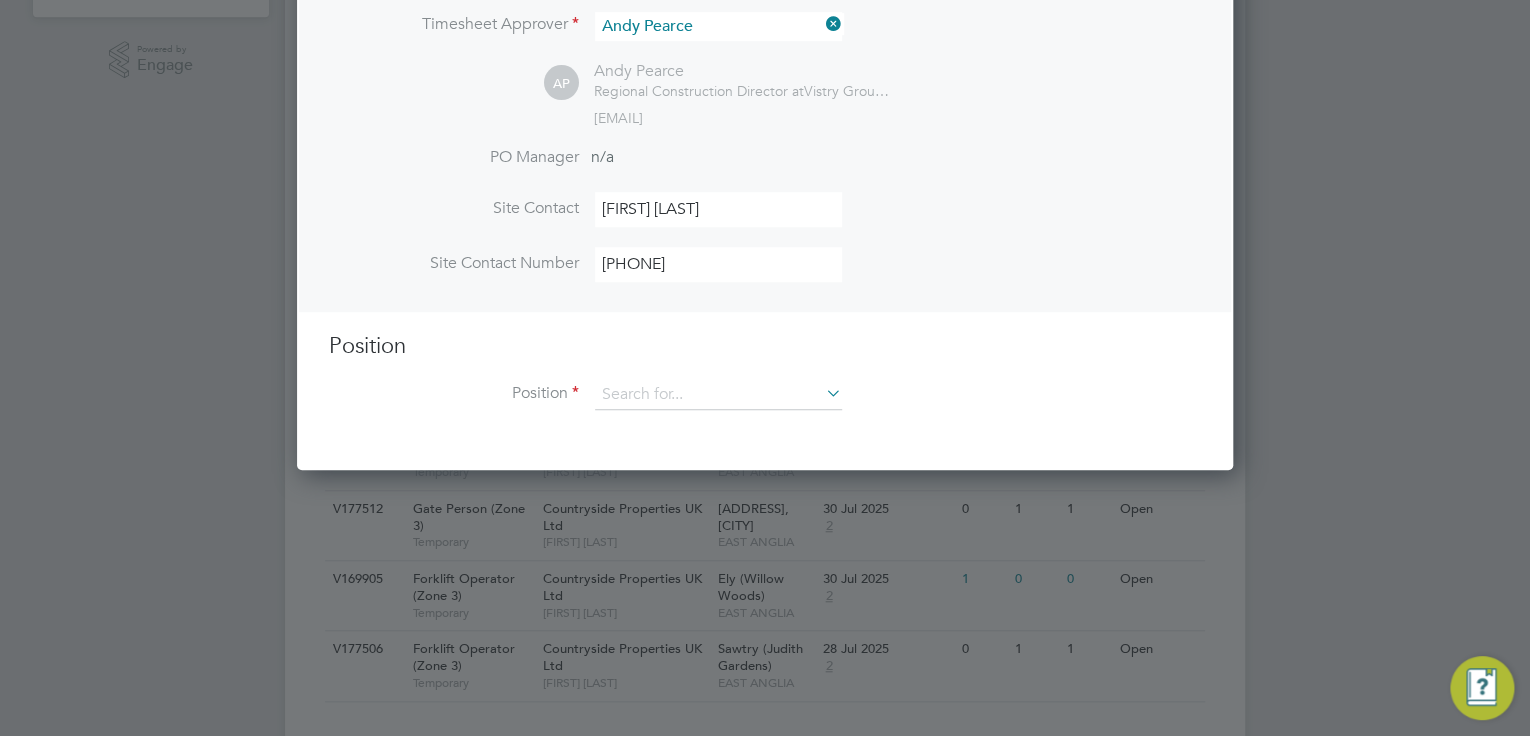 click on "Position" at bounding box center [765, 346] 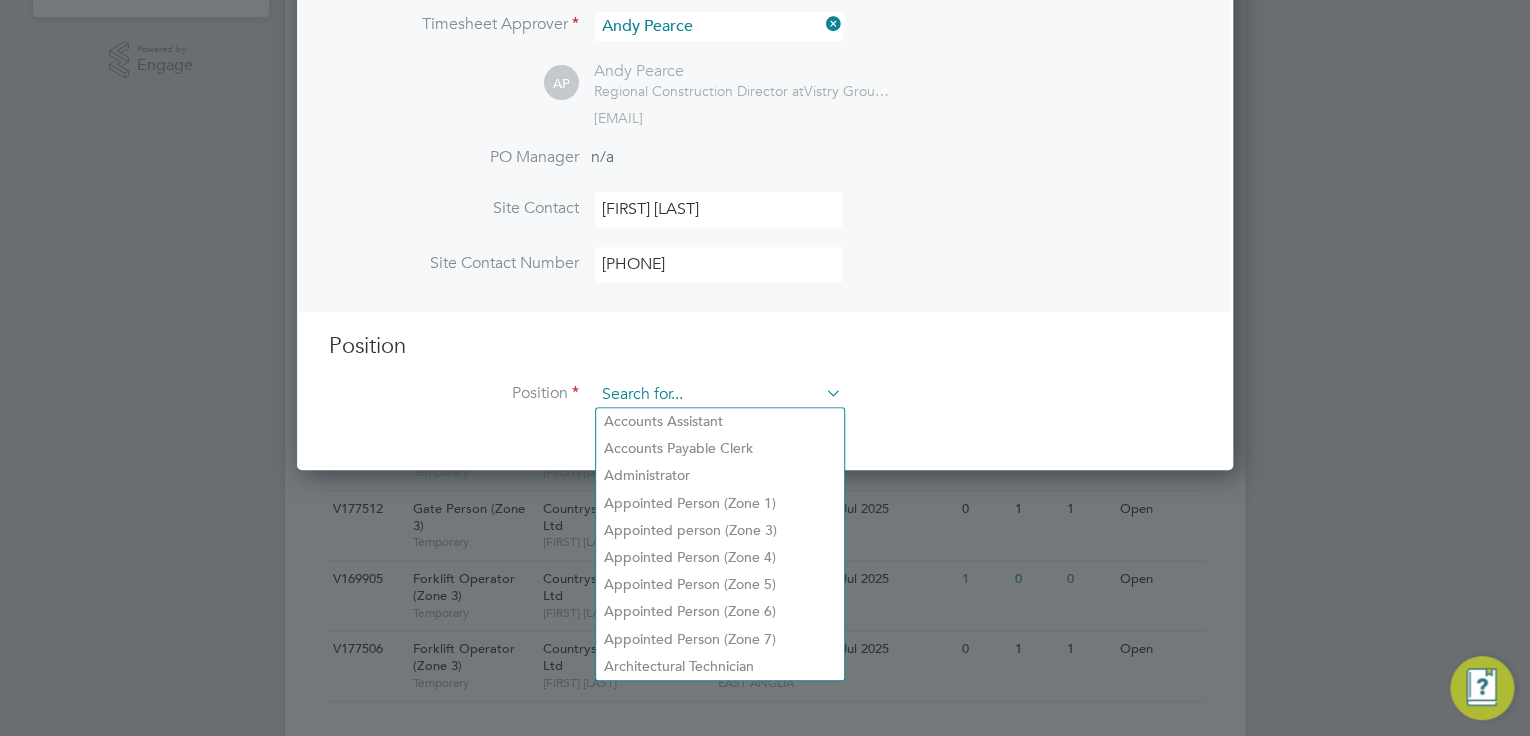 click at bounding box center (718, 395) 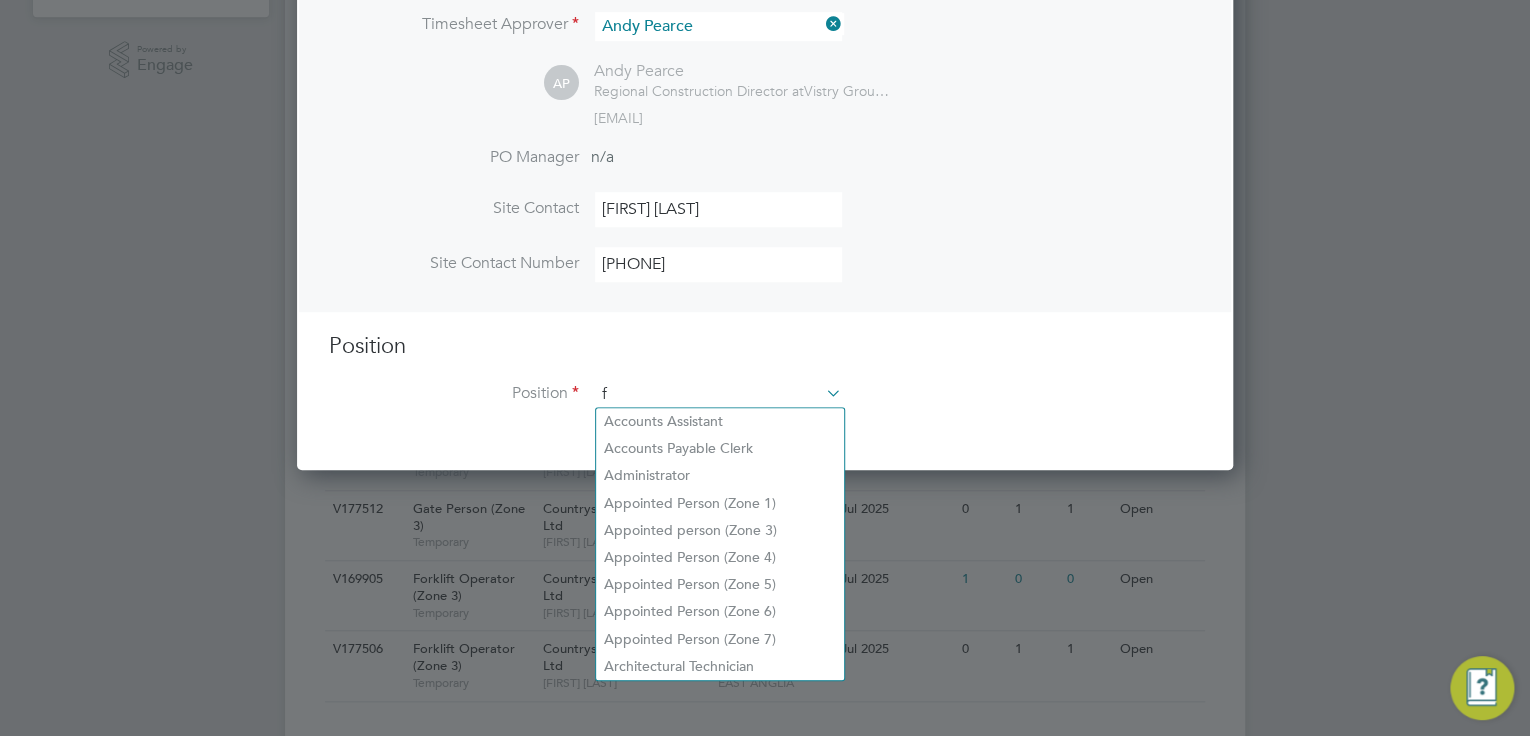 scroll, scrollTop: 9, scrollLeft: 10, axis: both 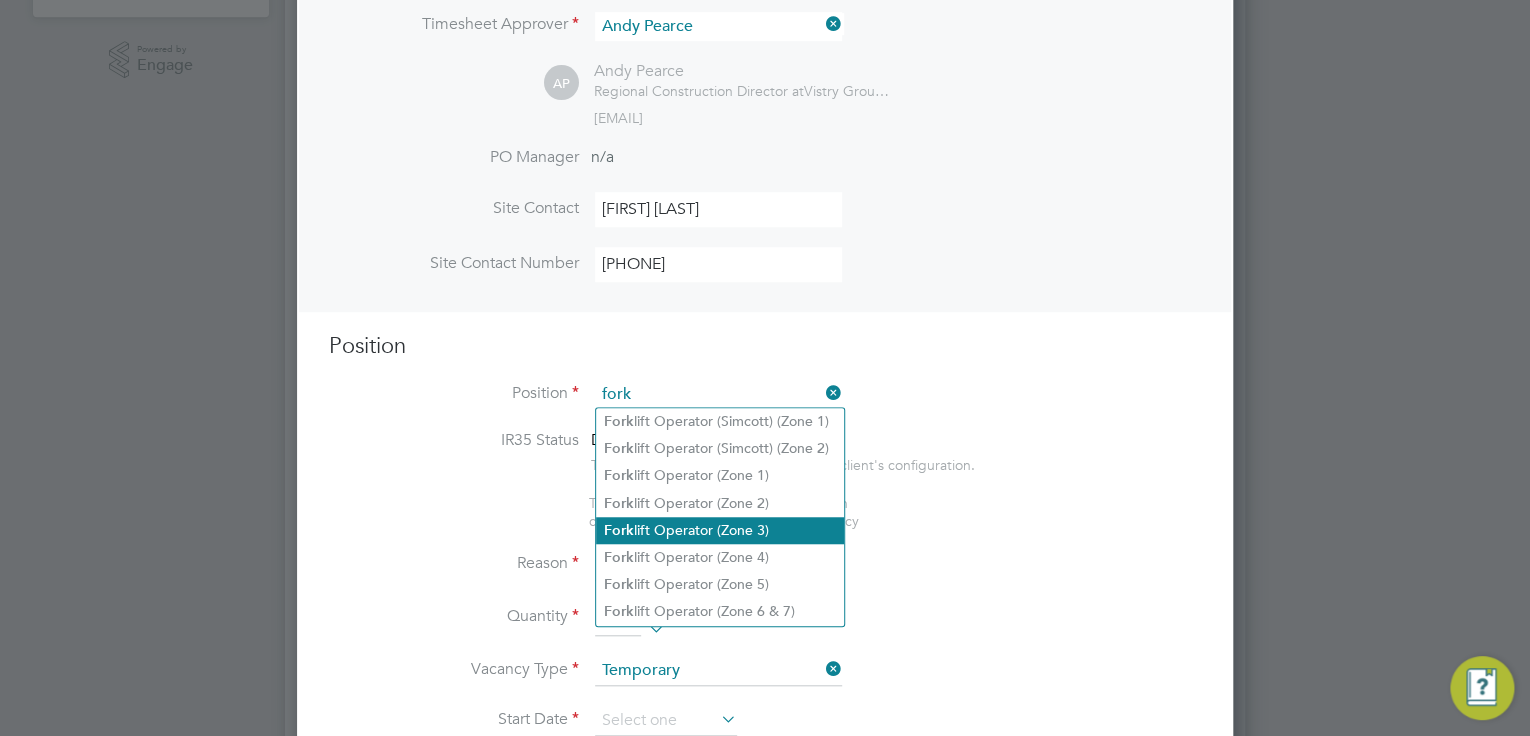 click on "Fork lift Operator (Zone 3)" 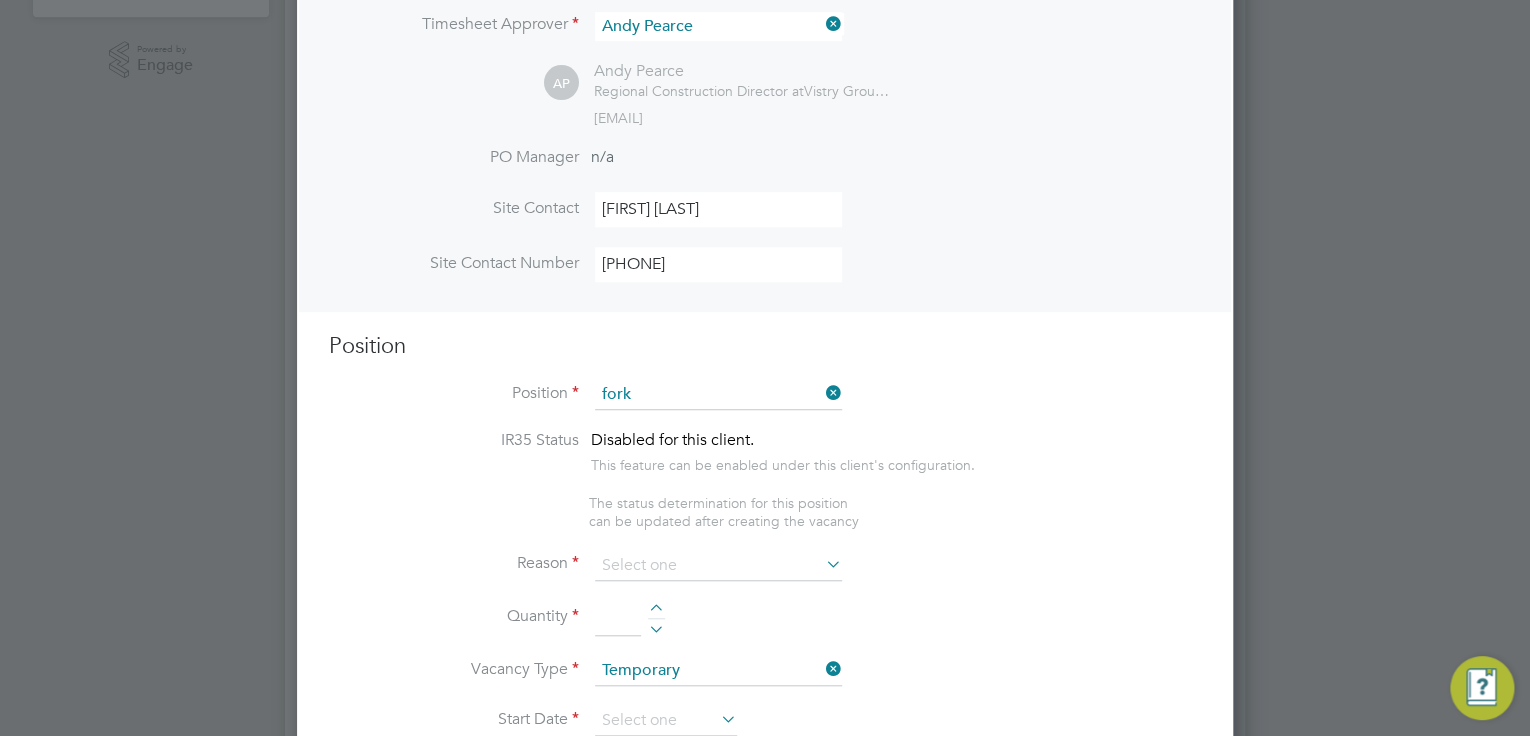 type on "Forklift Operator (Zone 3)" 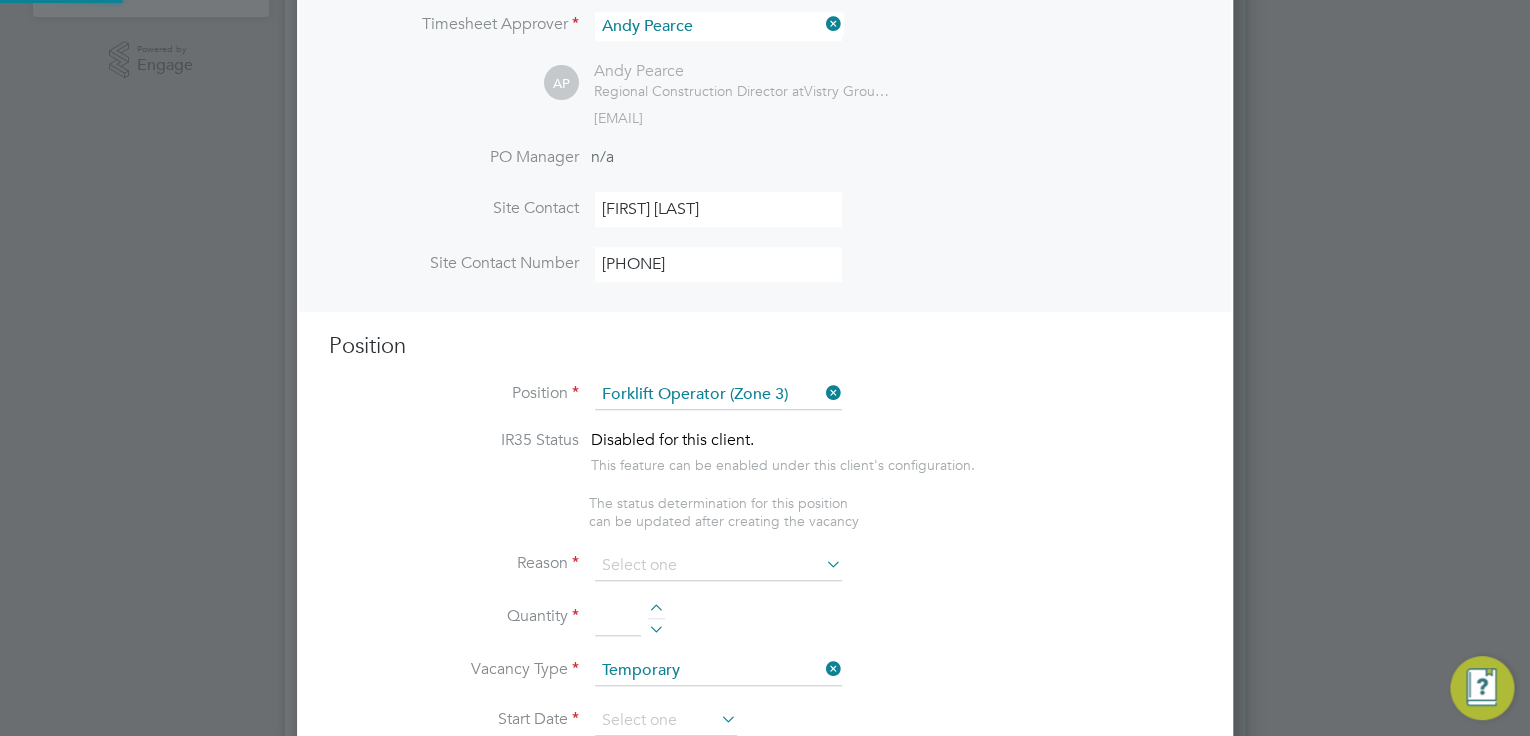 type on "•	 Operate construction machinery
•	Delivering large quantities of materials to trades based on site.
•	 Maintain job site safety
•	 Carry out daily health and safety checks
•	 Light labouring duties as and when requested to do so" 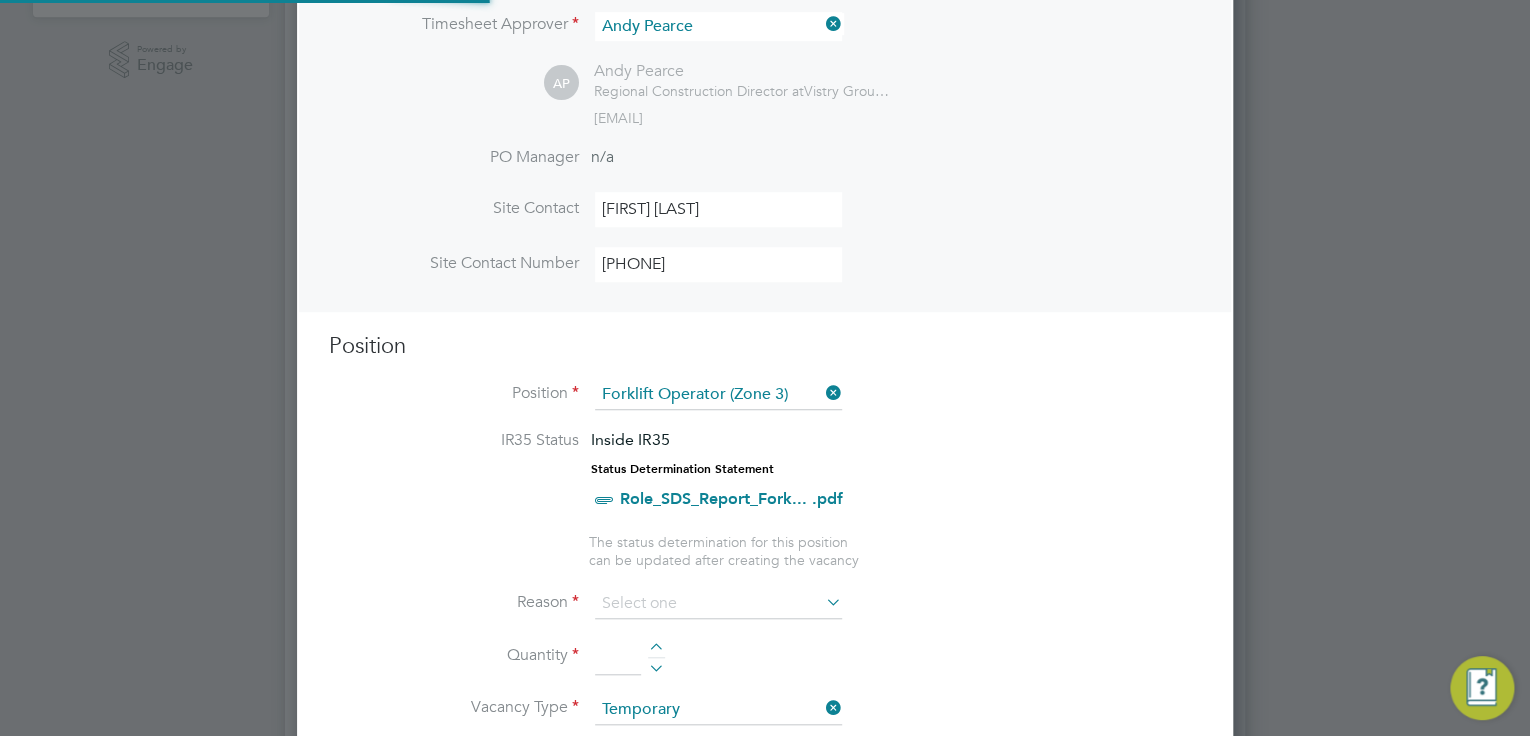 scroll, scrollTop: 9, scrollLeft: 9, axis: both 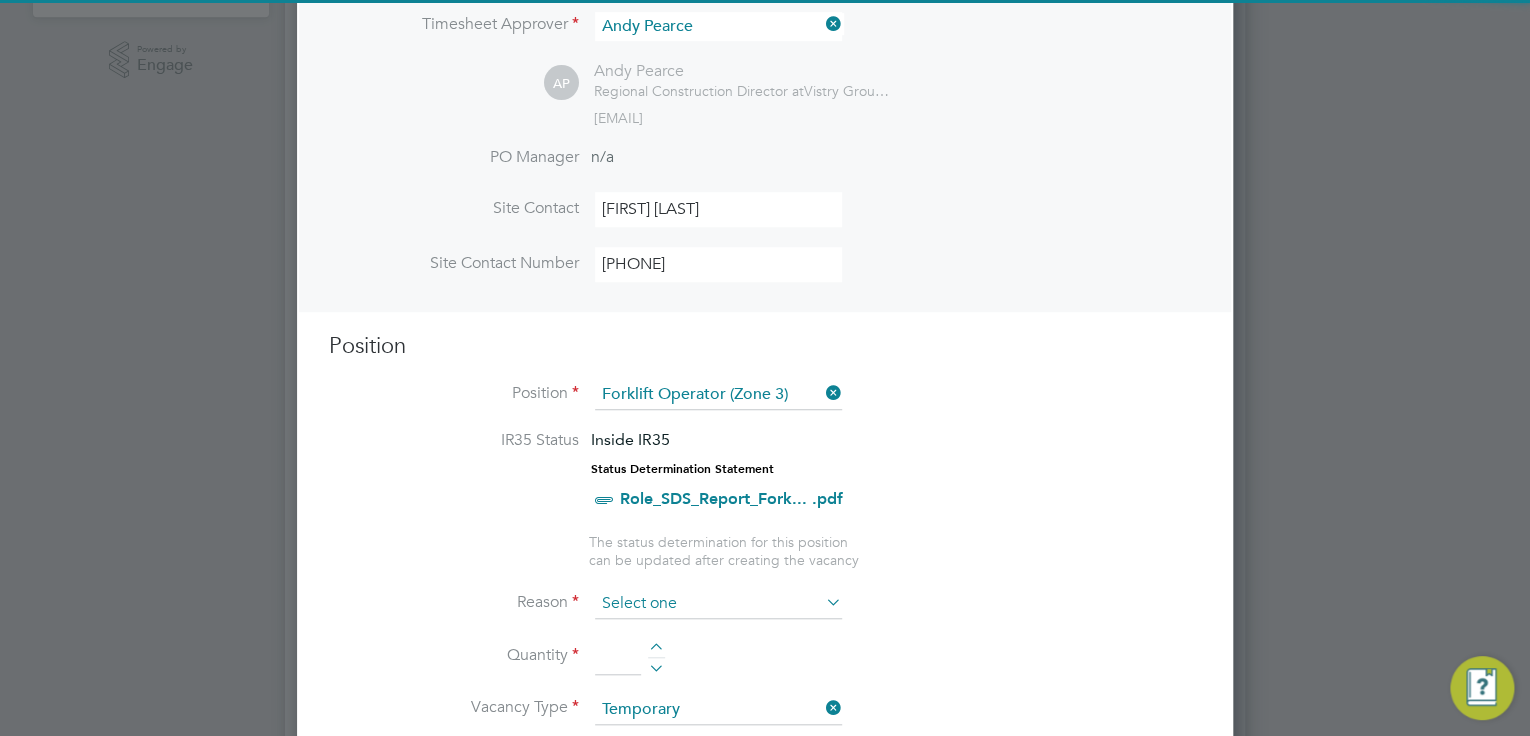 click at bounding box center [718, 604] 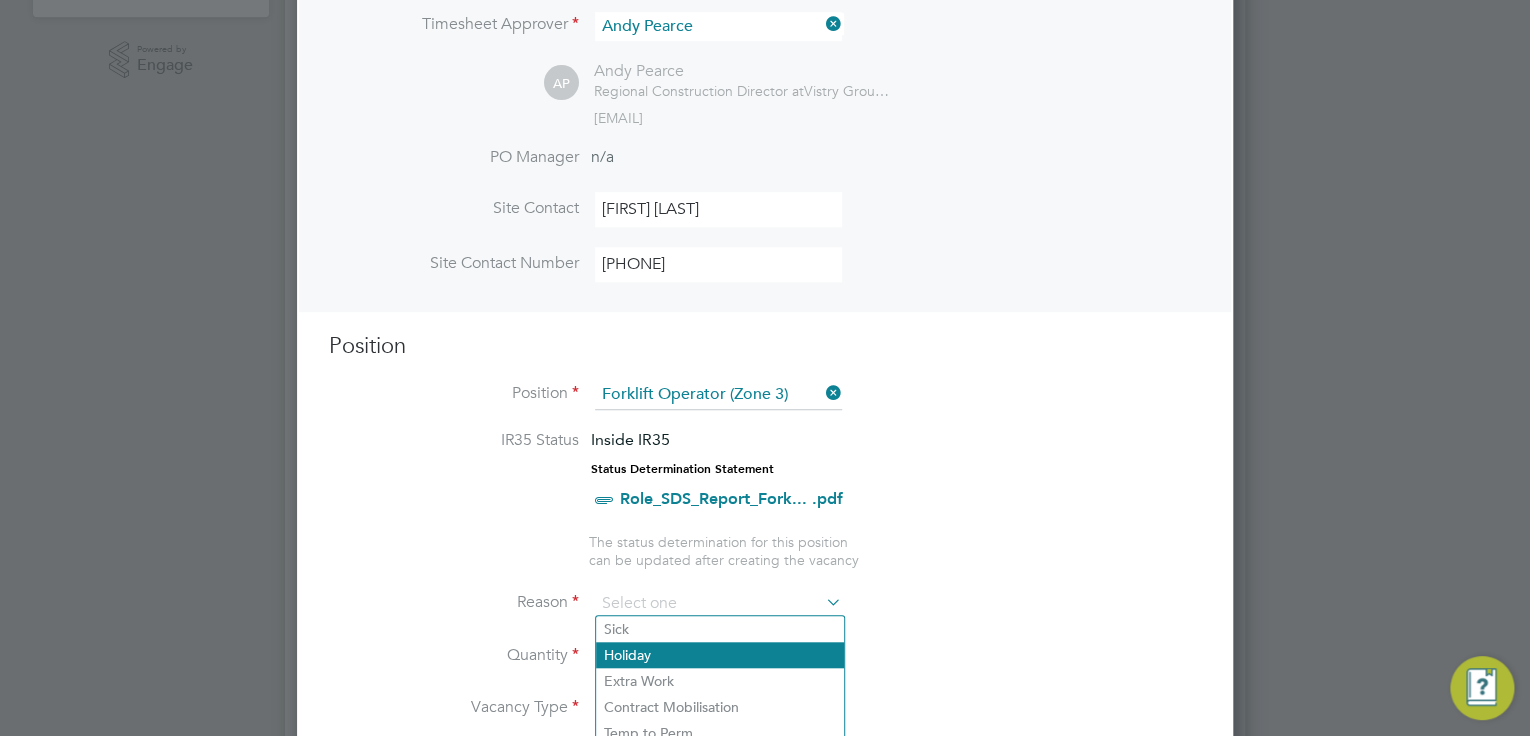 click on "Holiday" 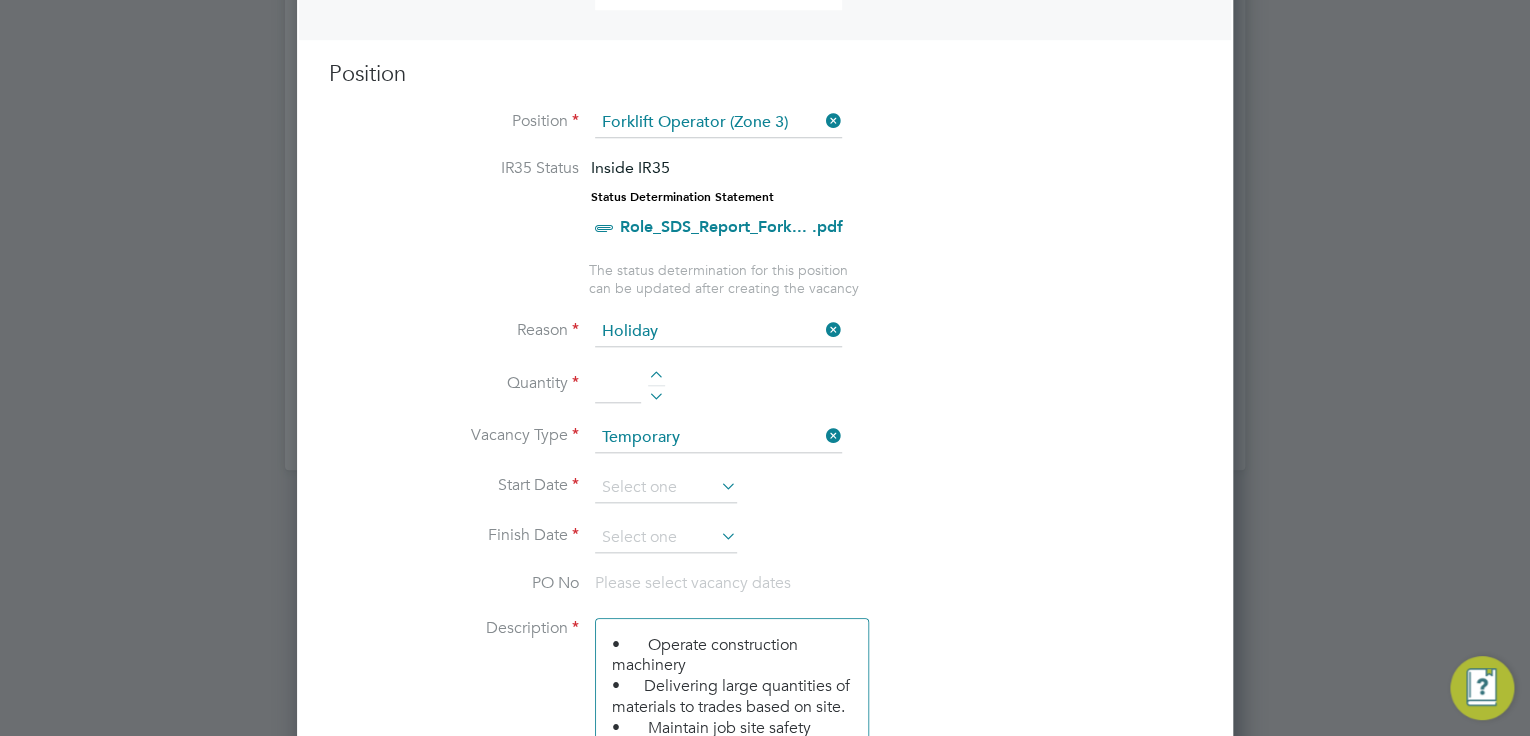 scroll, scrollTop: 846, scrollLeft: 0, axis: vertical 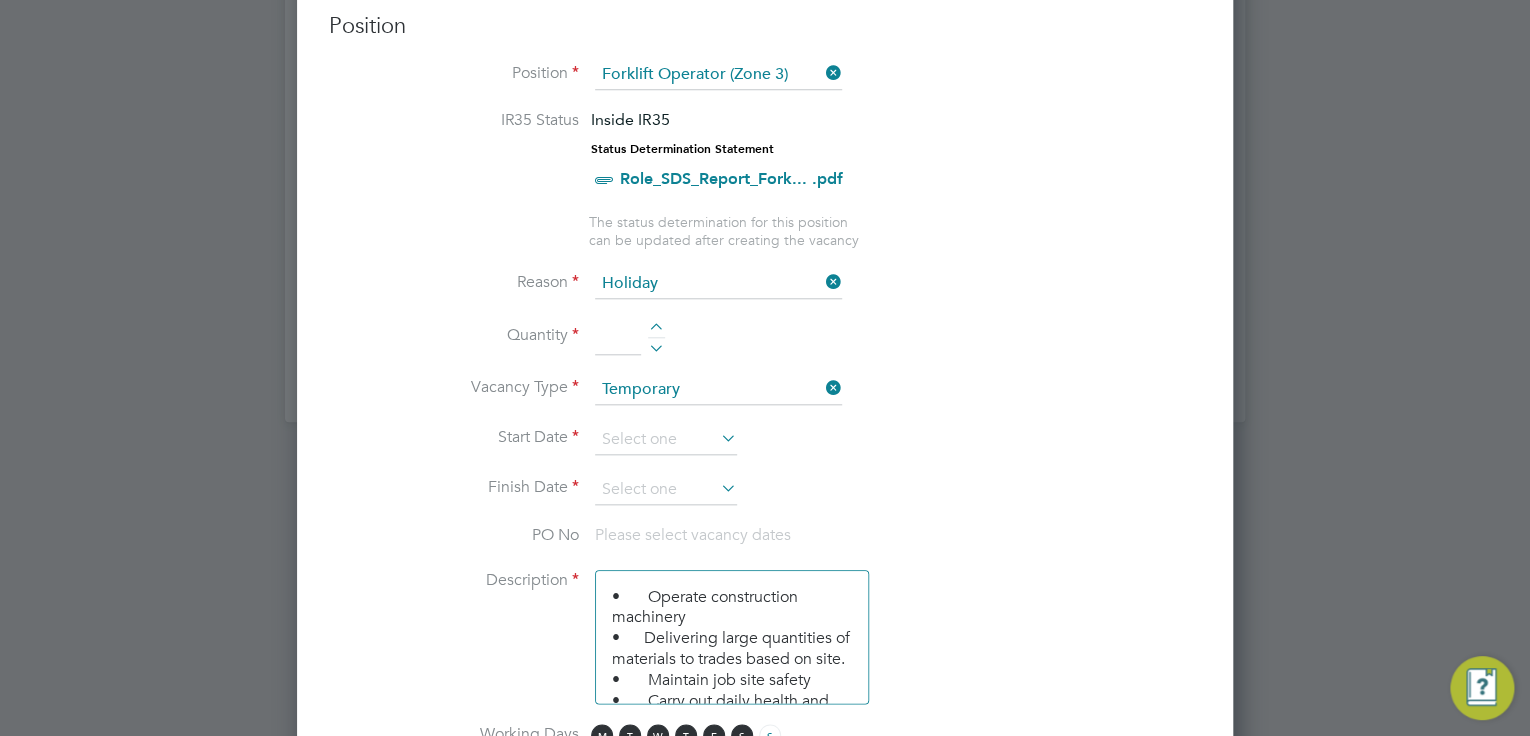 click at bounding box center (656, 330) 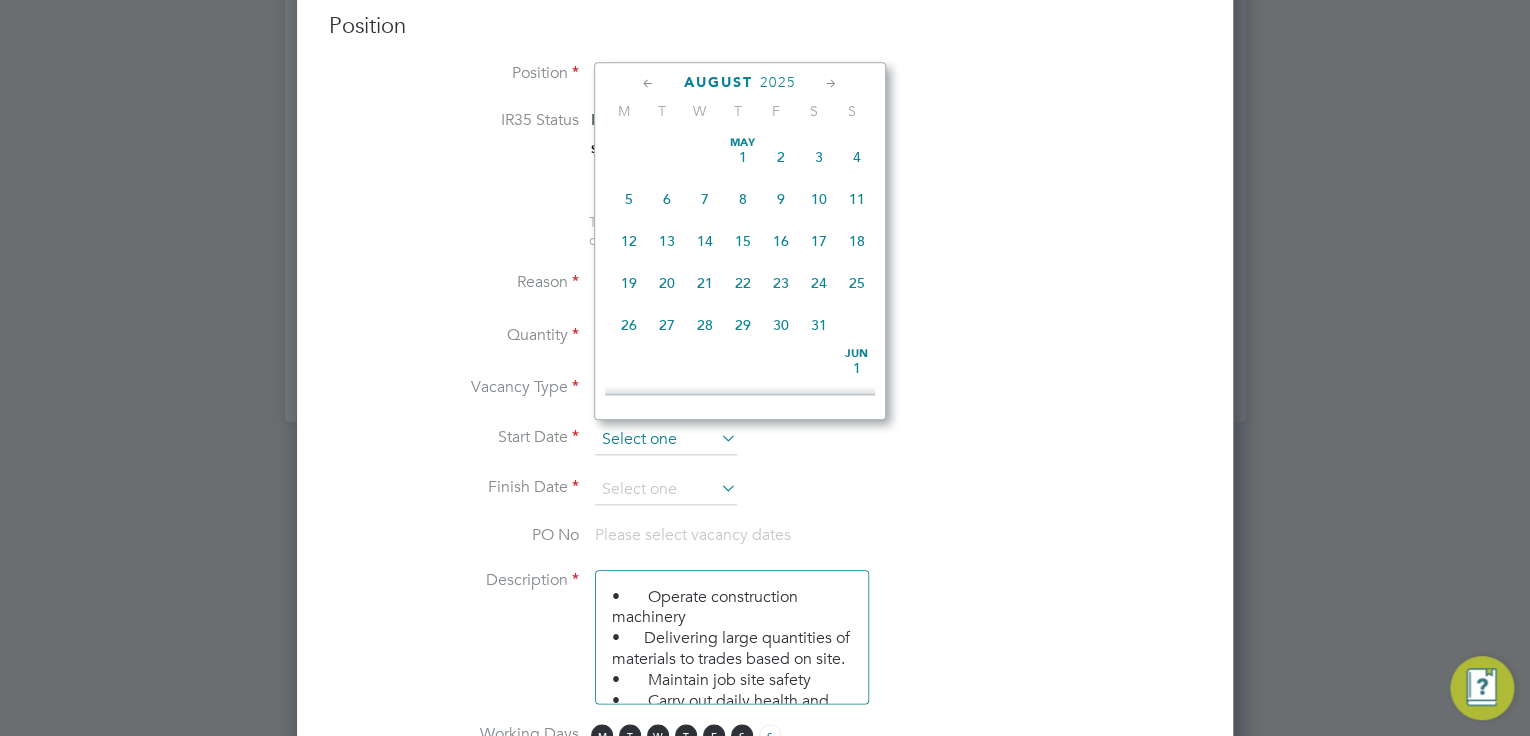 click at bounding box center [666, 440] 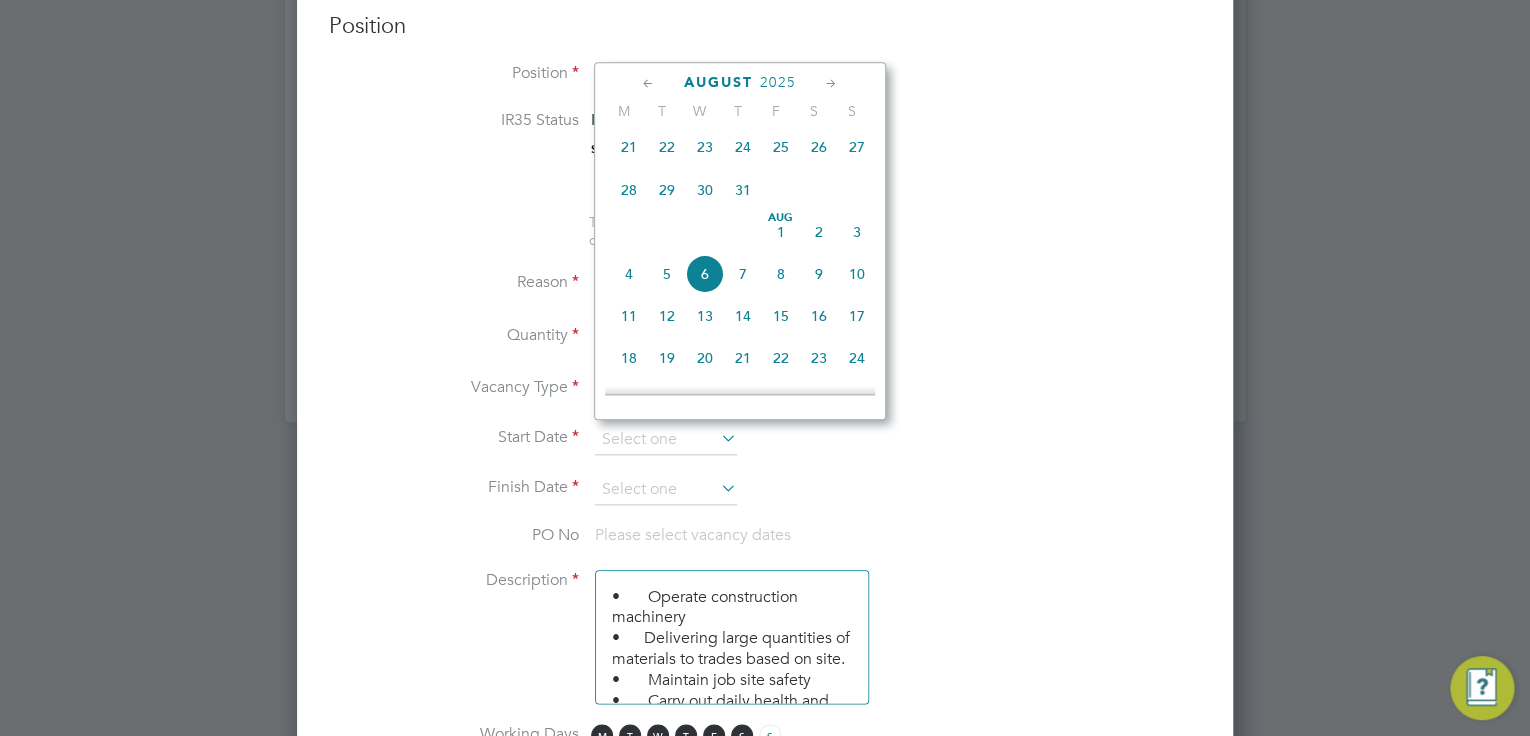 scroll, scrollTop: 572, scrollLeft: 0, axis: vertical 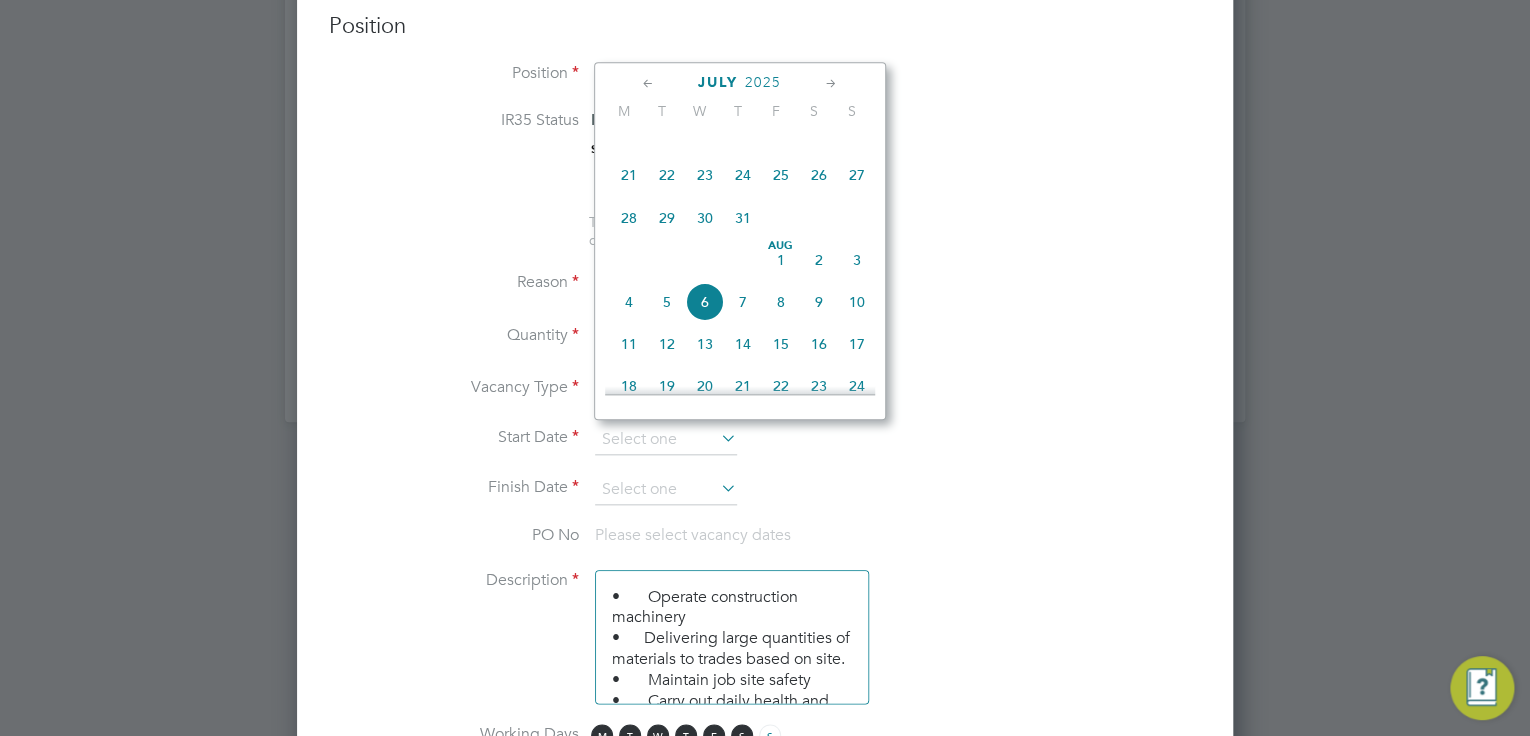 click on "28" 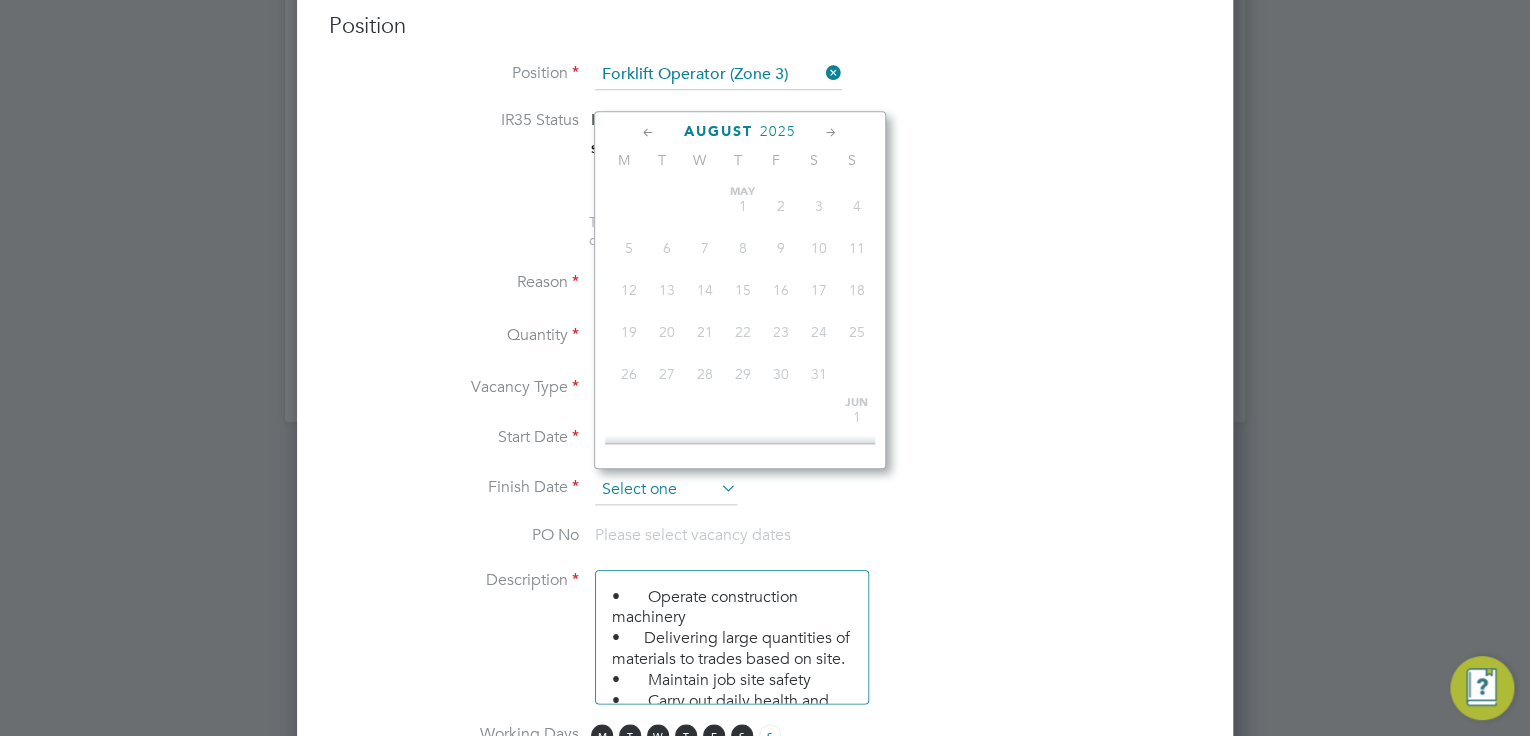 click at bounding box center [666, 490] 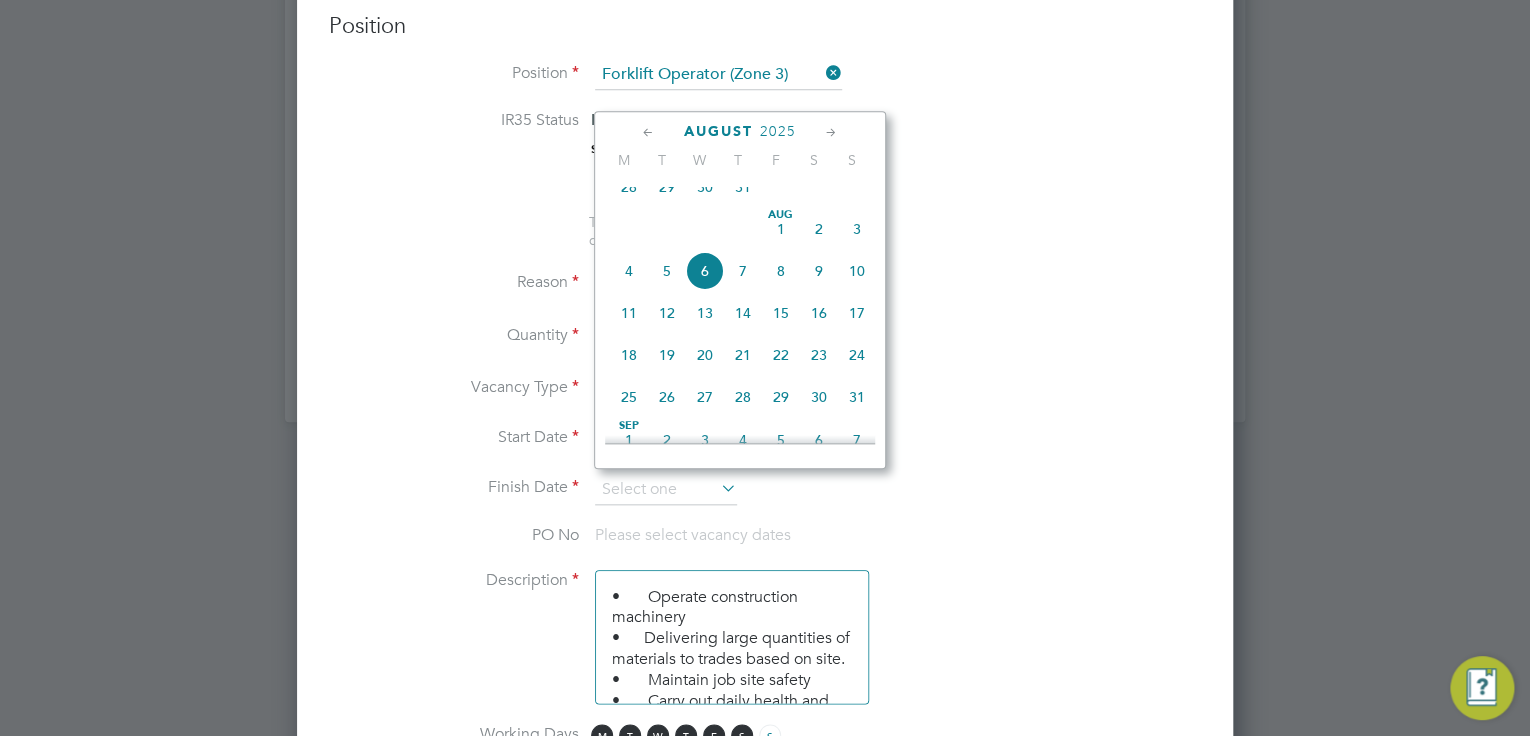 click on "Aug 1" 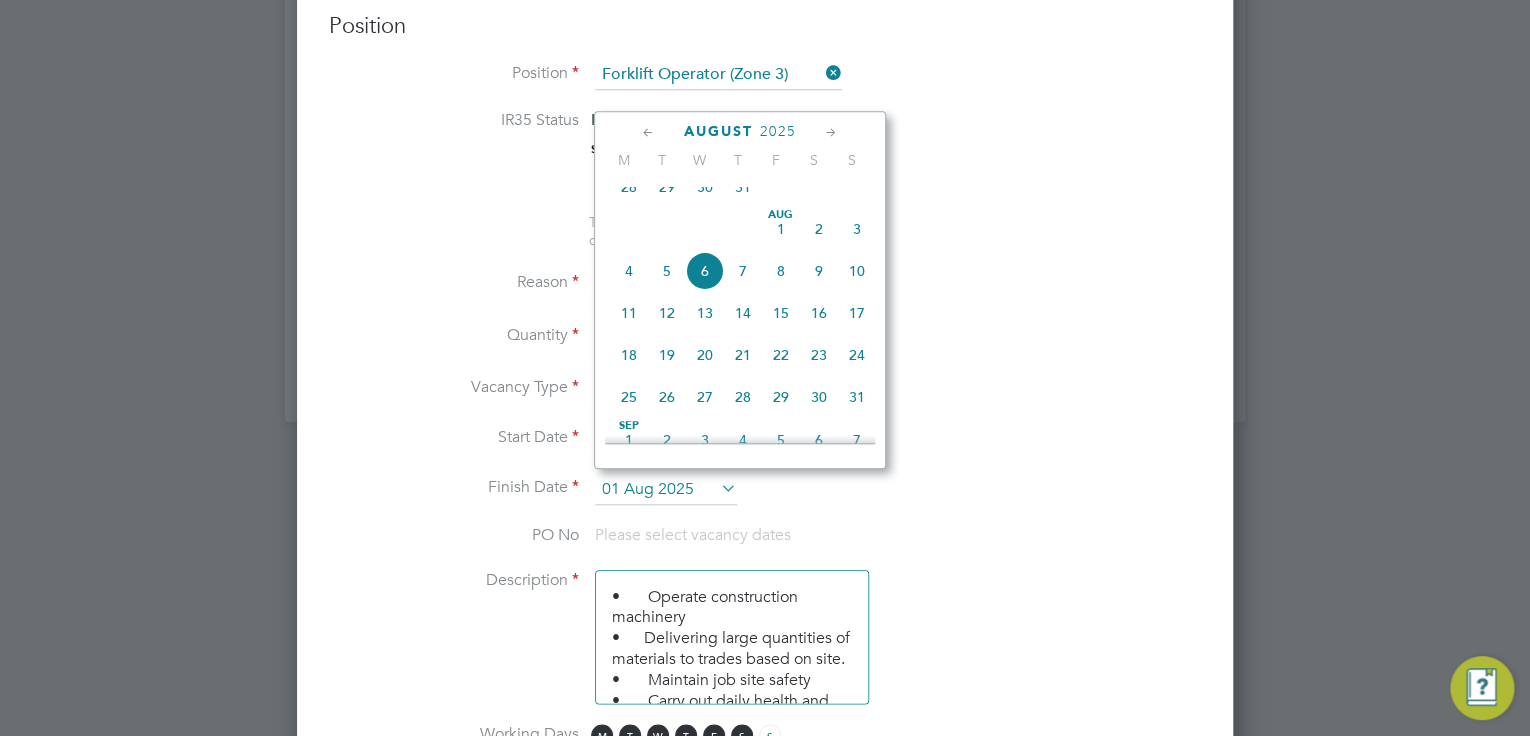scroll, scrollTop: 9, scrollLeft: 10, axis: both 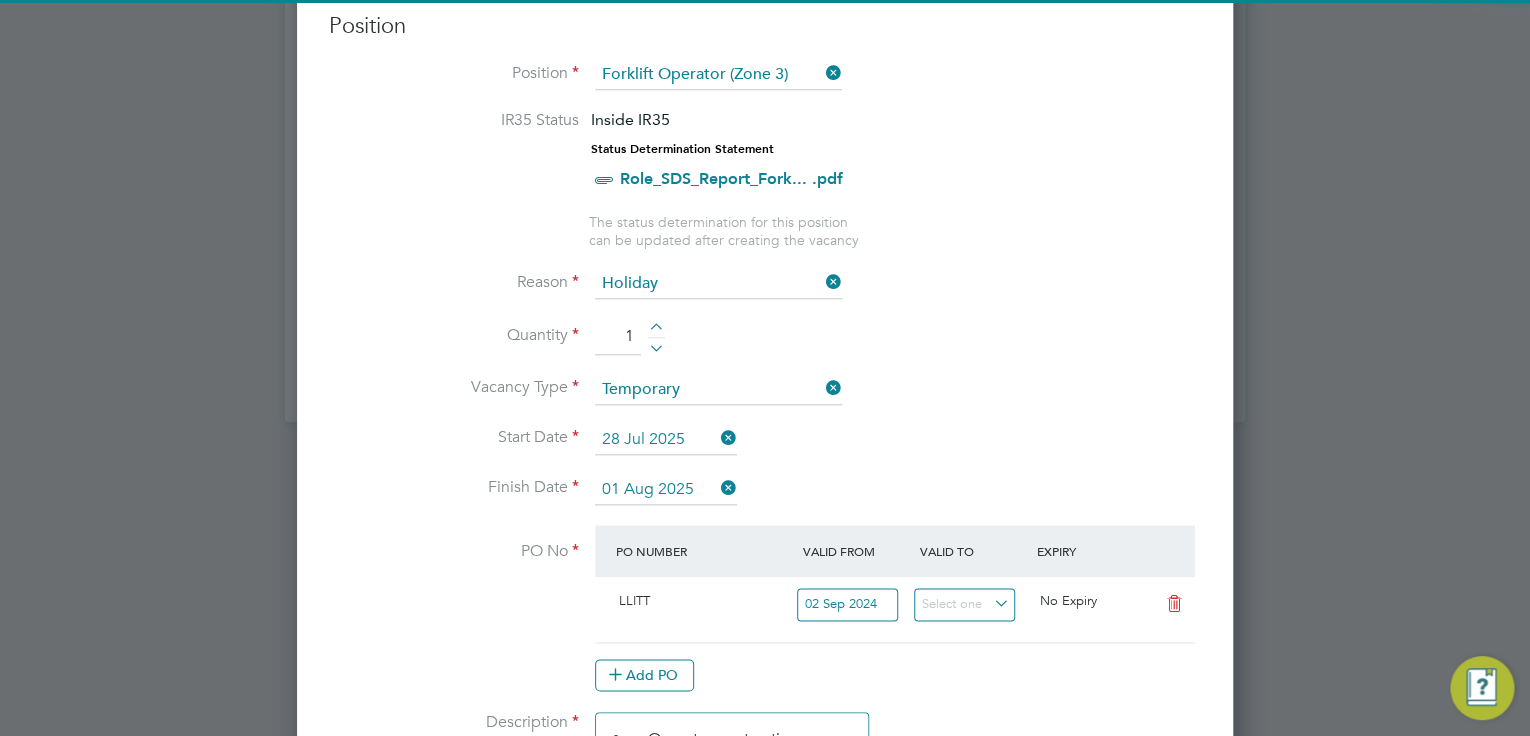 click on "Start Date   28 Jul 2025" at bounding box center [765, 450] 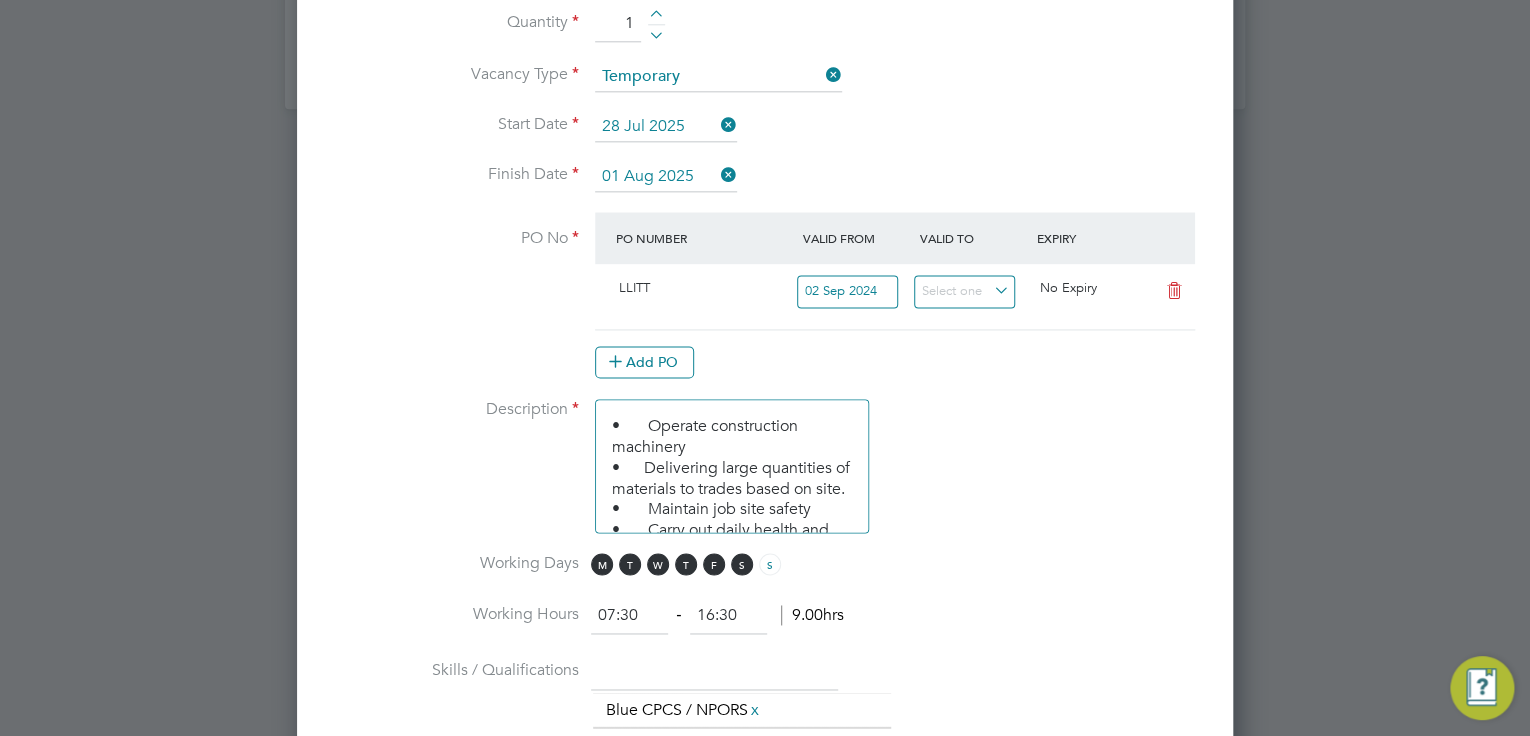 scroll, scrollTop: 1166, scrollLeft: 0, axis: vertical 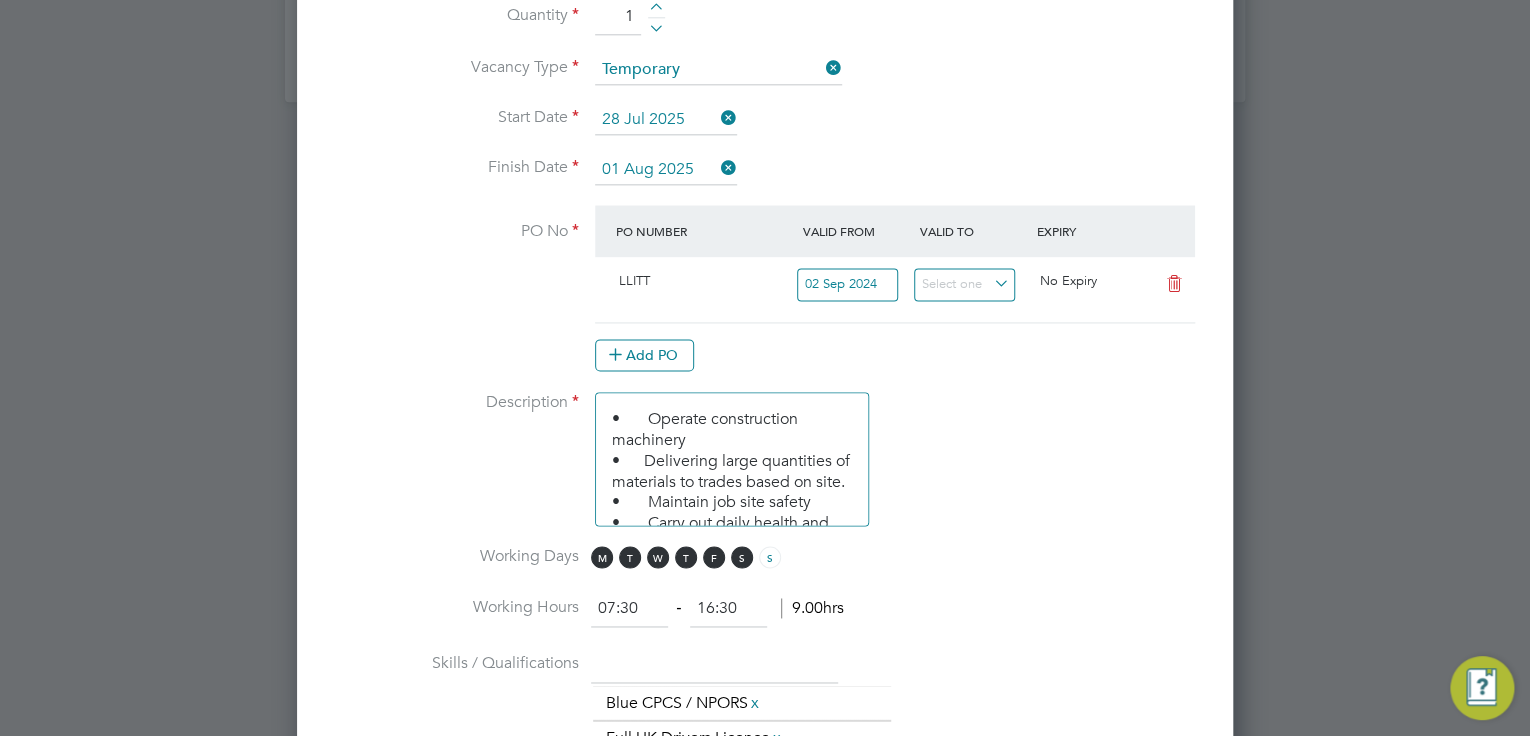 drag, startPoint x: 742, startPoint y: 546, endPoint x: 784, endPoint y: 566, distance: 46.518814 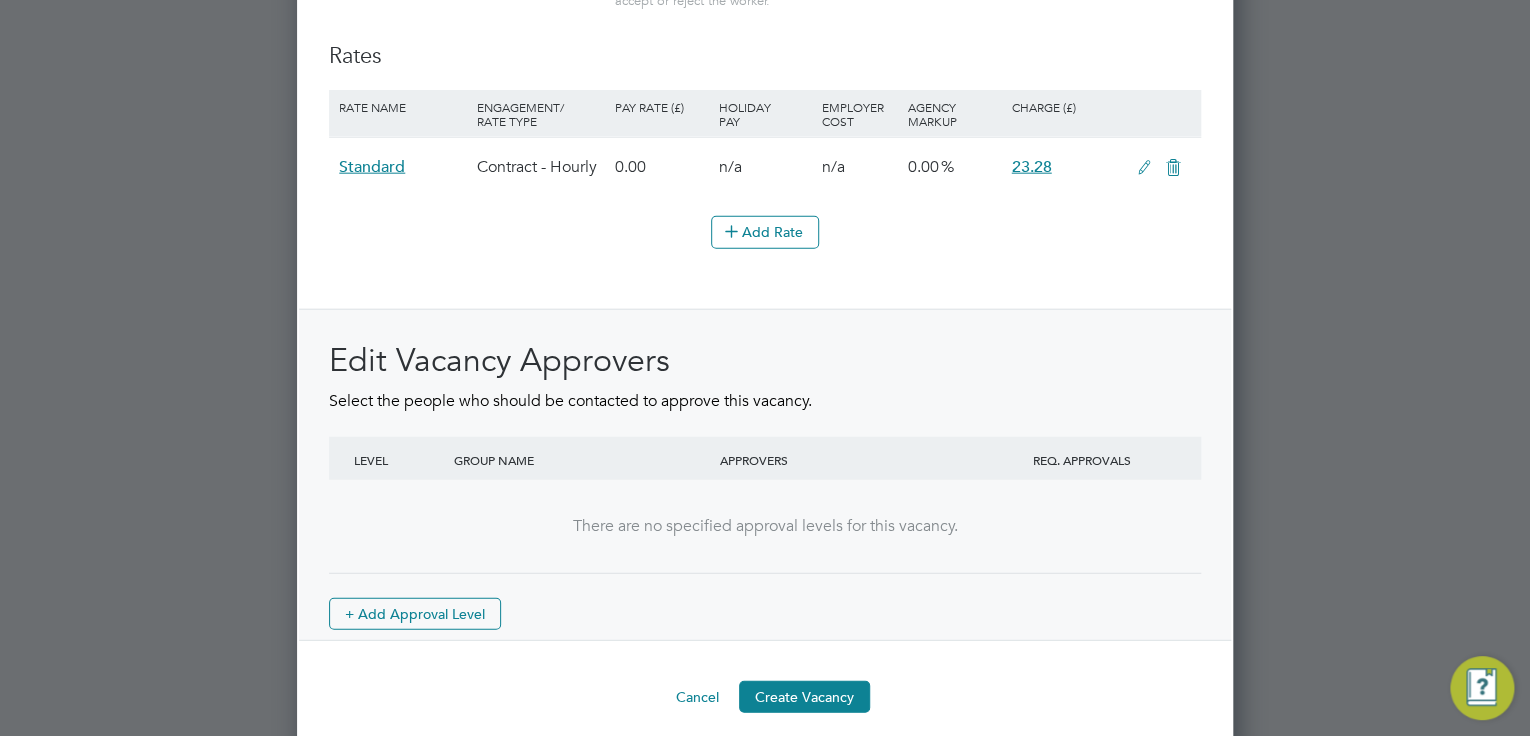 scroll, scrollTop: 2366, scrollLeft: 0, axis: vertical 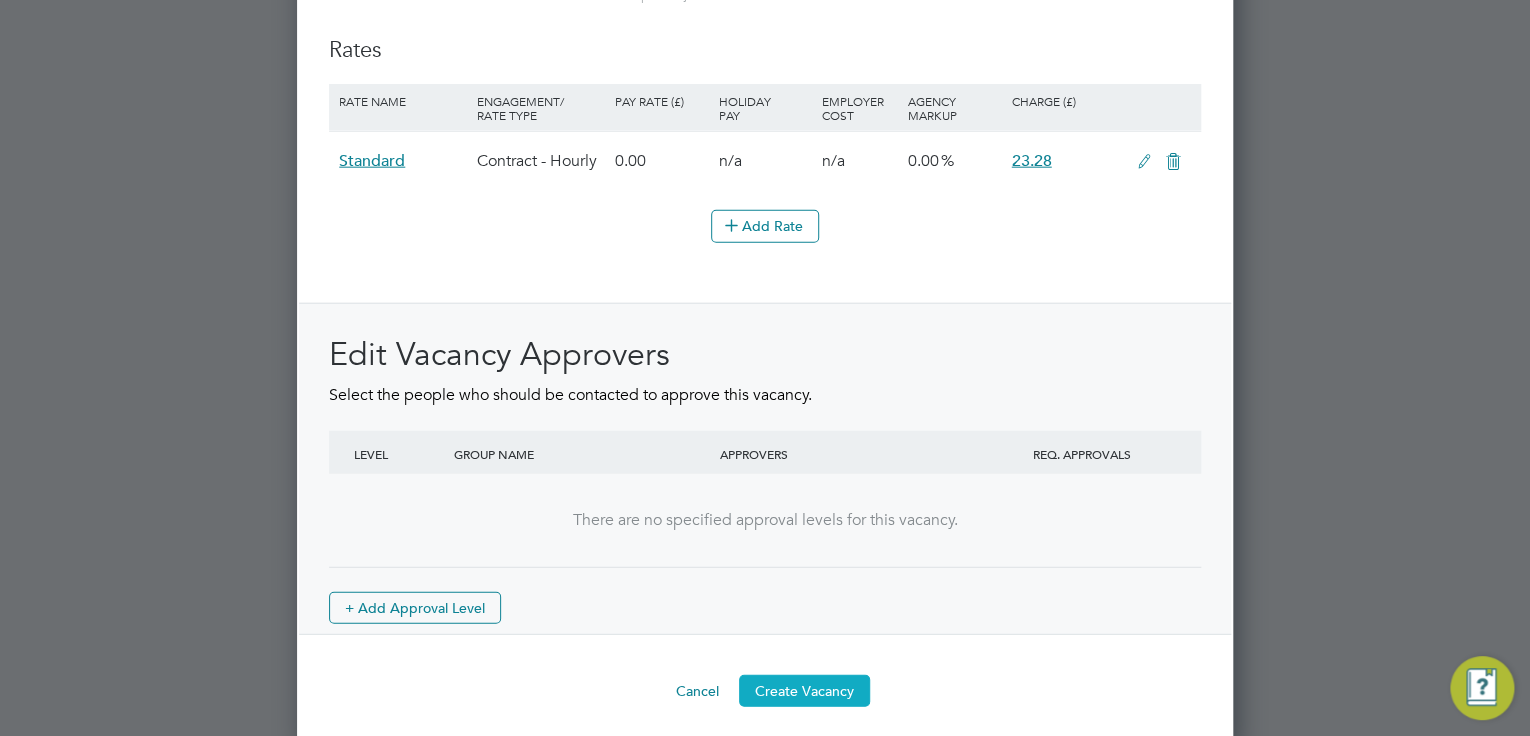 click on "Create Vacancy" at bounding box center (804, 691) 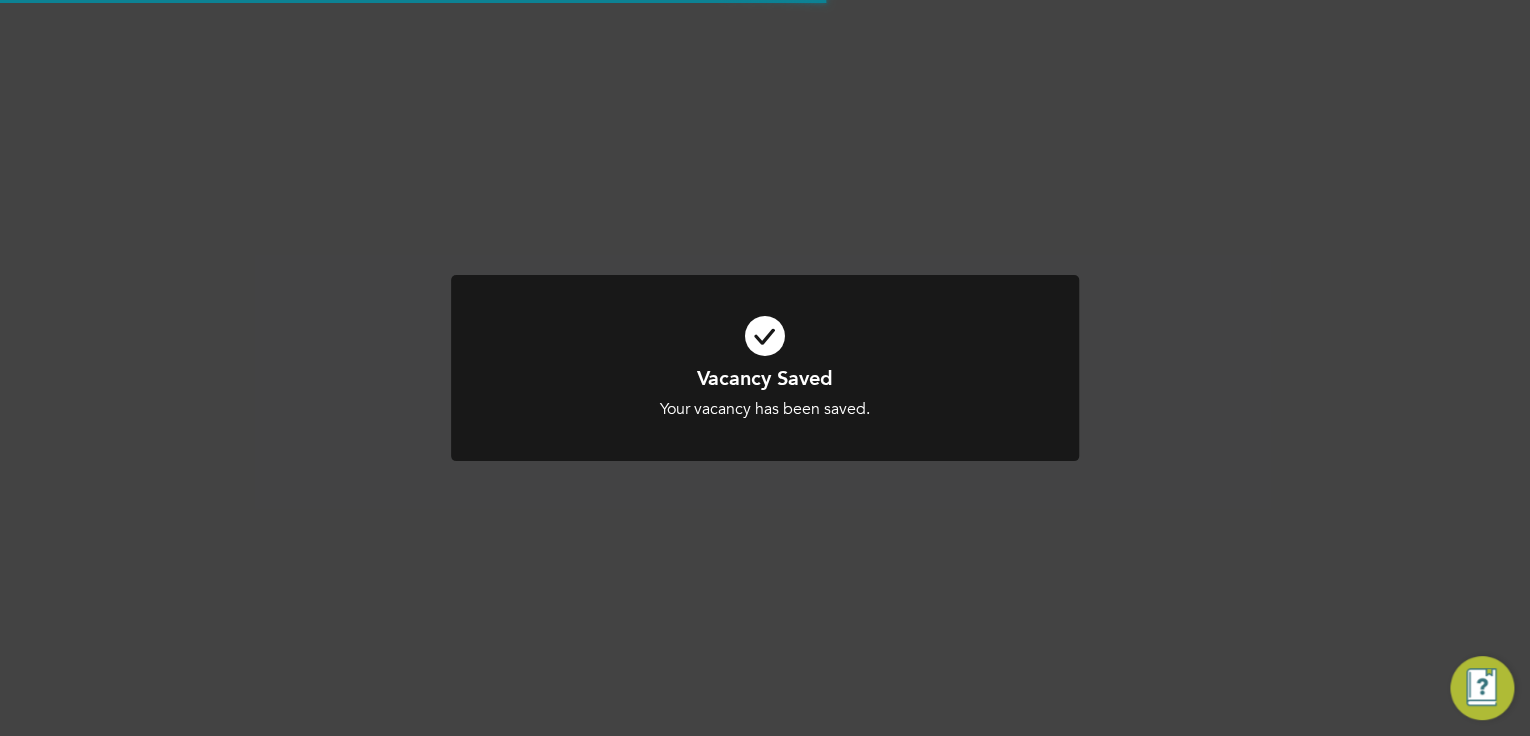 scroll, scrollTop: 1280, scrollLeft: 0, axis: vertical 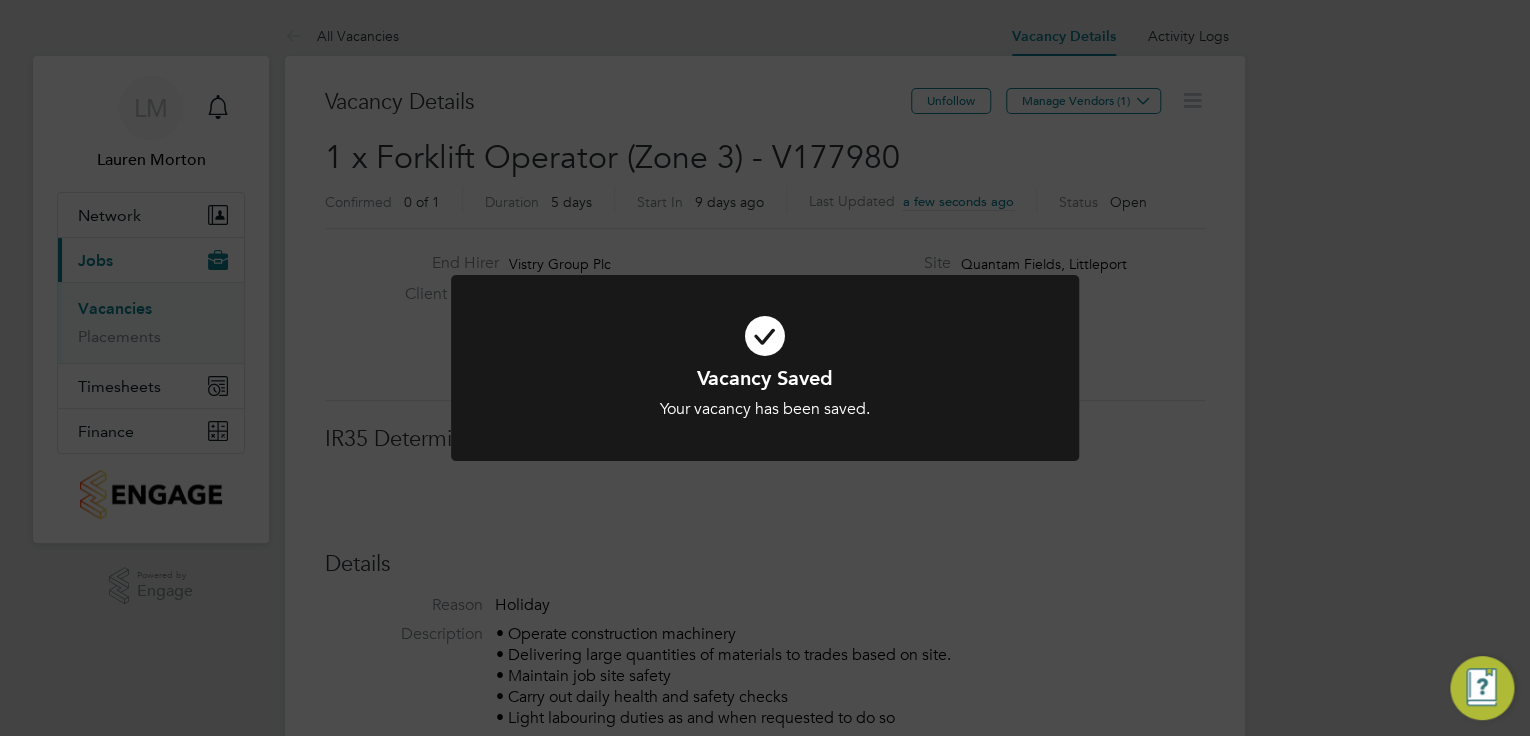 drag, startPoint x: 885, startPoint y: 389, endPoint x: 888, endPoint y: 340, distance: 49.09175 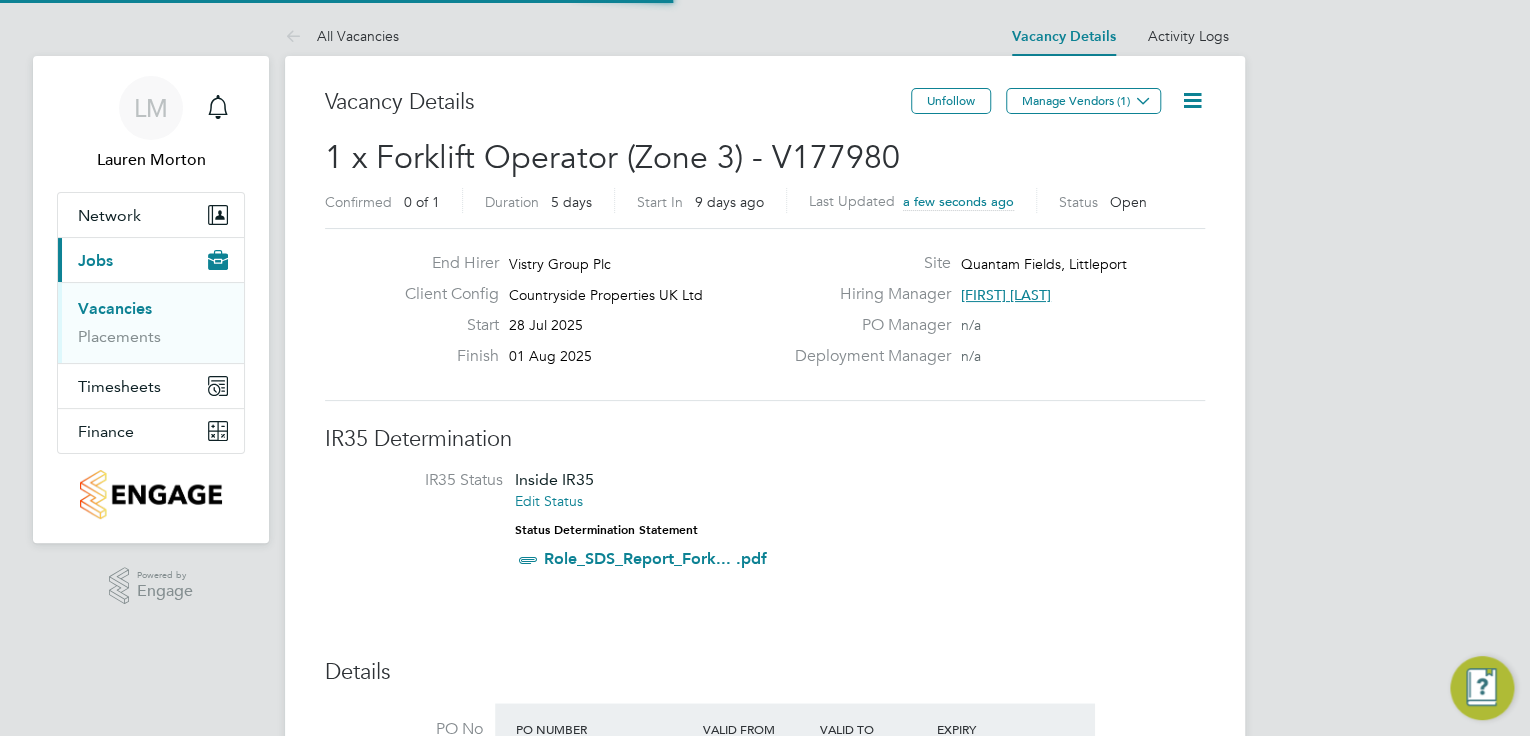 scroll, scrollTop: 10, scrollLeft: 10, axis: both 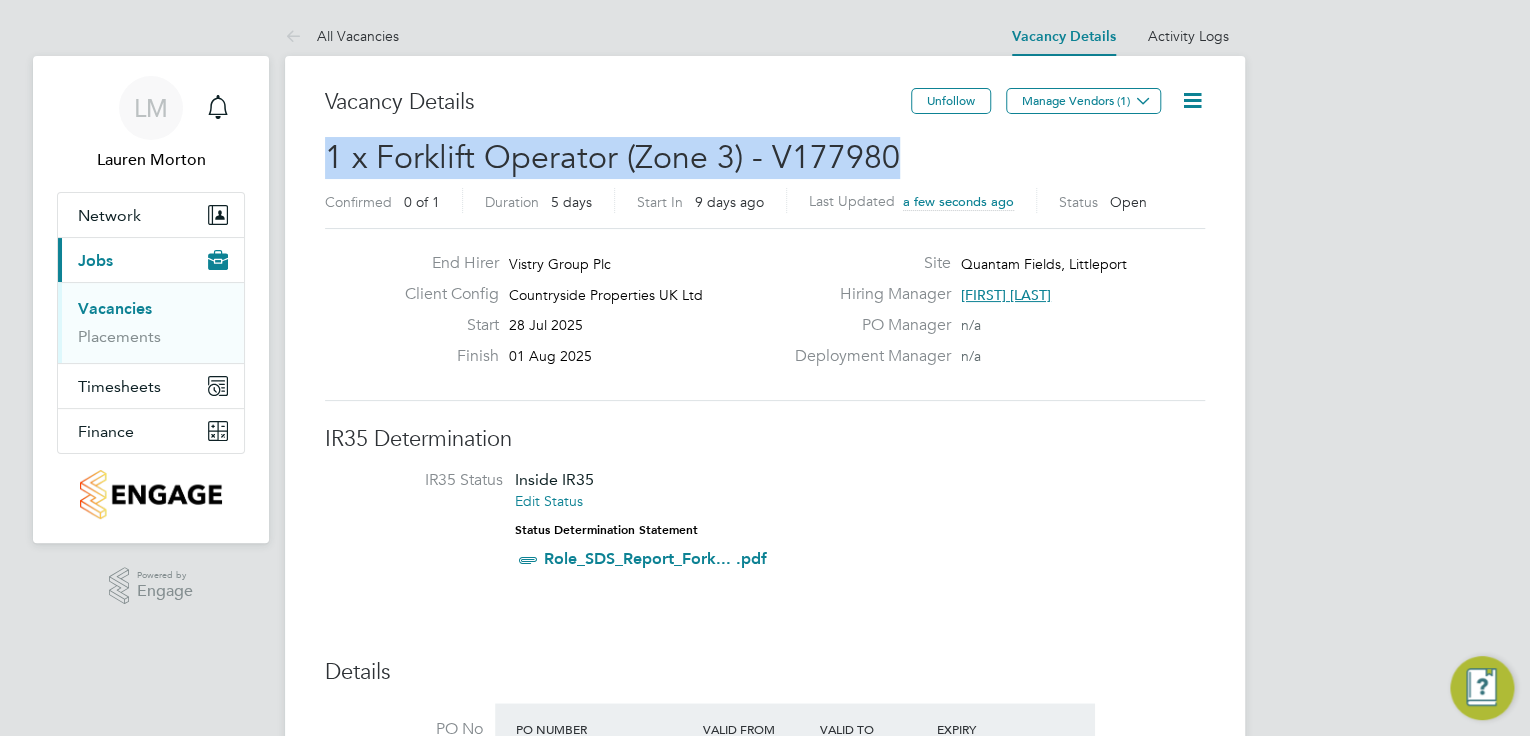 drag, startPoint x: 919, startPoint y: 148, endPoint x: 324, endPoint y: 160, distance: 595.121 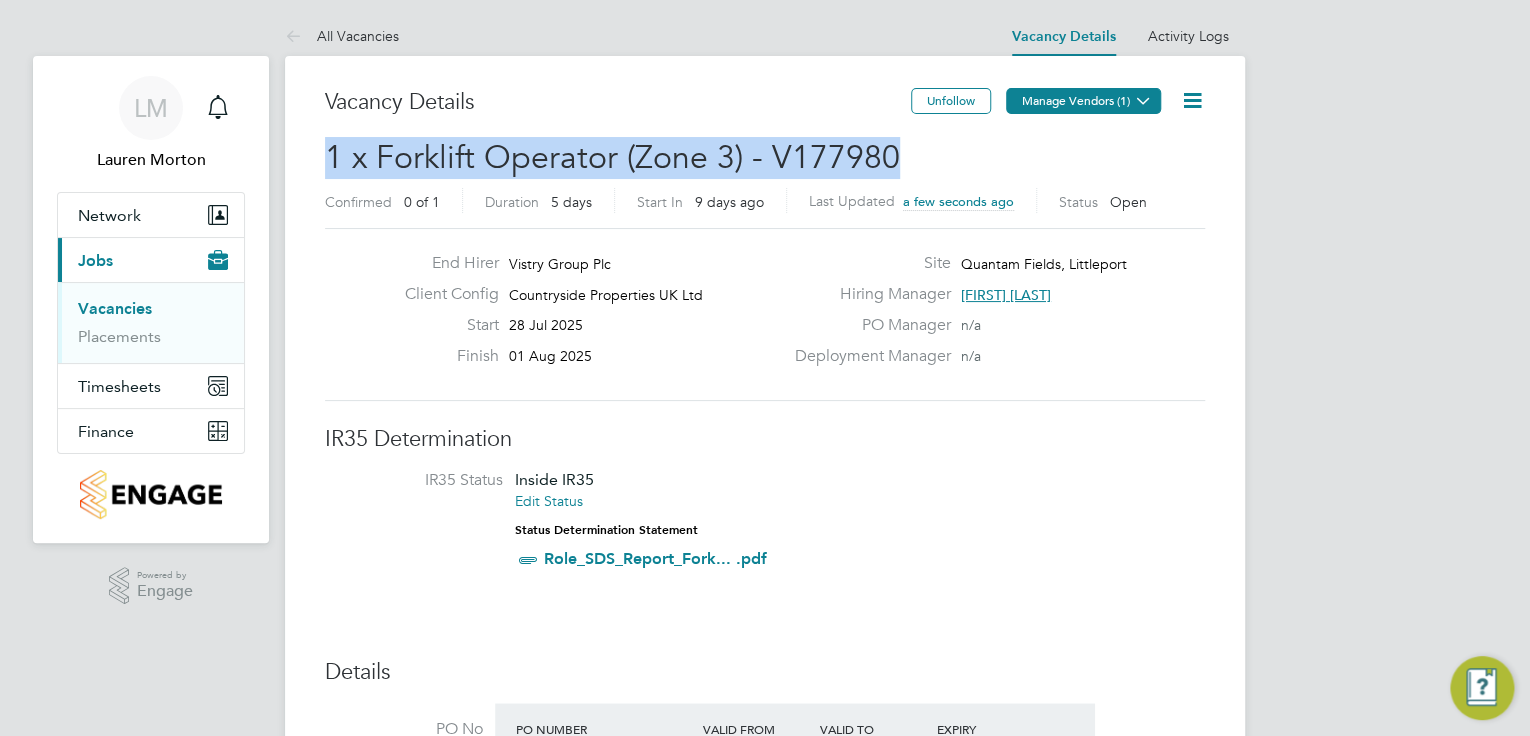 click on "Manage Vendors (1)" 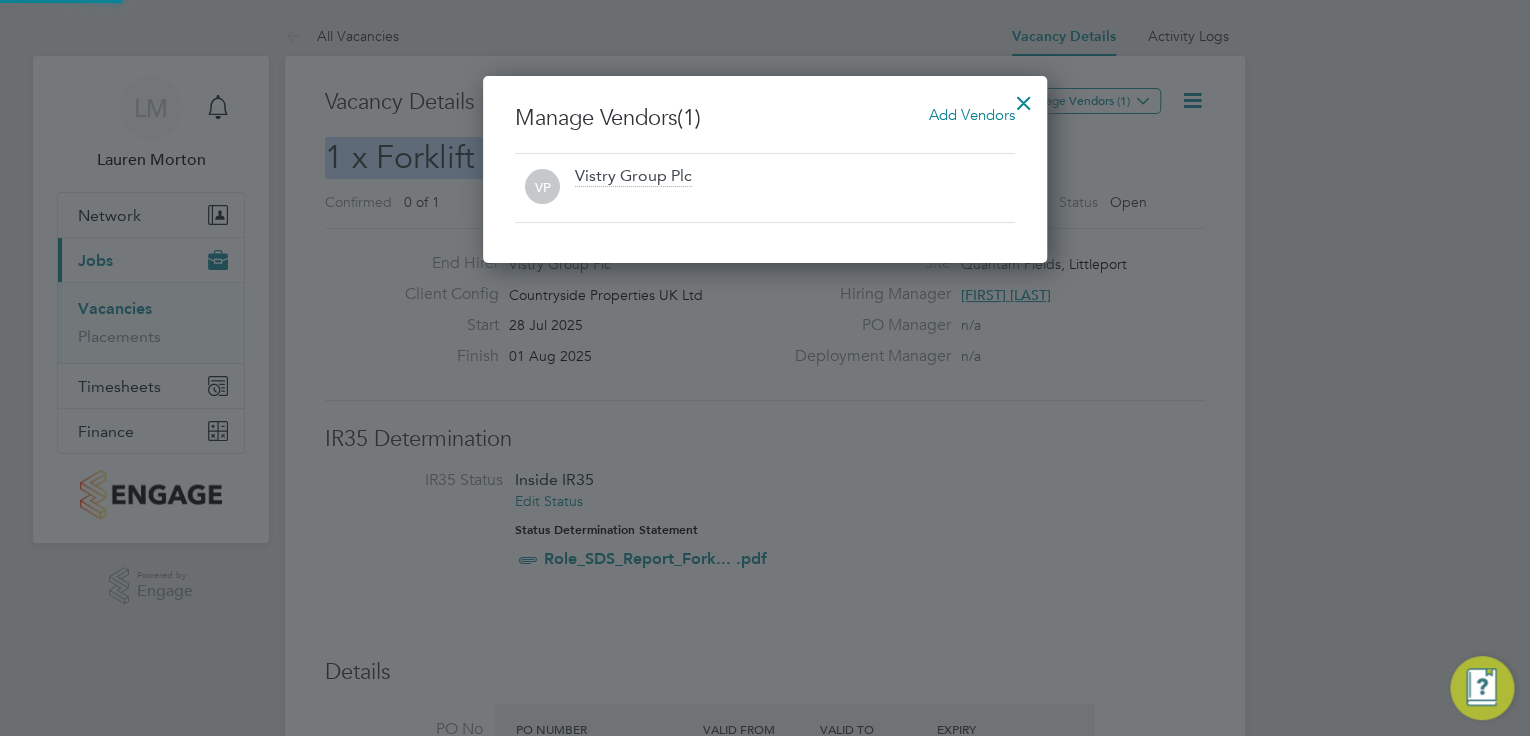 scroll, scrollTop: 9, scrollLeft: 10, axis: both 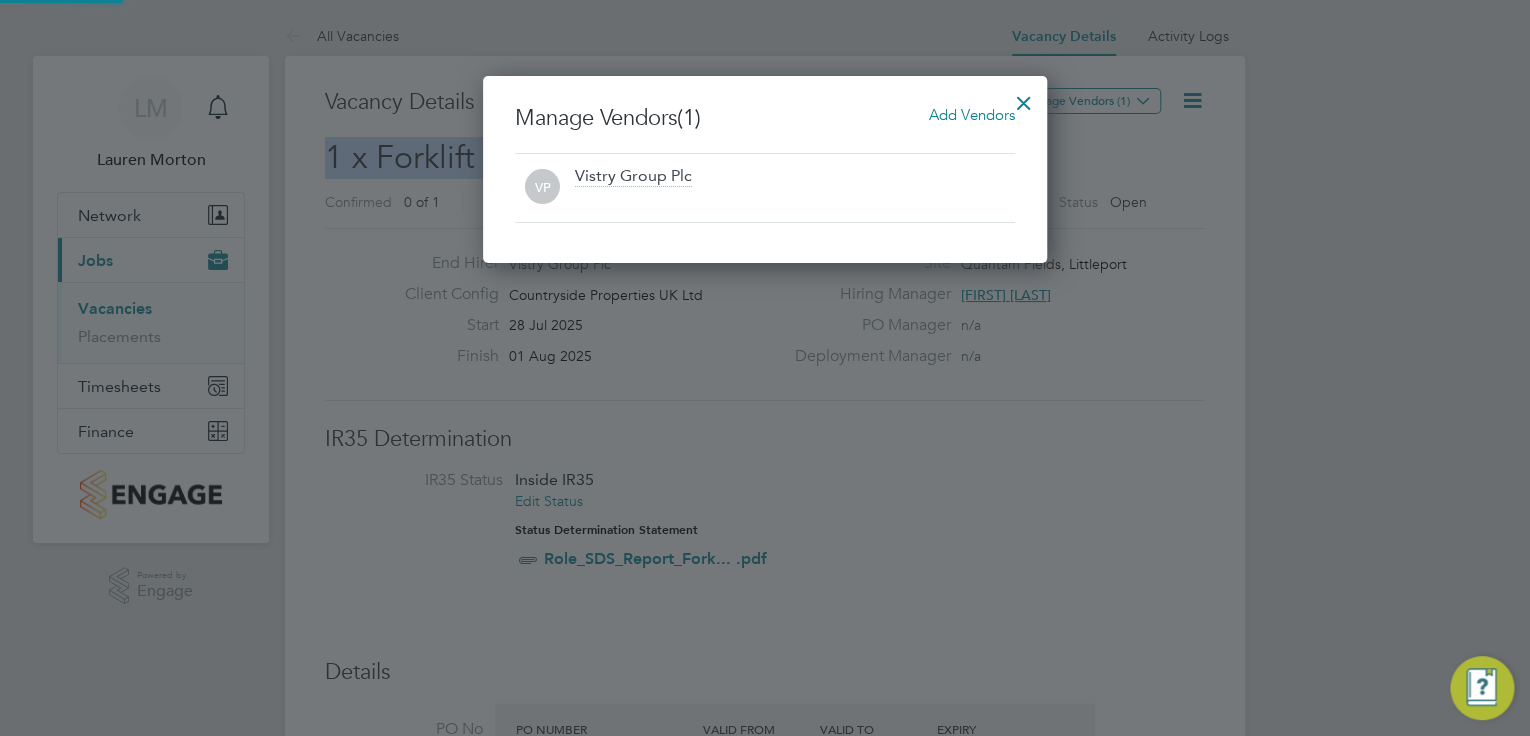 click on "Add Vendors" at bounding box center (972, 114) 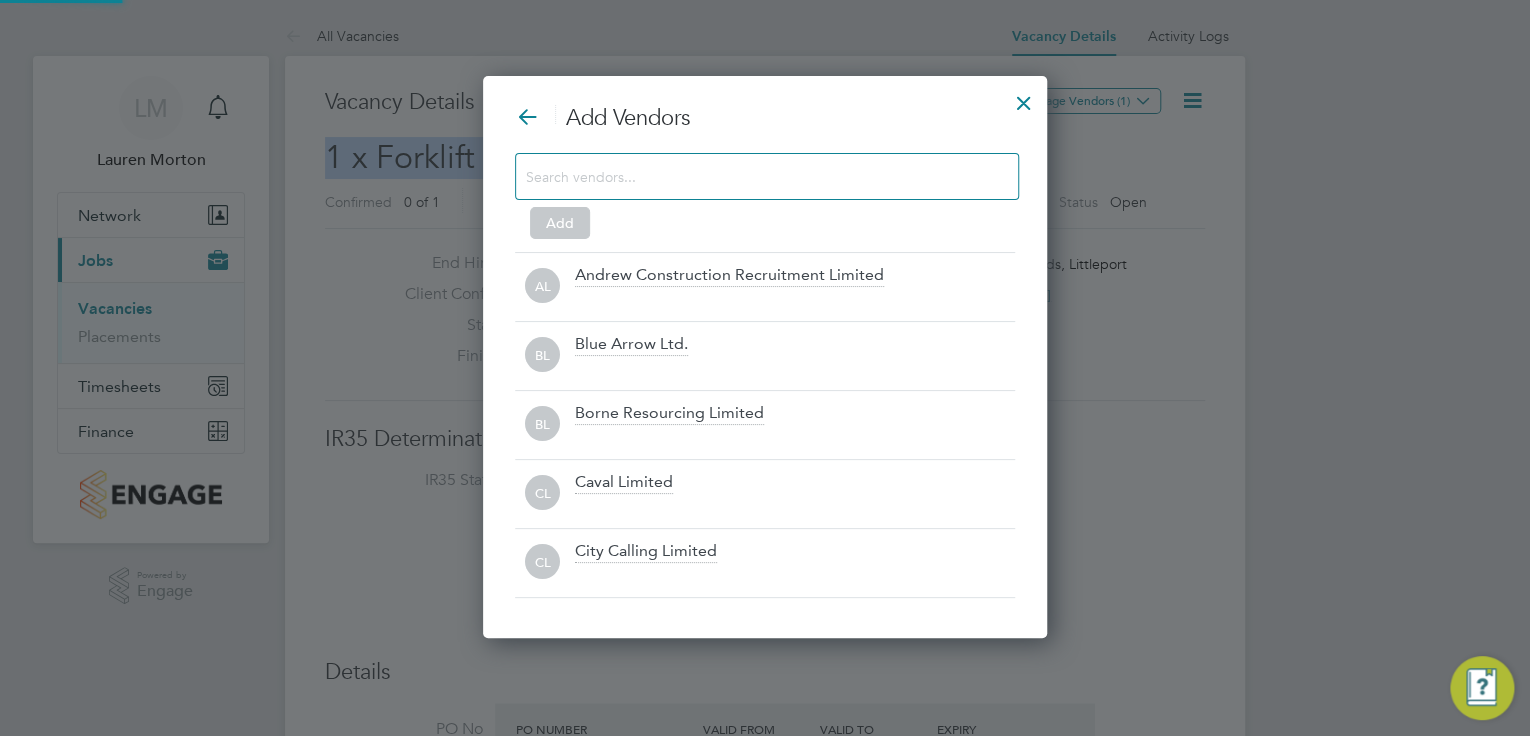 scroll, scrollTop: 10, scrollLeft: 10, axis: both 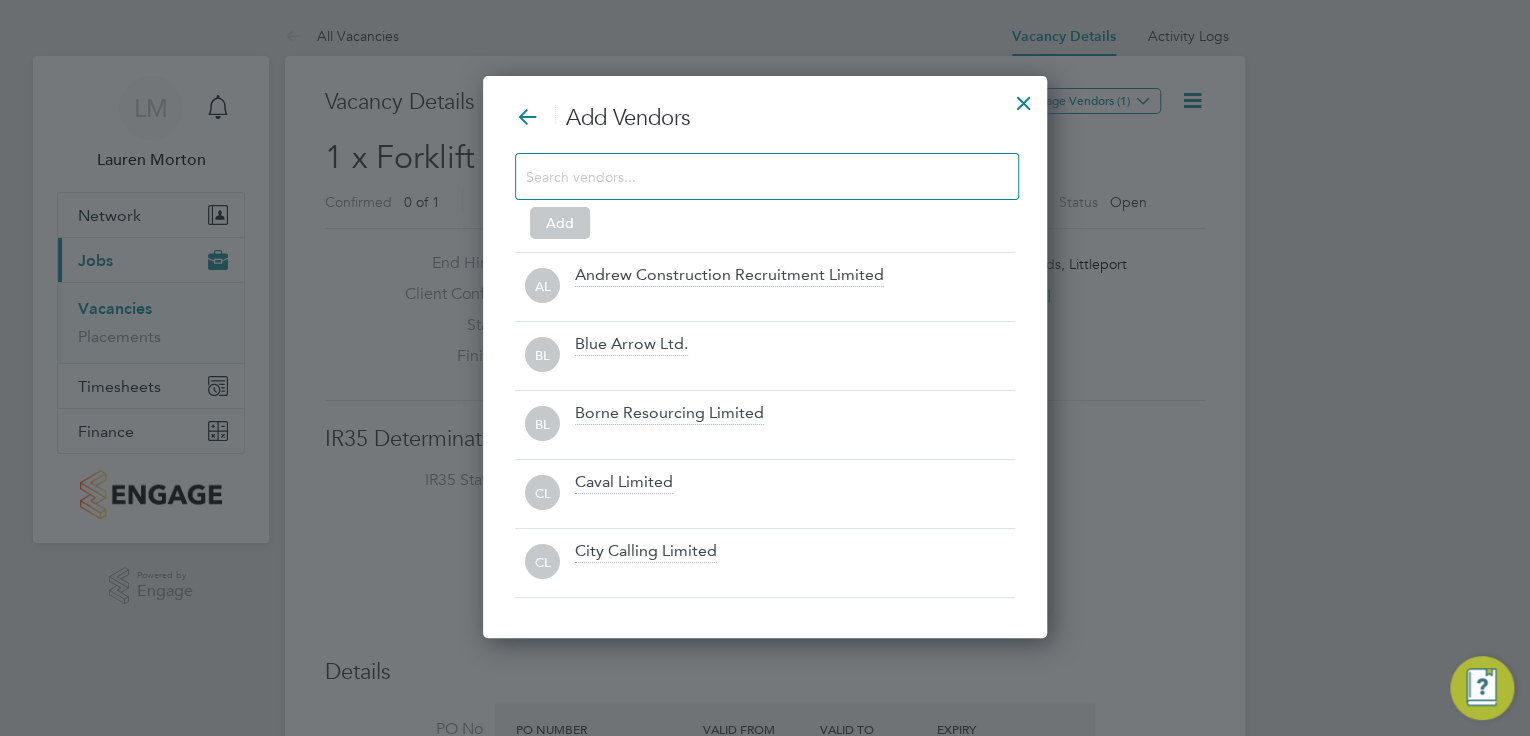 click at bounding box center (751, 176) 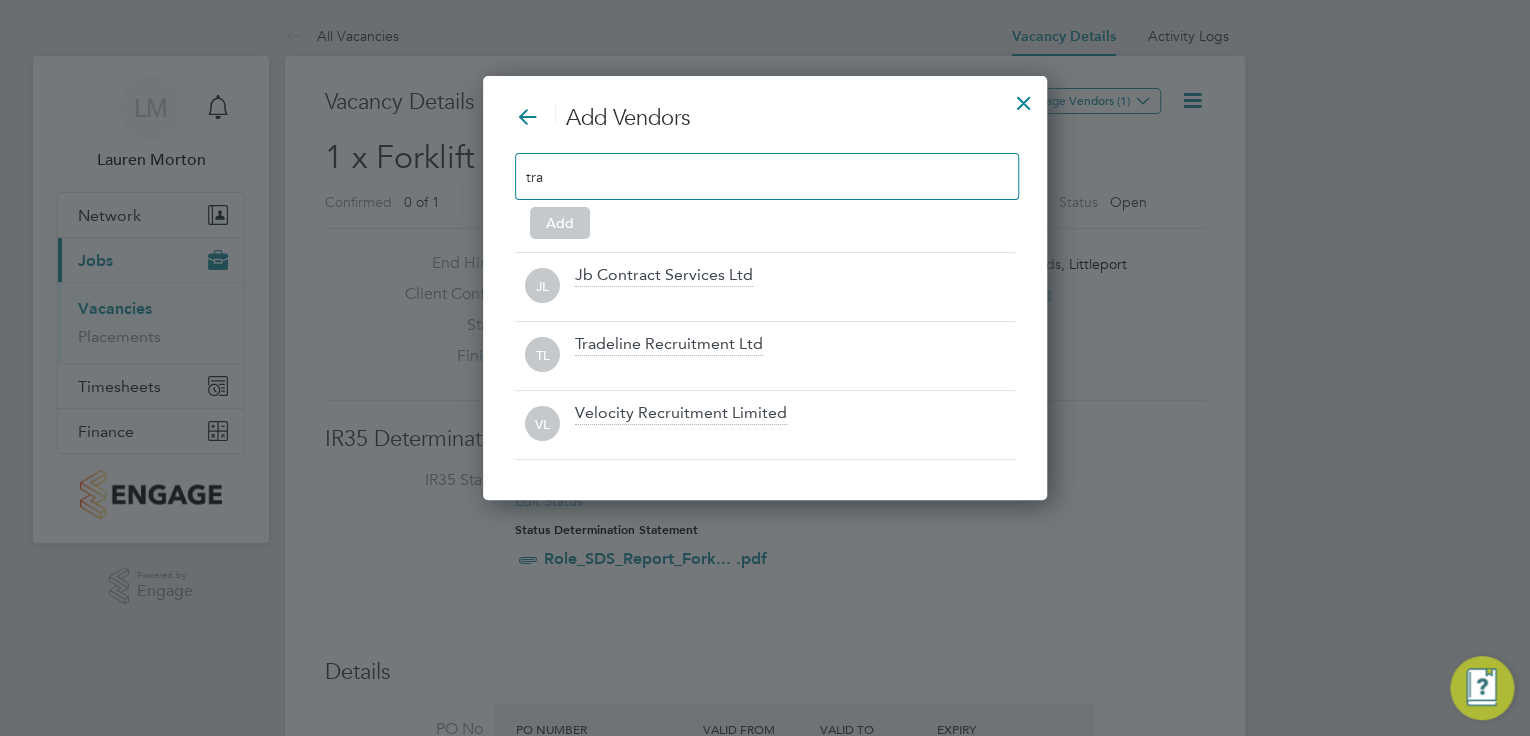 scroll, scrollTop: 424, scrollLeft: 565, axis: both 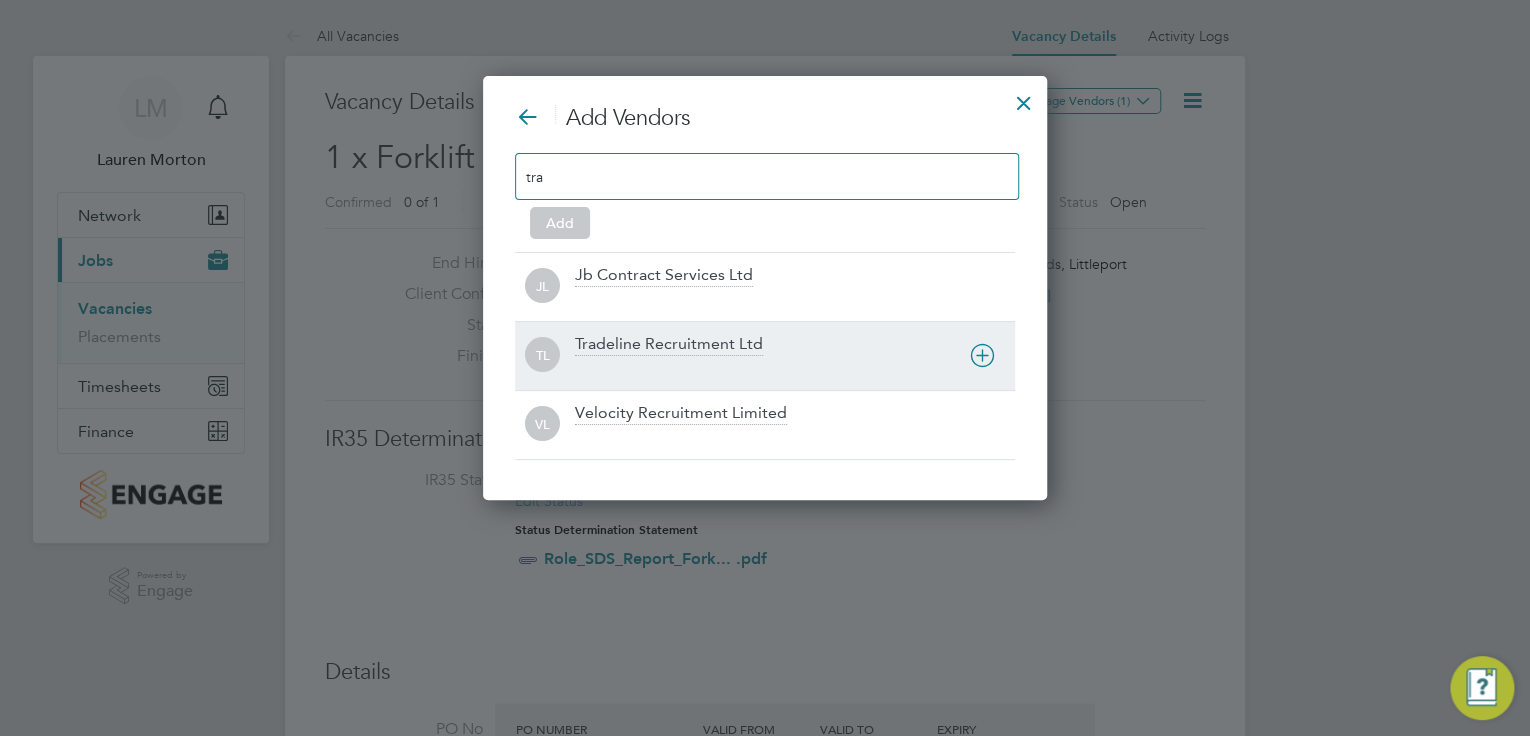 type on "tra" 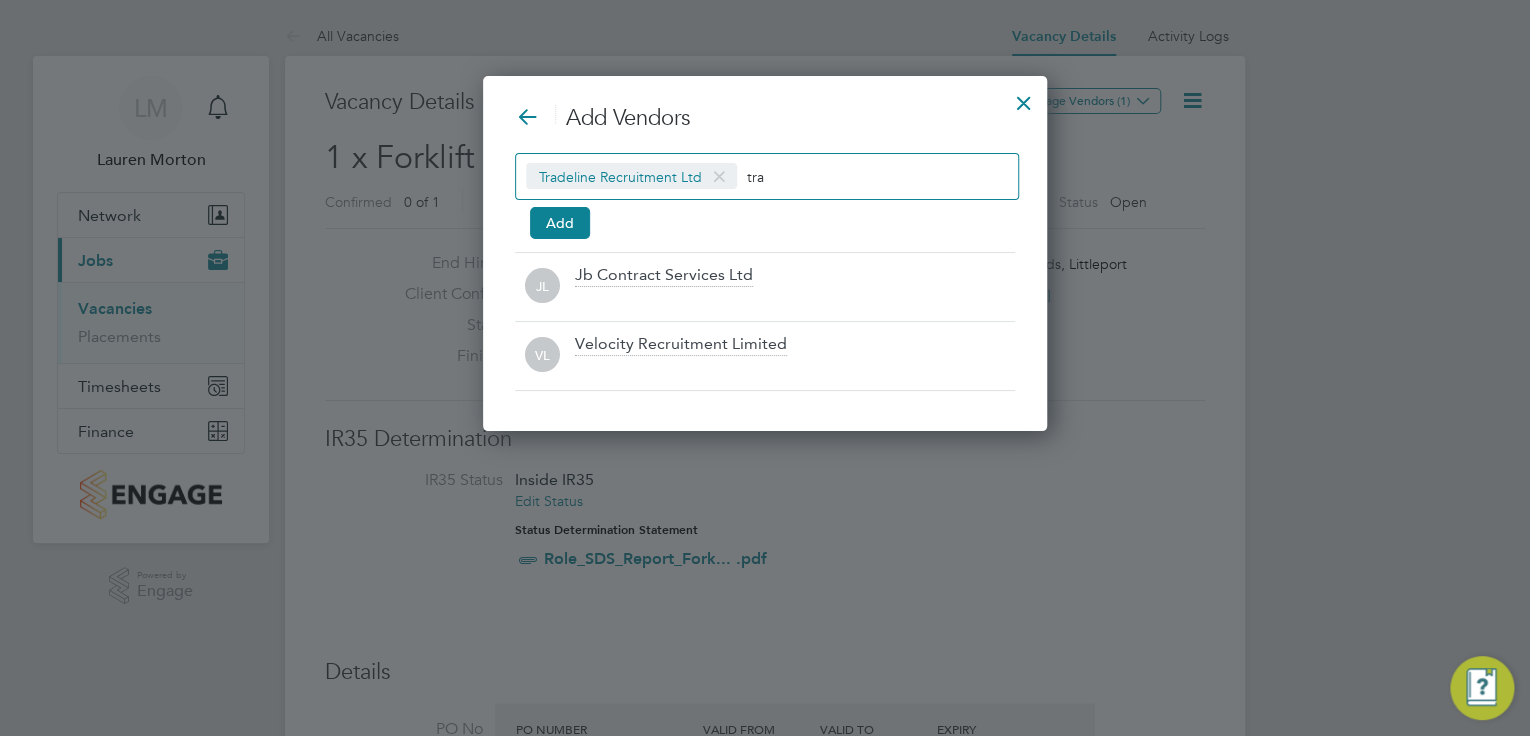 scroll, scrollTop: 355, scrollLeft: 565, axis: both 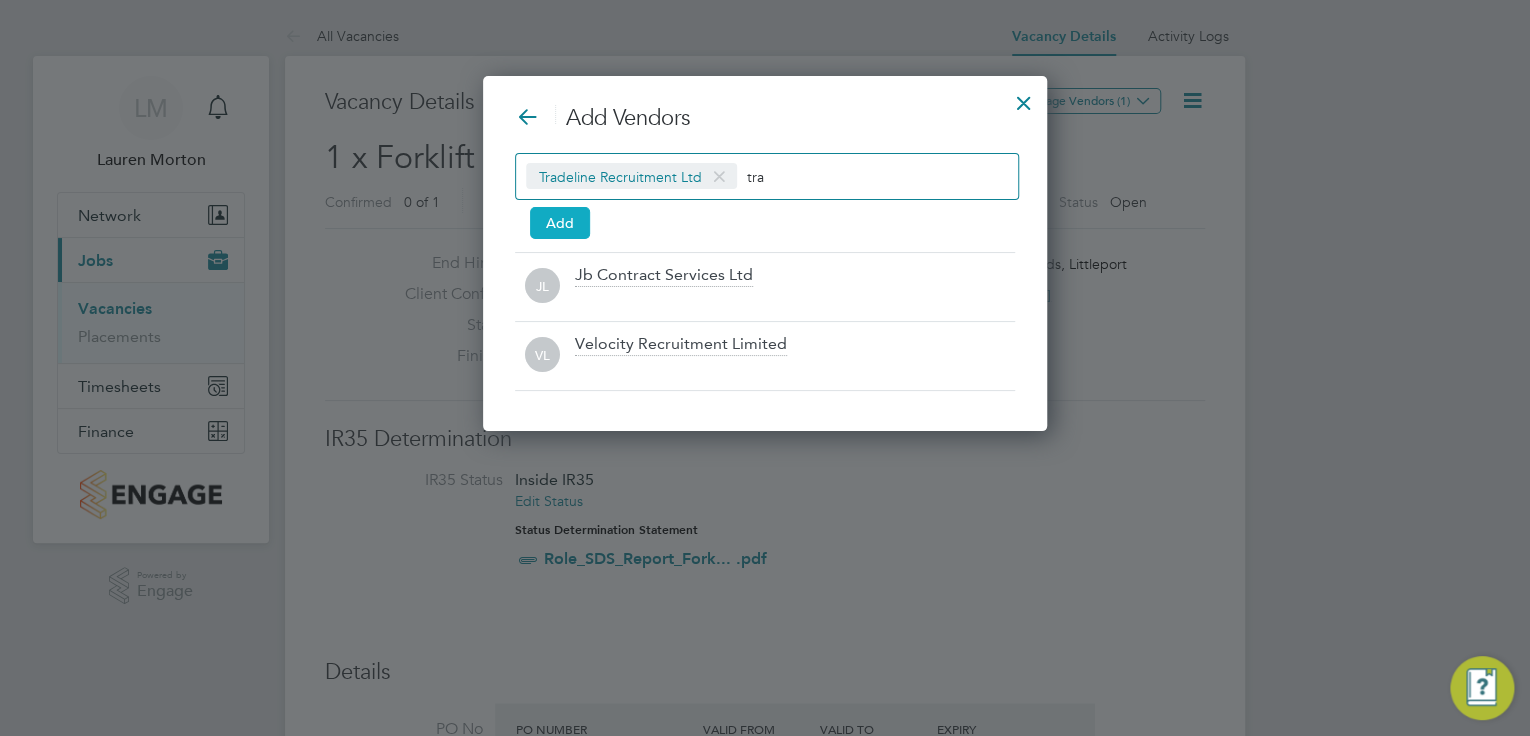click on "Add" at bounding box center (560, 223) 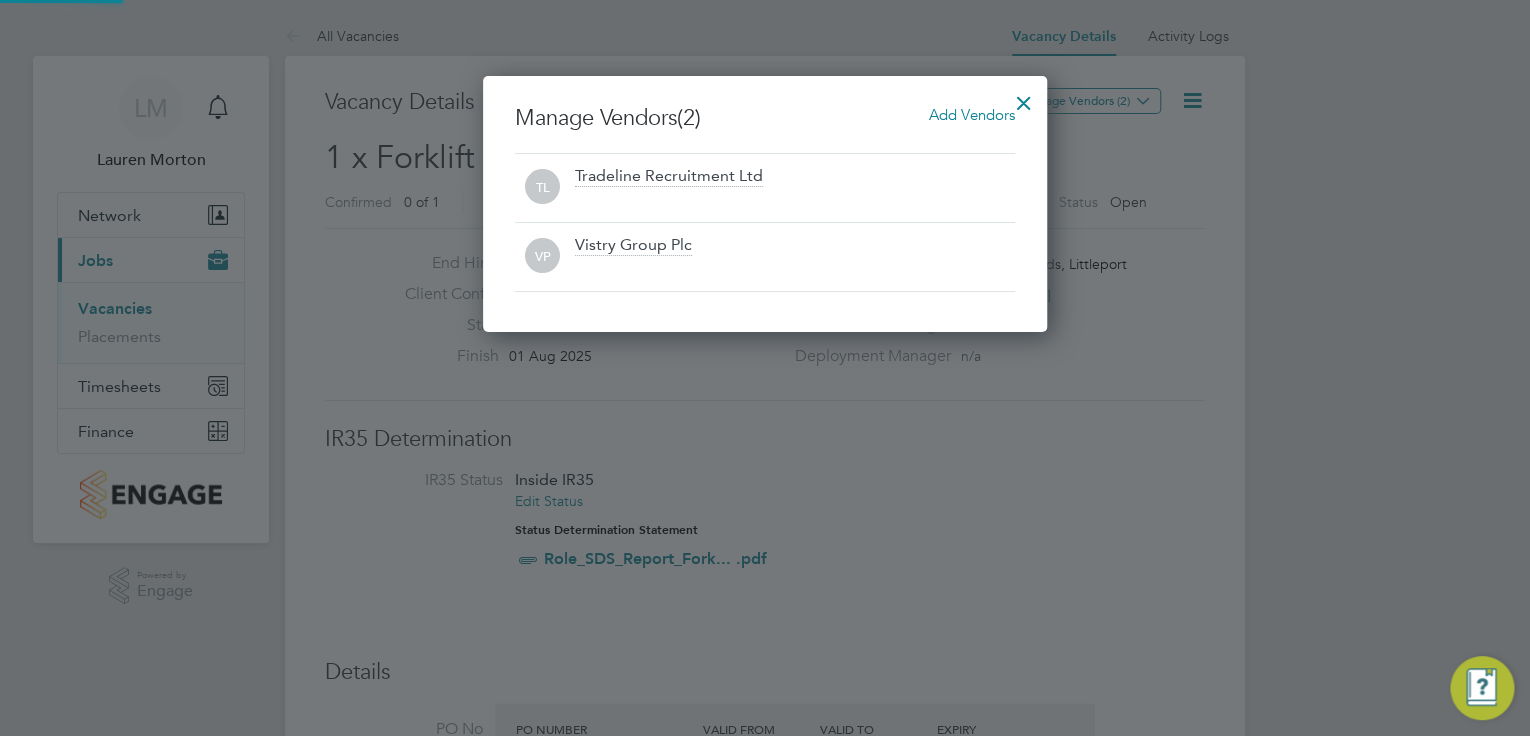 scroll, scrollTop: 10, scrollLeft: 10, axis: both 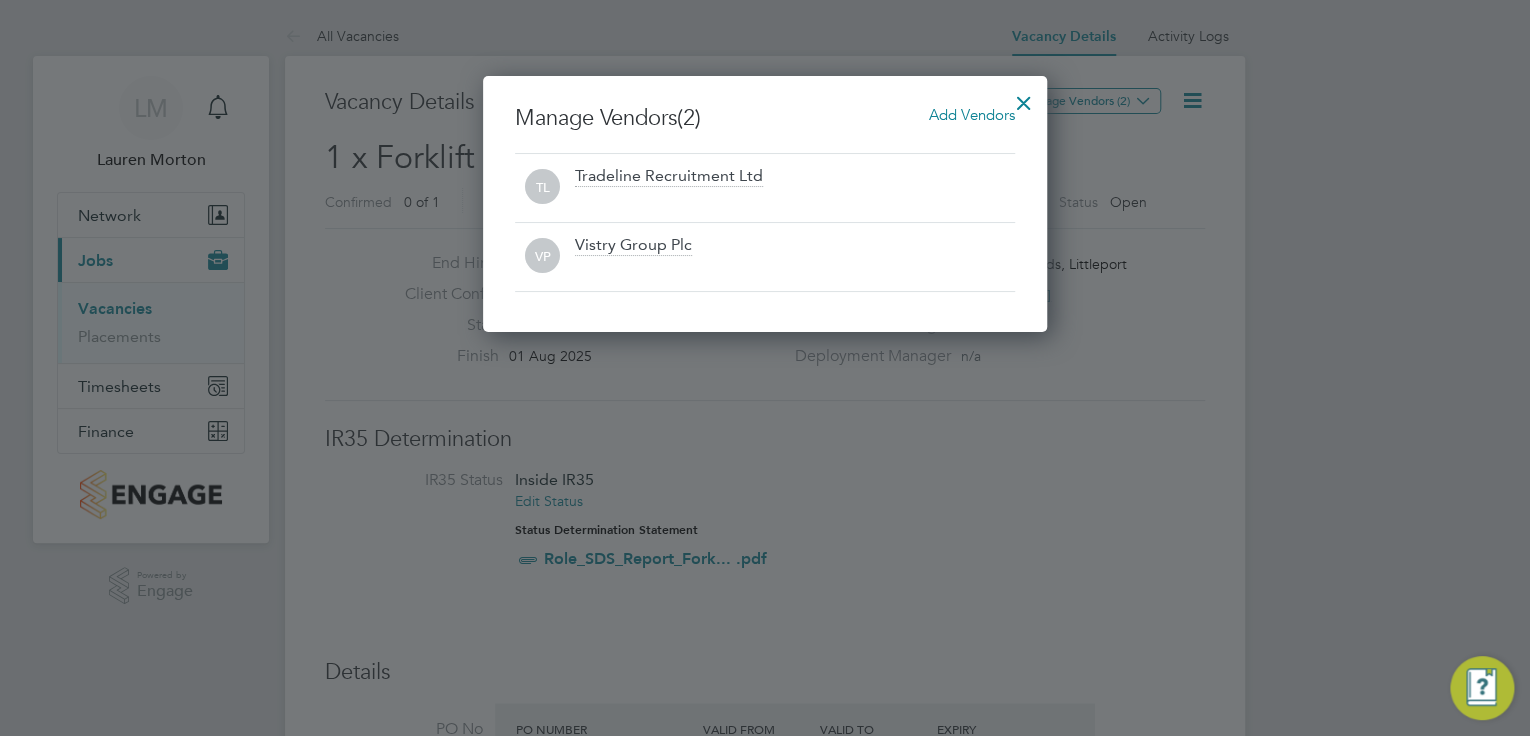 click at bounding box center (1024, 98) 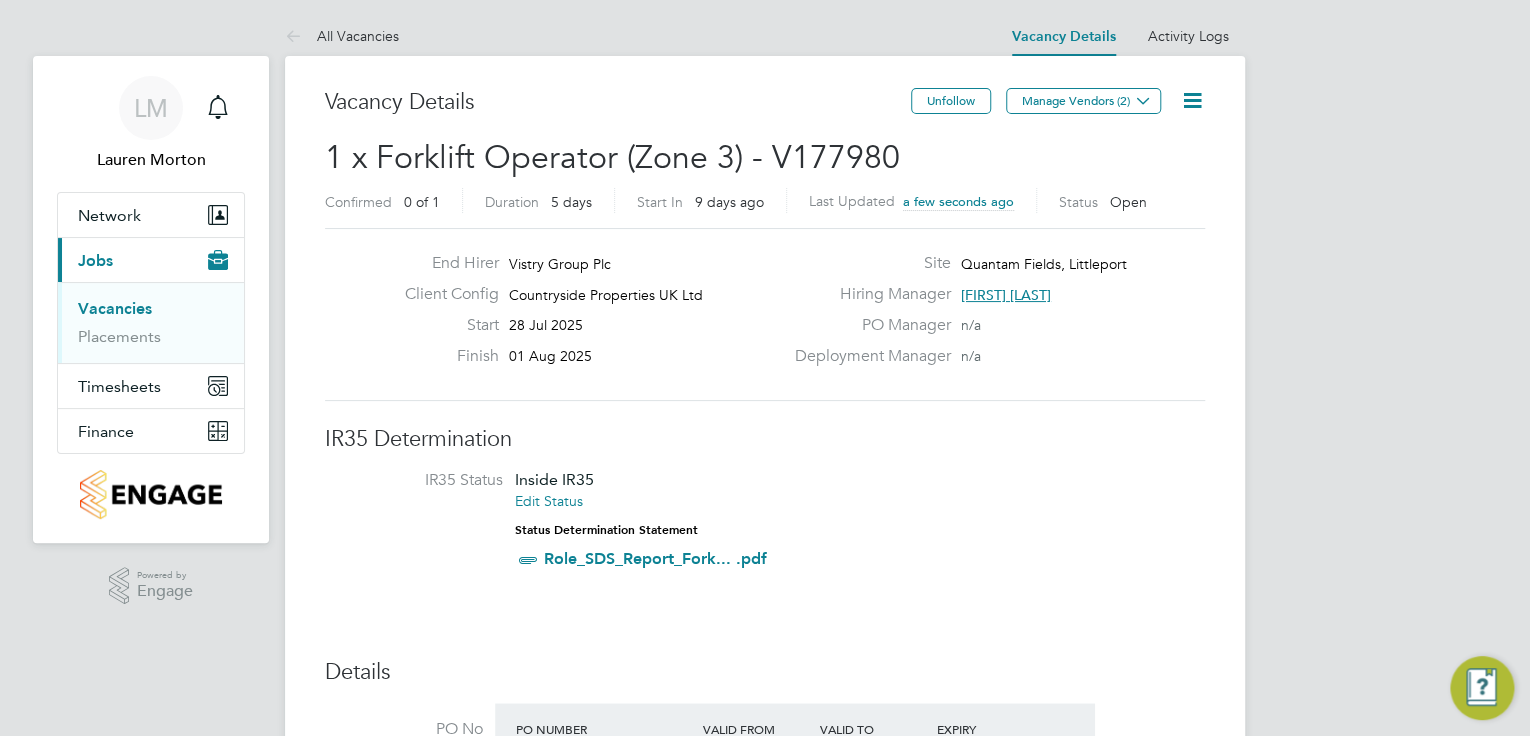 click on "Vacancies" at bounding box center [115, 308] 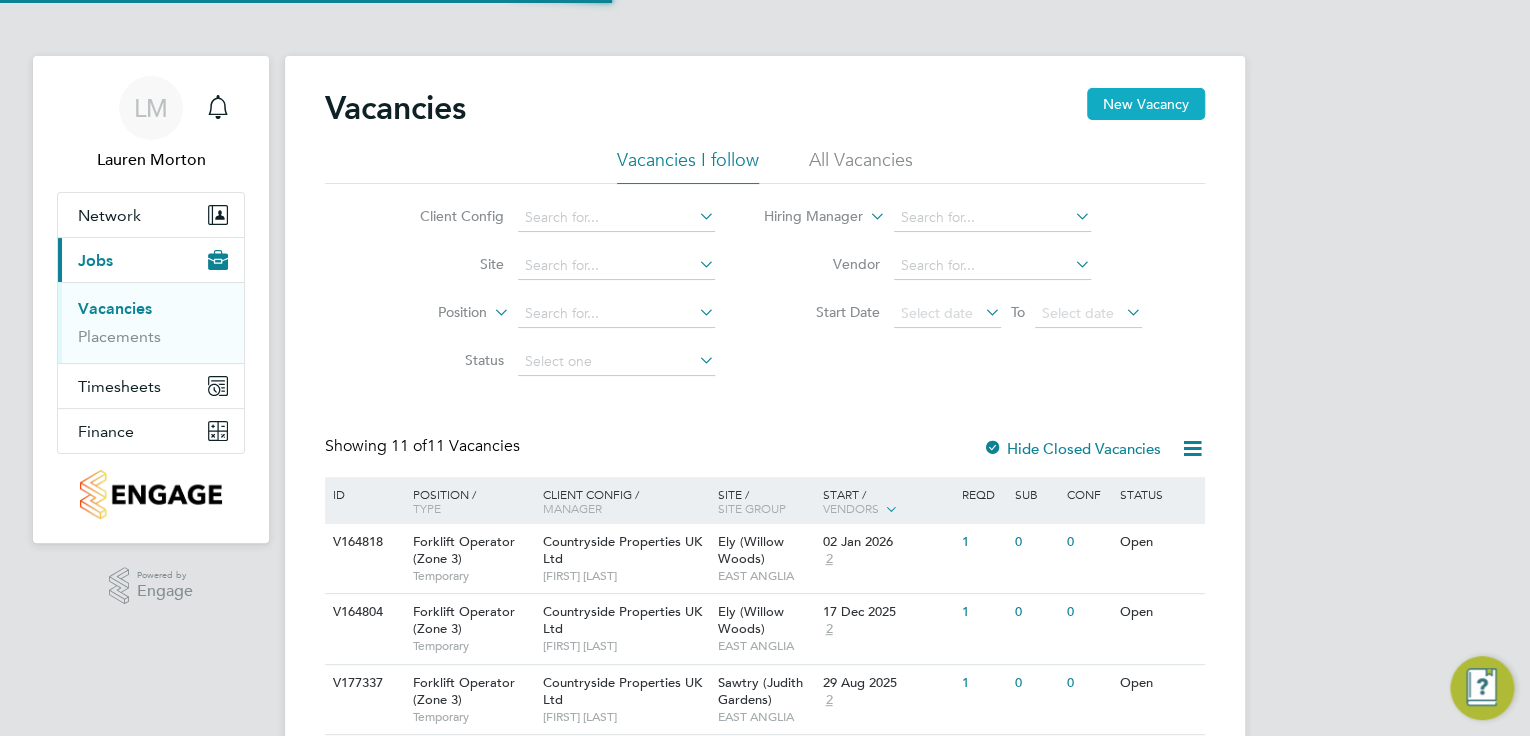 click on "New Vacancy" 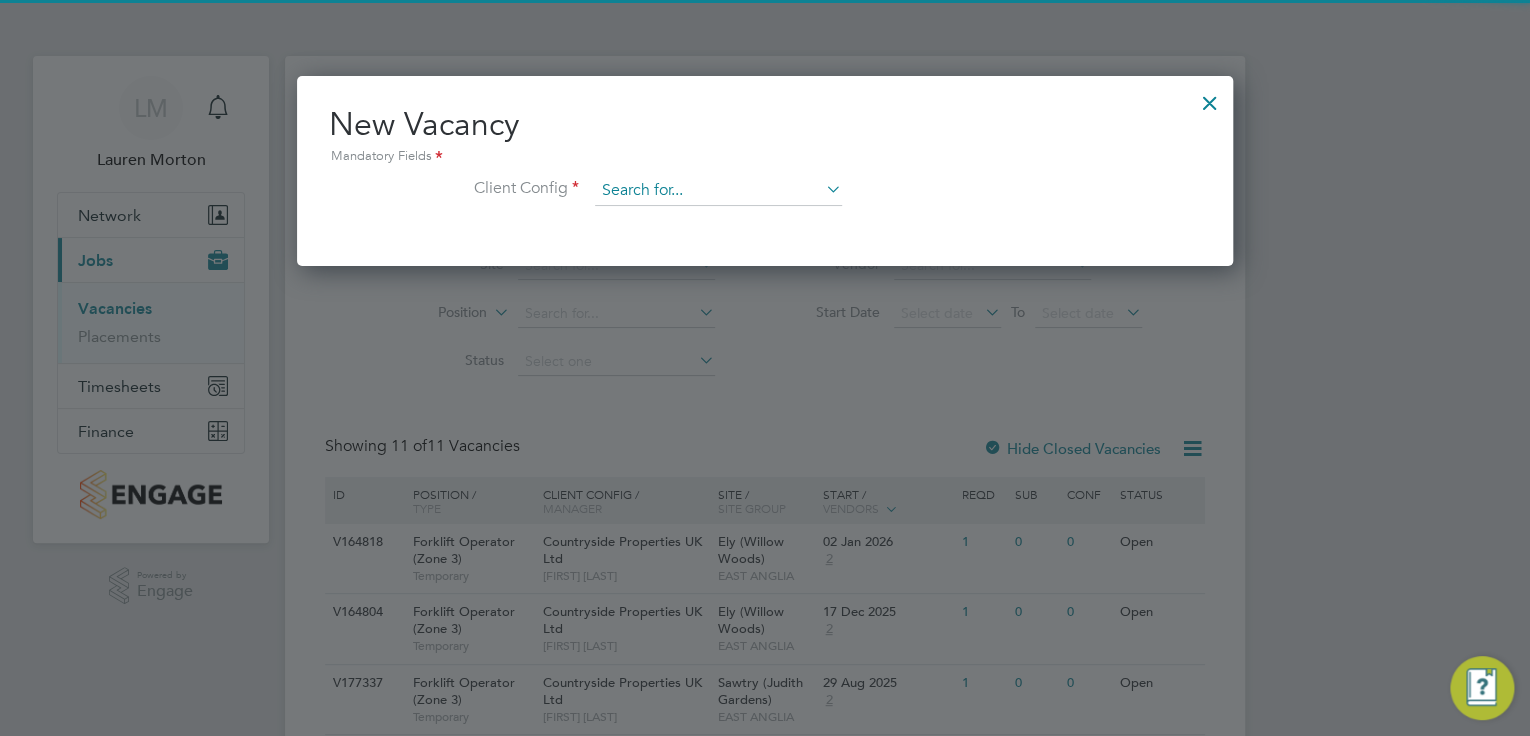 click at bounding box center [718, 191] 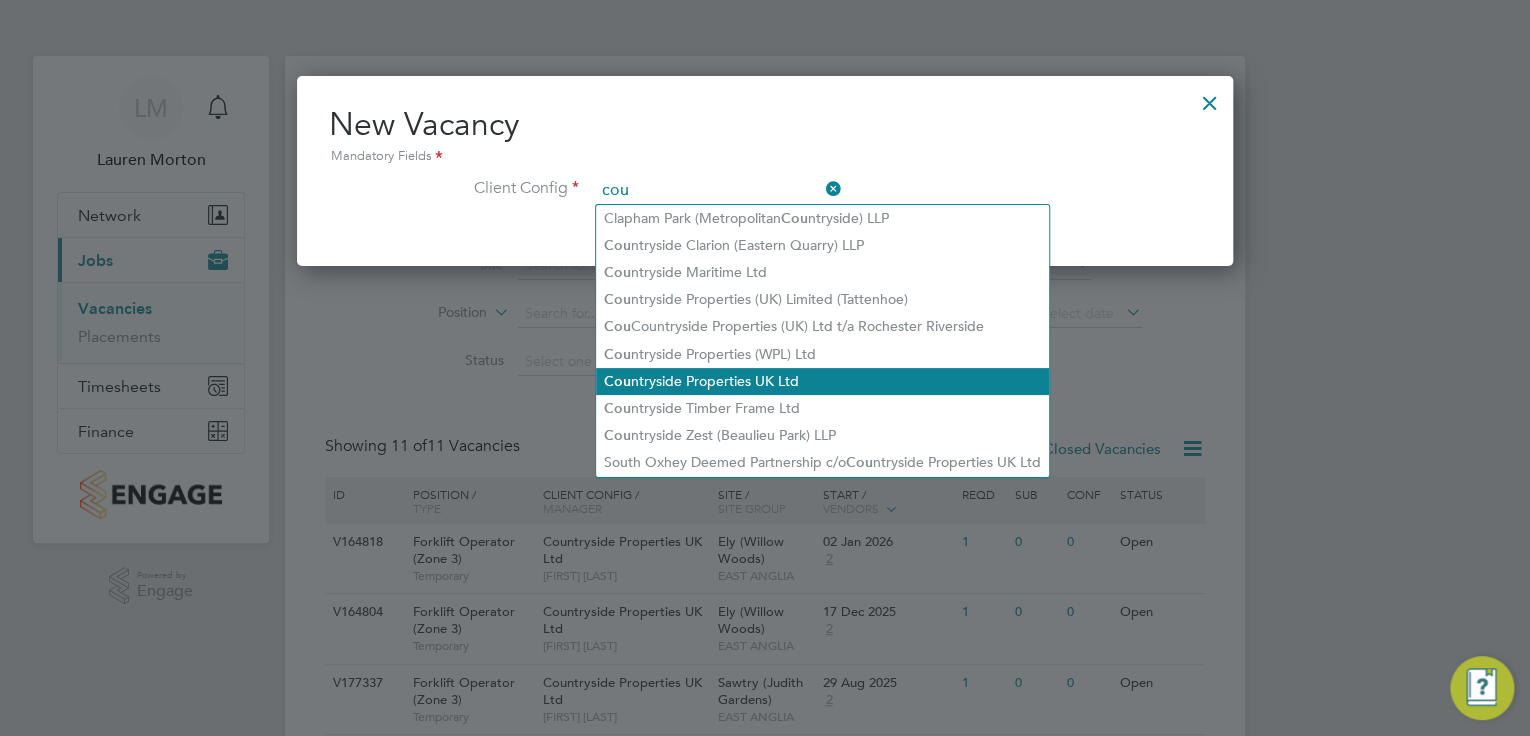 click on "Cou ntryside Properties UK Ltd" 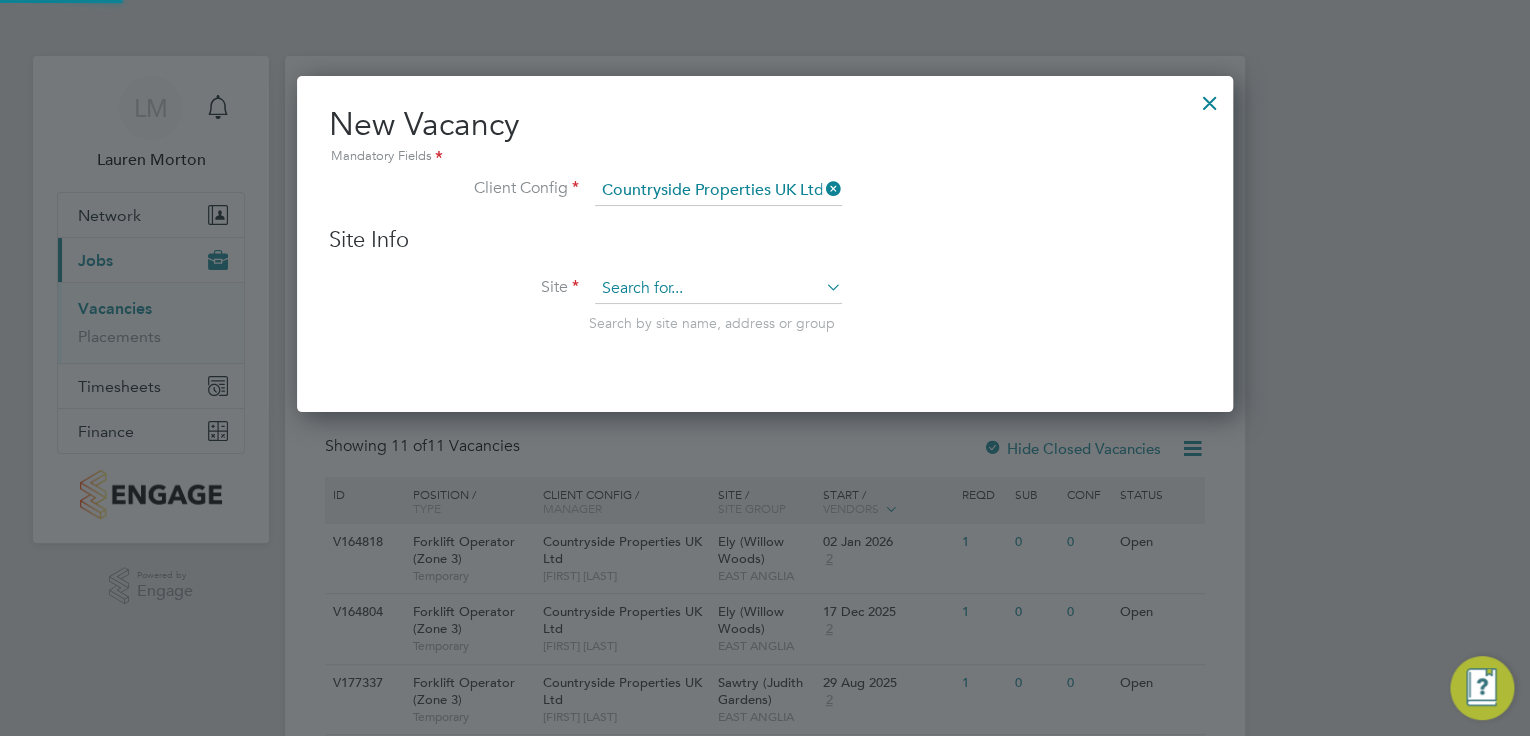 click at bounding box center [718, 289] 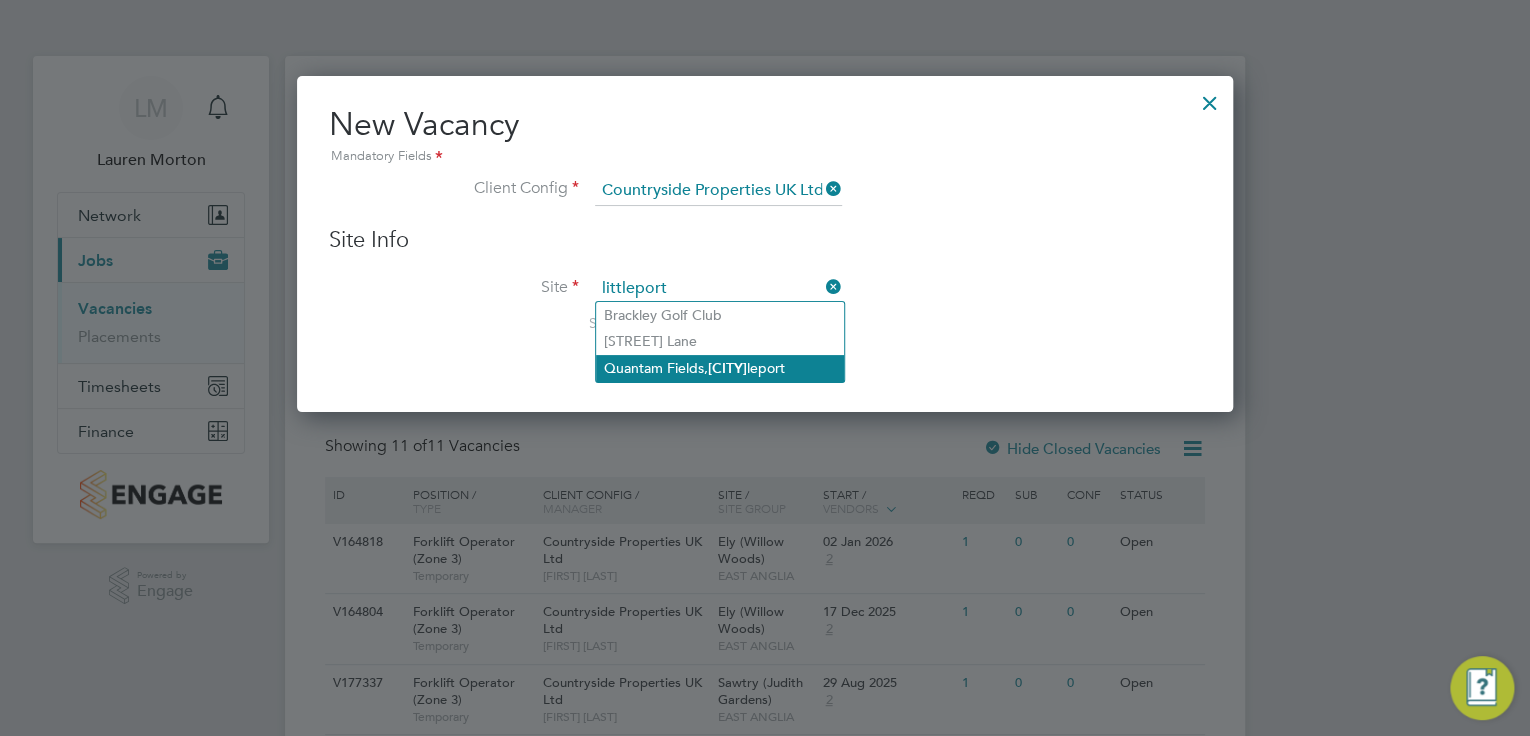 click on "Quantam Fields,  Litt leport" 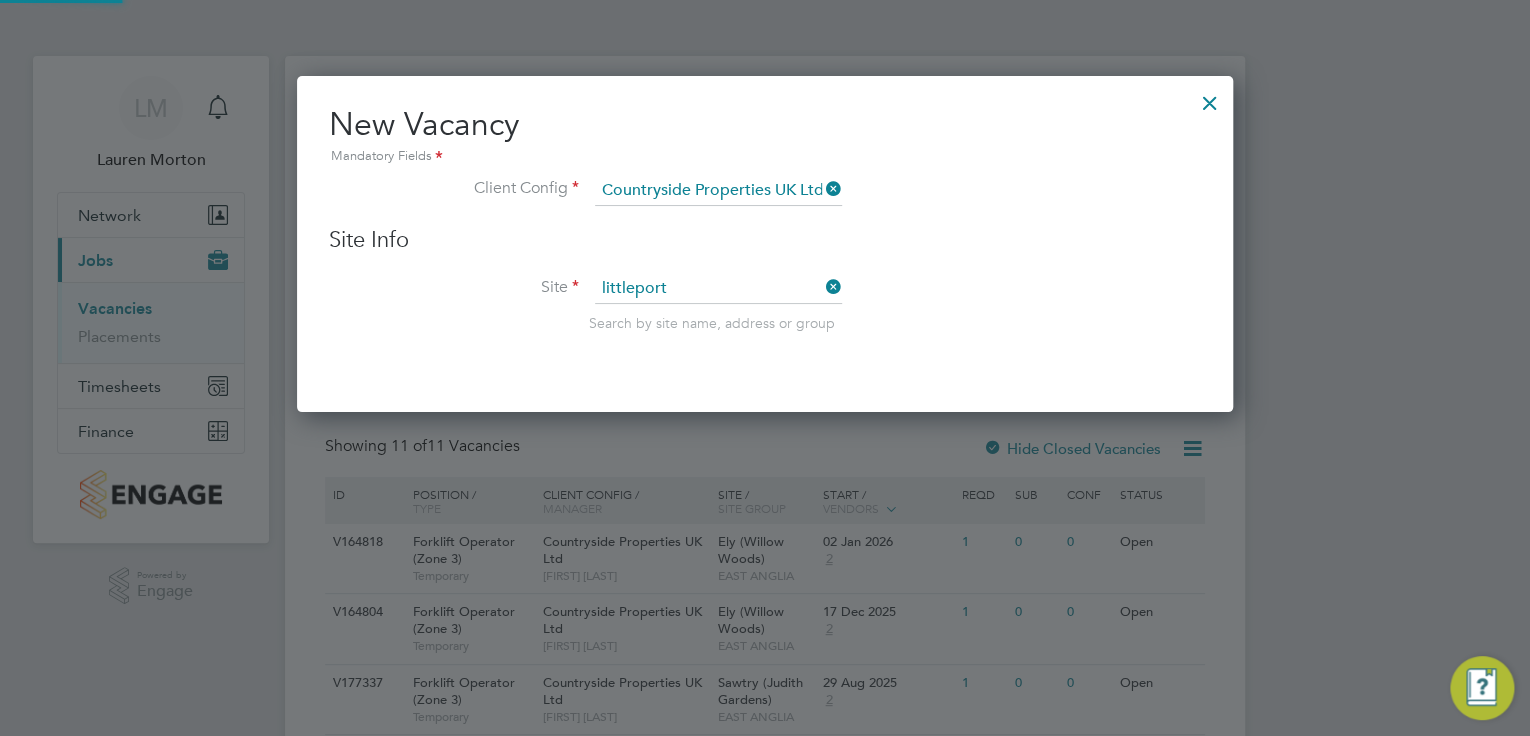 type on "Quantam Fields, Littleport" 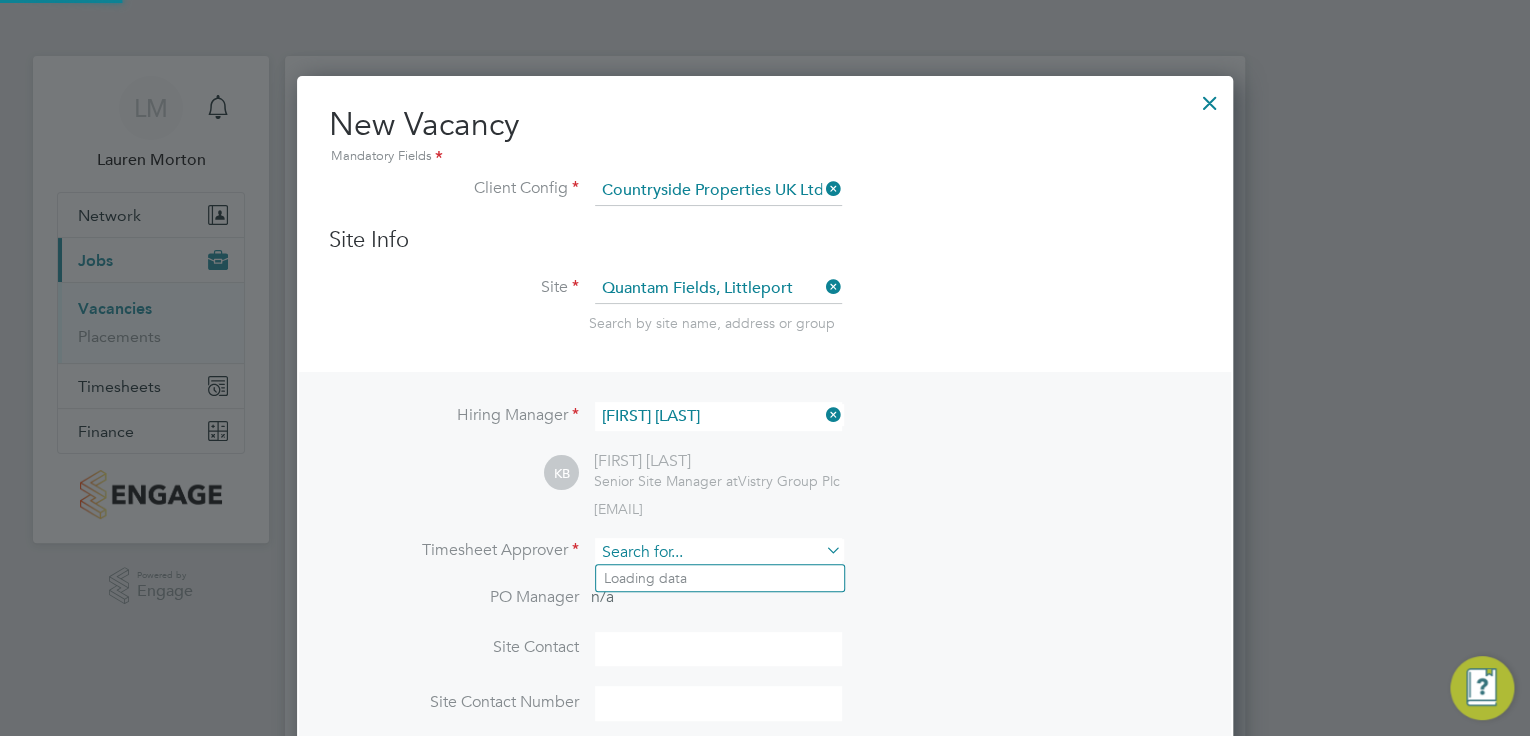 click at bounding box center [718, 552] 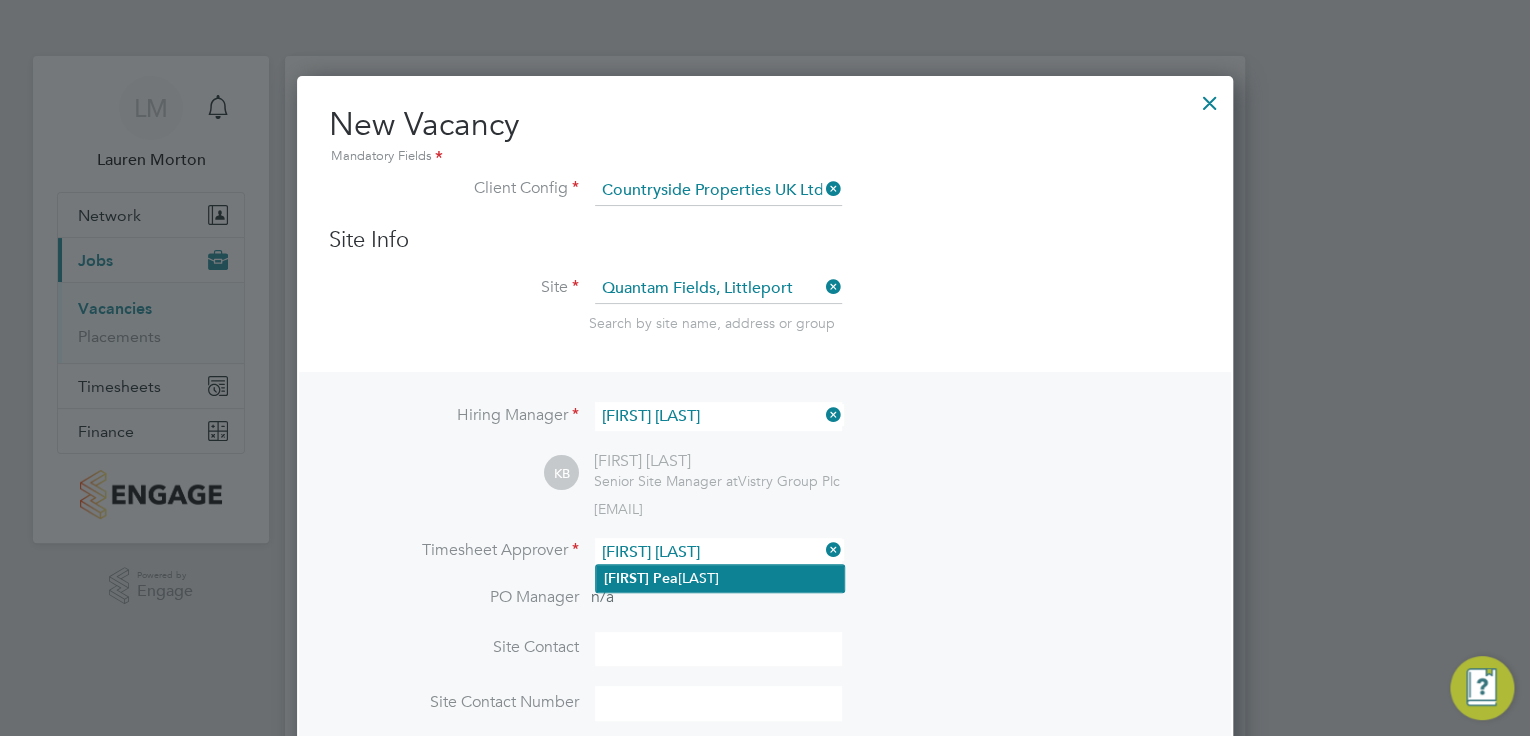 click on "Andy   Pea rce" 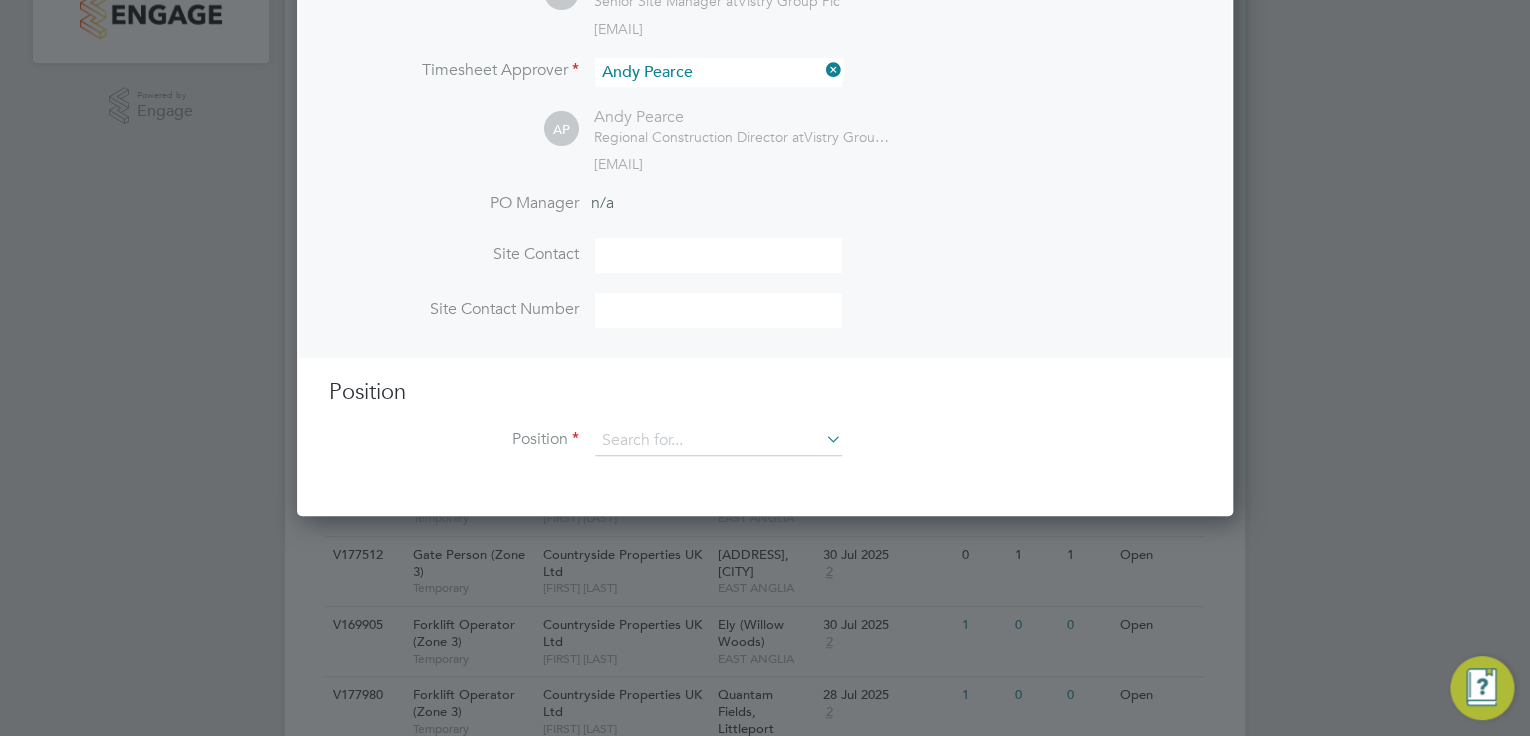 click at bounding box center [718, 255] 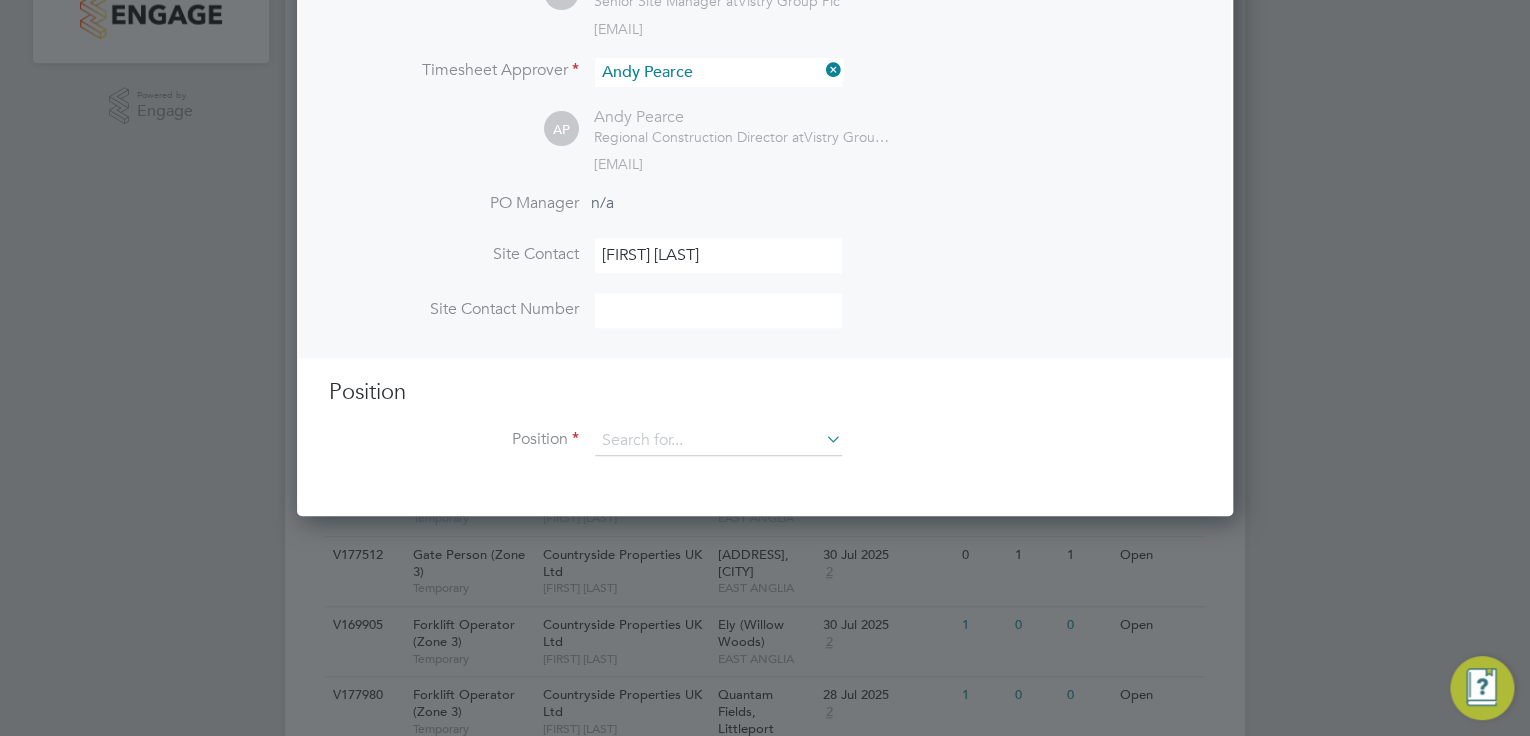 type on "07971962110" 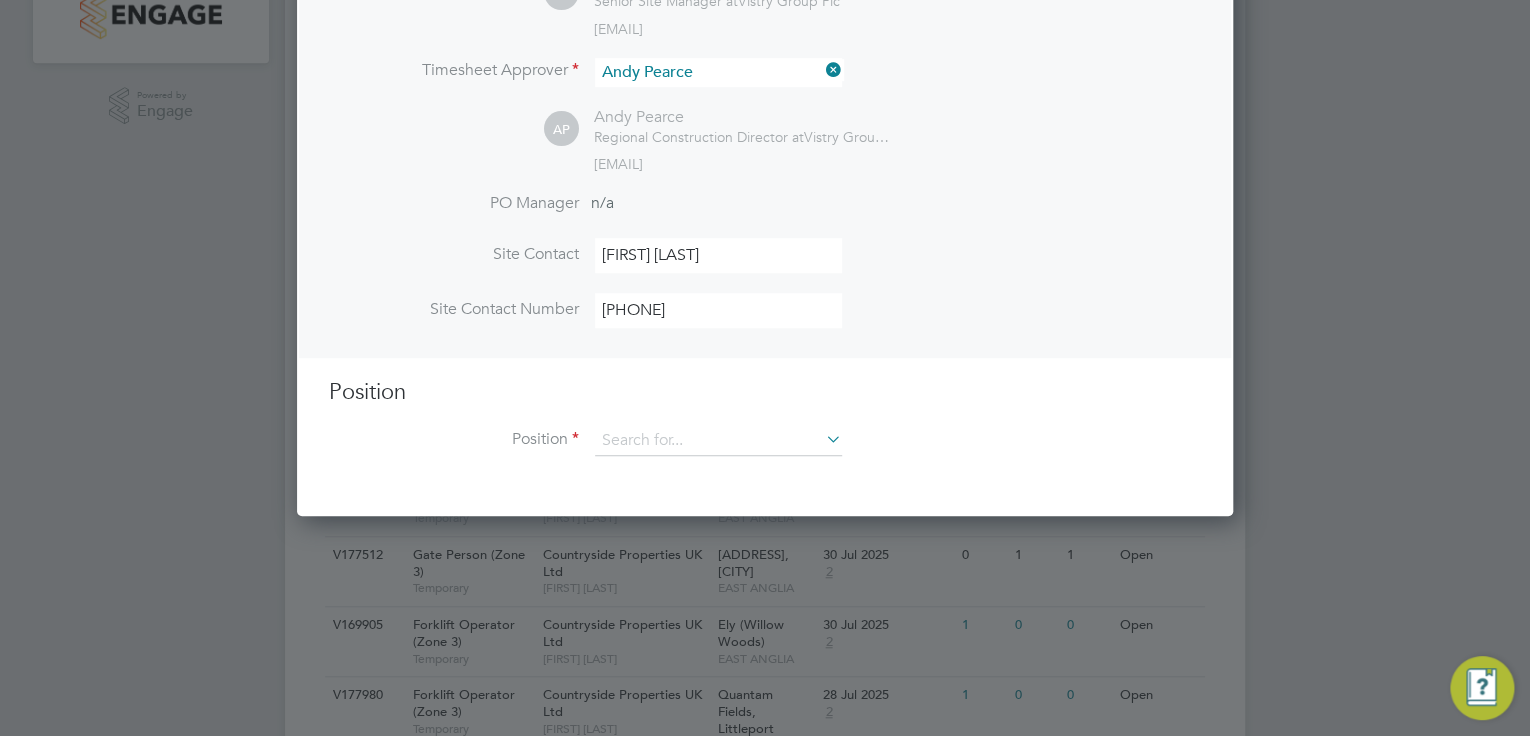 type on "fork" 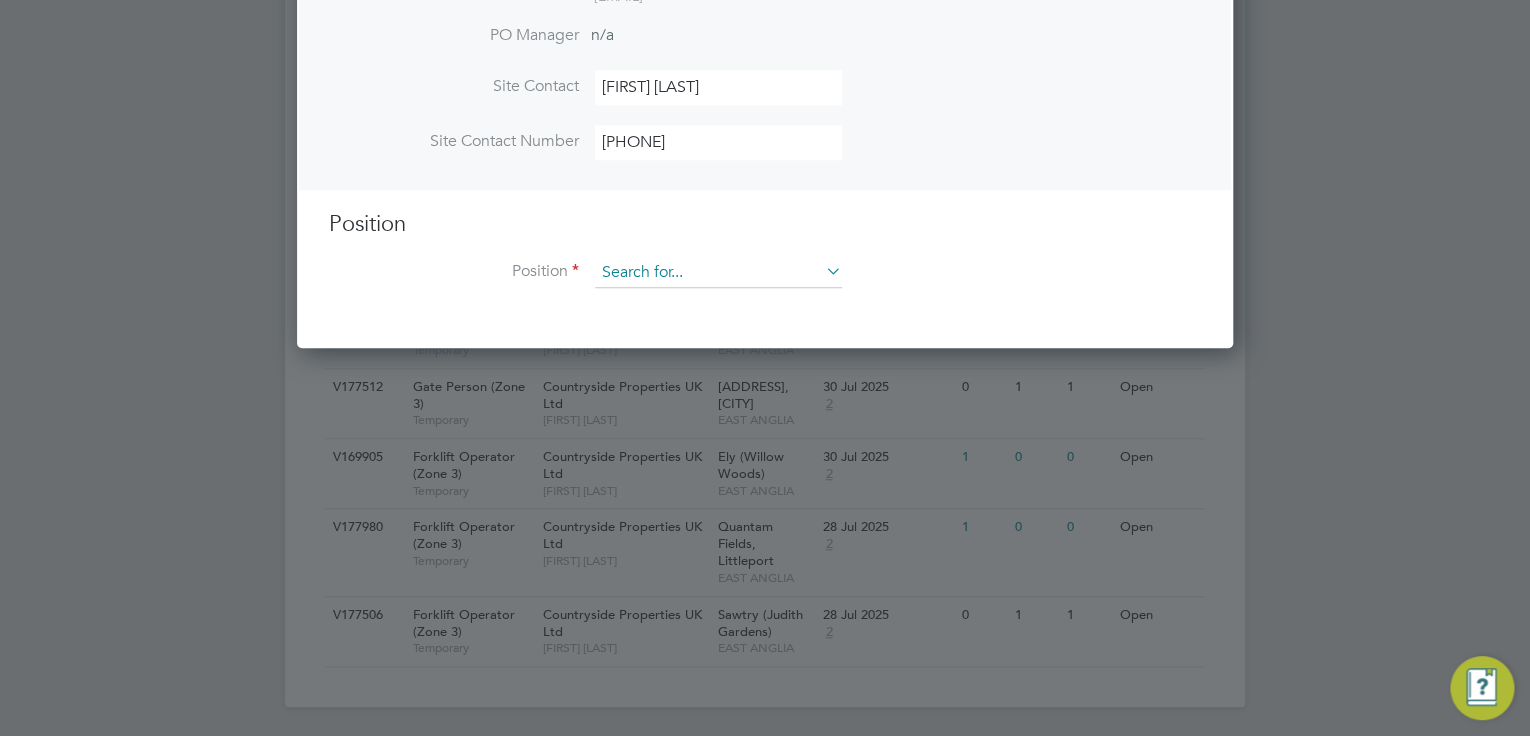 click at bounding box center [718, 273] 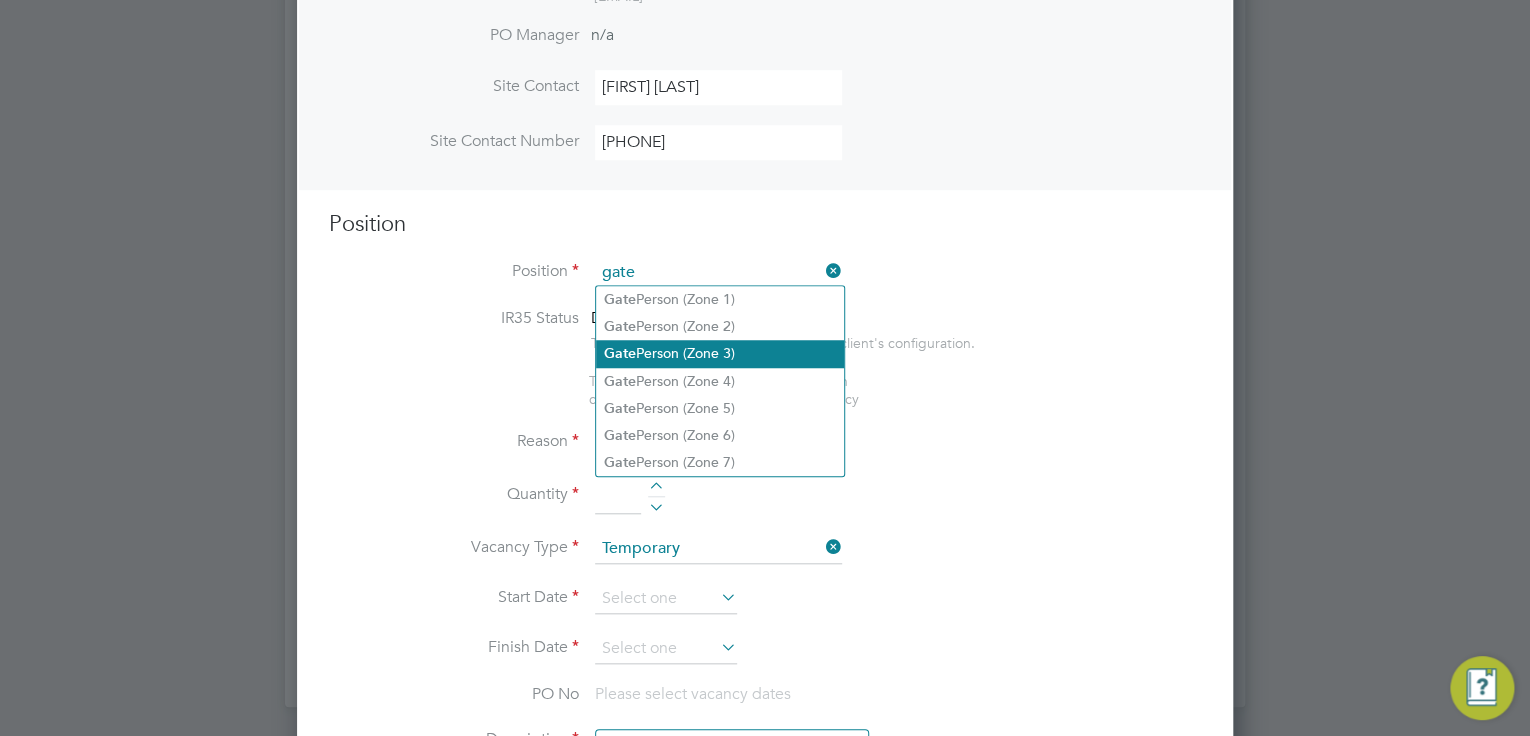 click on "Gate  Person (Zone 3)" 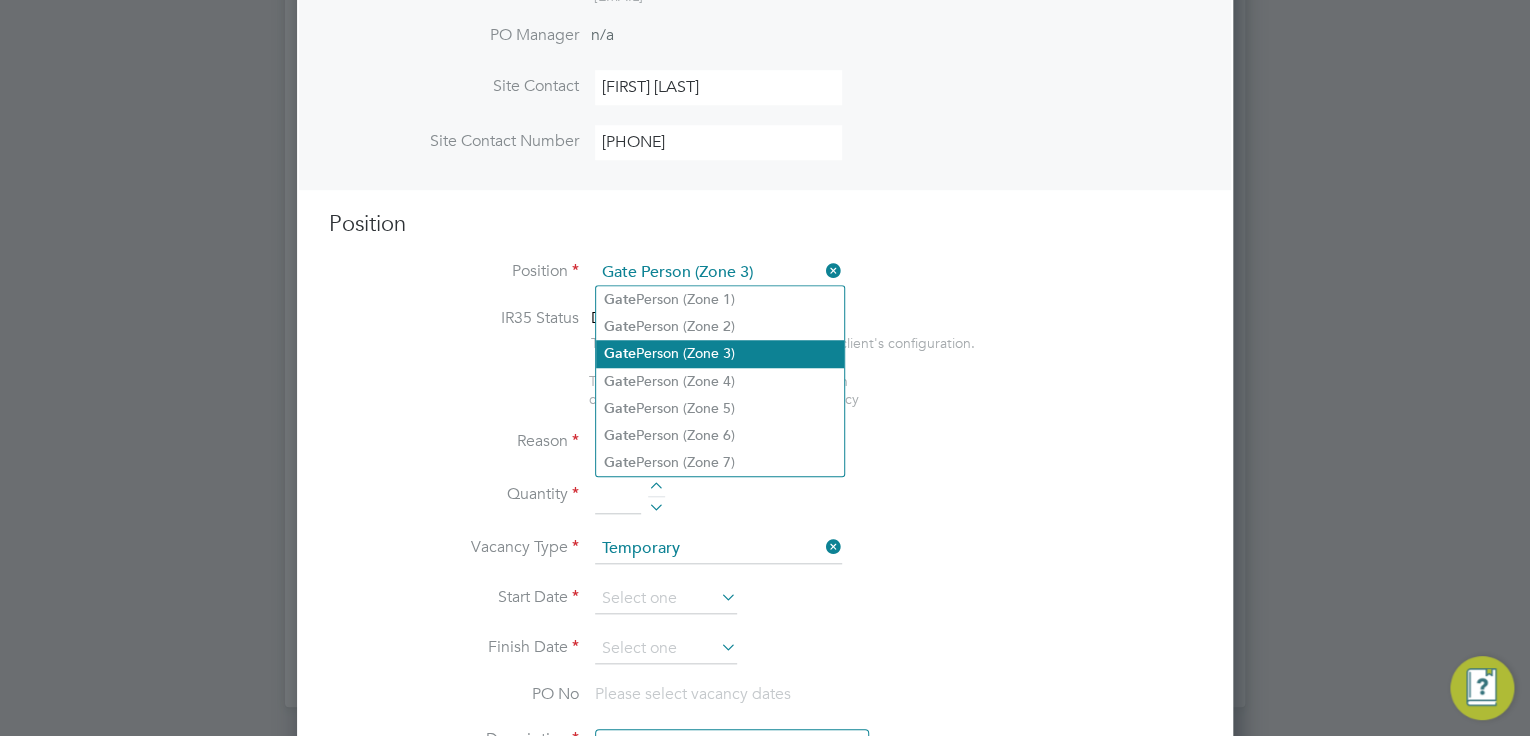 type on "-	Welcoming visitors and signing visitors in and out of site
-	Checking CSCS cards
-	Scanning CSCS cards to the Mosaic system
-	Issuing Mosaic contractor cards where necessary
-	Ensuring all visitors have the correct PPE
-	Issuing PPE where there are items missing
-	Liaising with Site Management team regarding visitors, deliveries and new workers
-	Liaising with the Materials Controller regarding materials deliveries
-	Assisting the Traffic Marshall in the movement of vehicles in to and around the site
-	Ensuring that vehicles visiting site are parked properly and safely
-	Wheel washing vehicles that leave the site when necessary
-	Assist with adhoc general labouring duties on site as and when required to do so
-	Maintaining accurate and up to date records of signing in sheets in case of emergency" 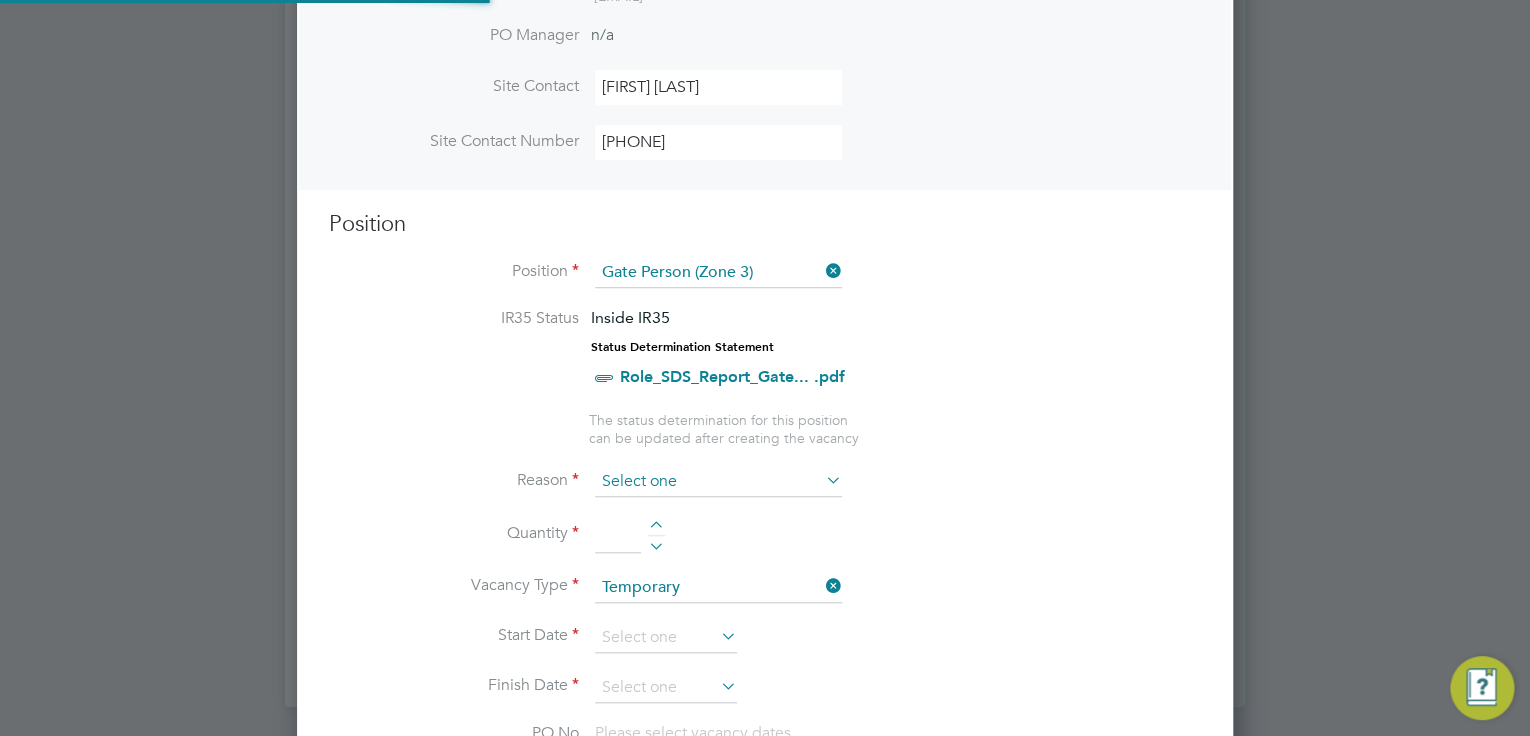 click at bounding box center [718, 482] 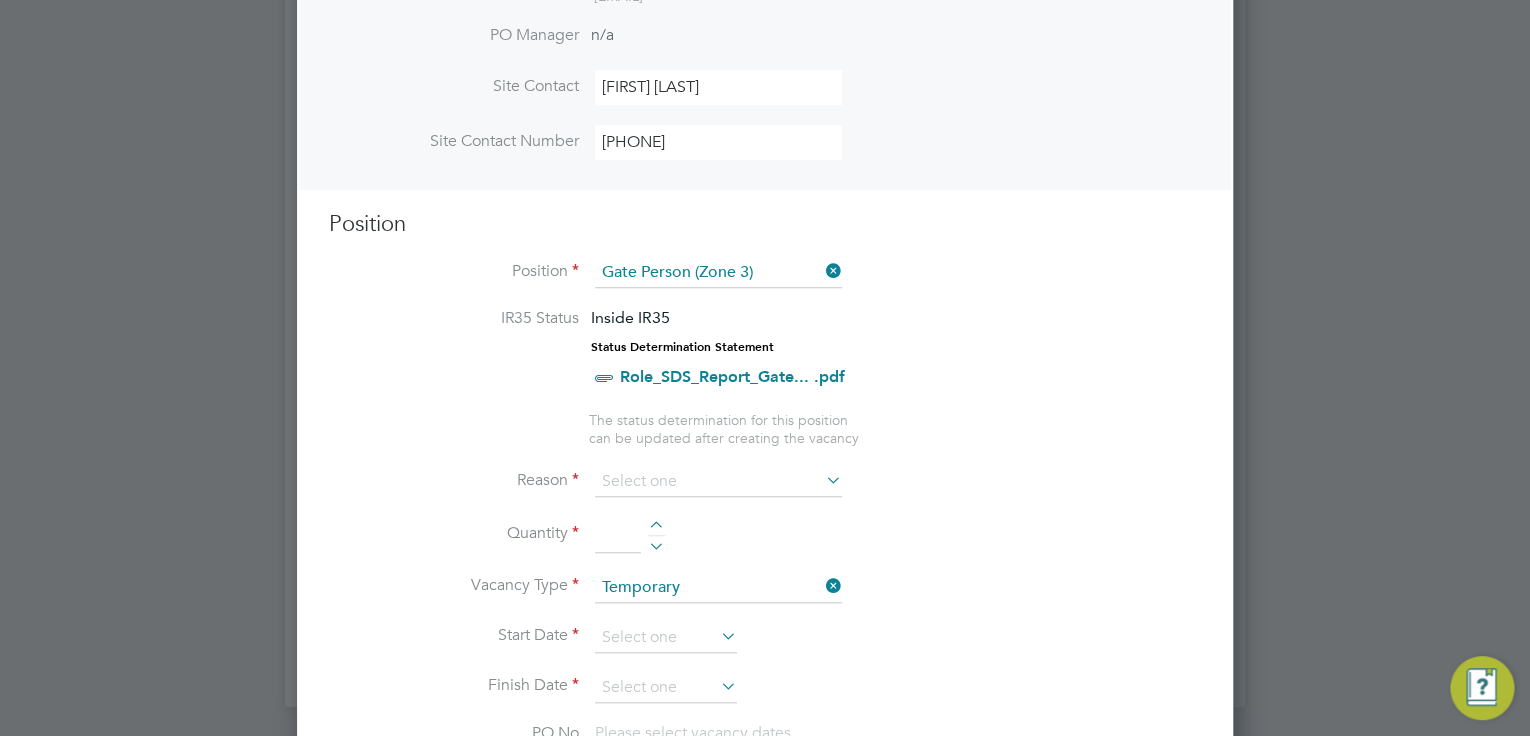click on "Holiday" 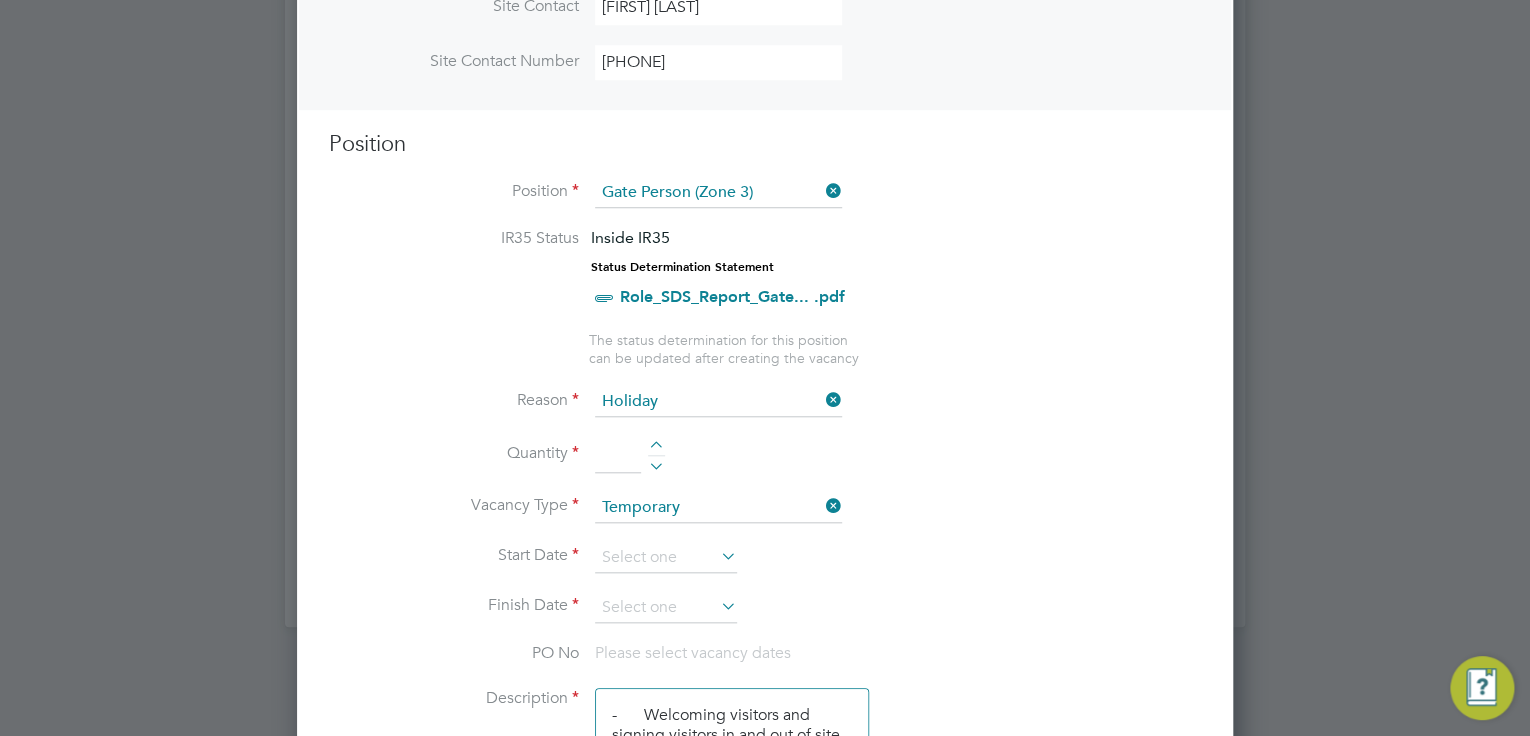 click at bounding box center (656, 448) 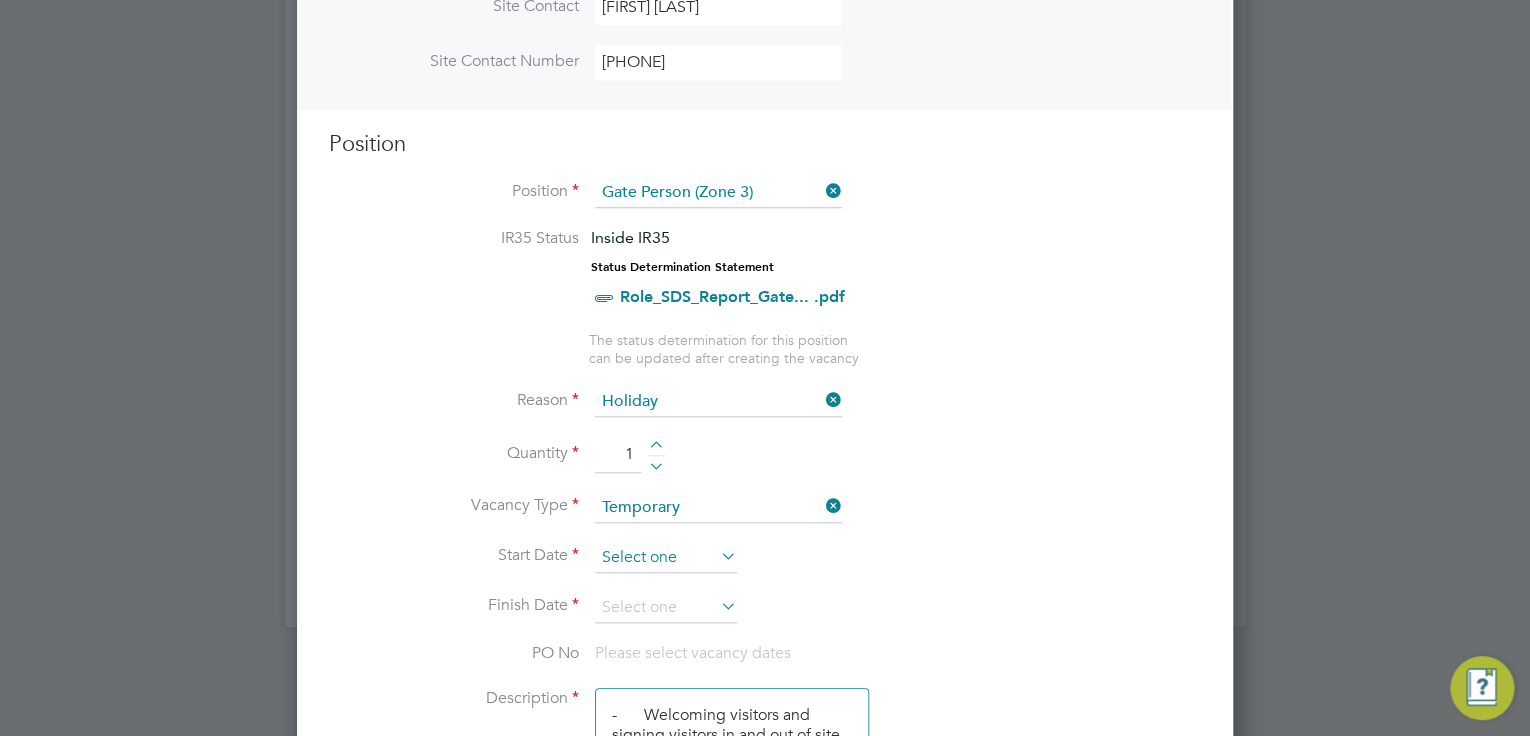 click at bounding box center (666, 558) 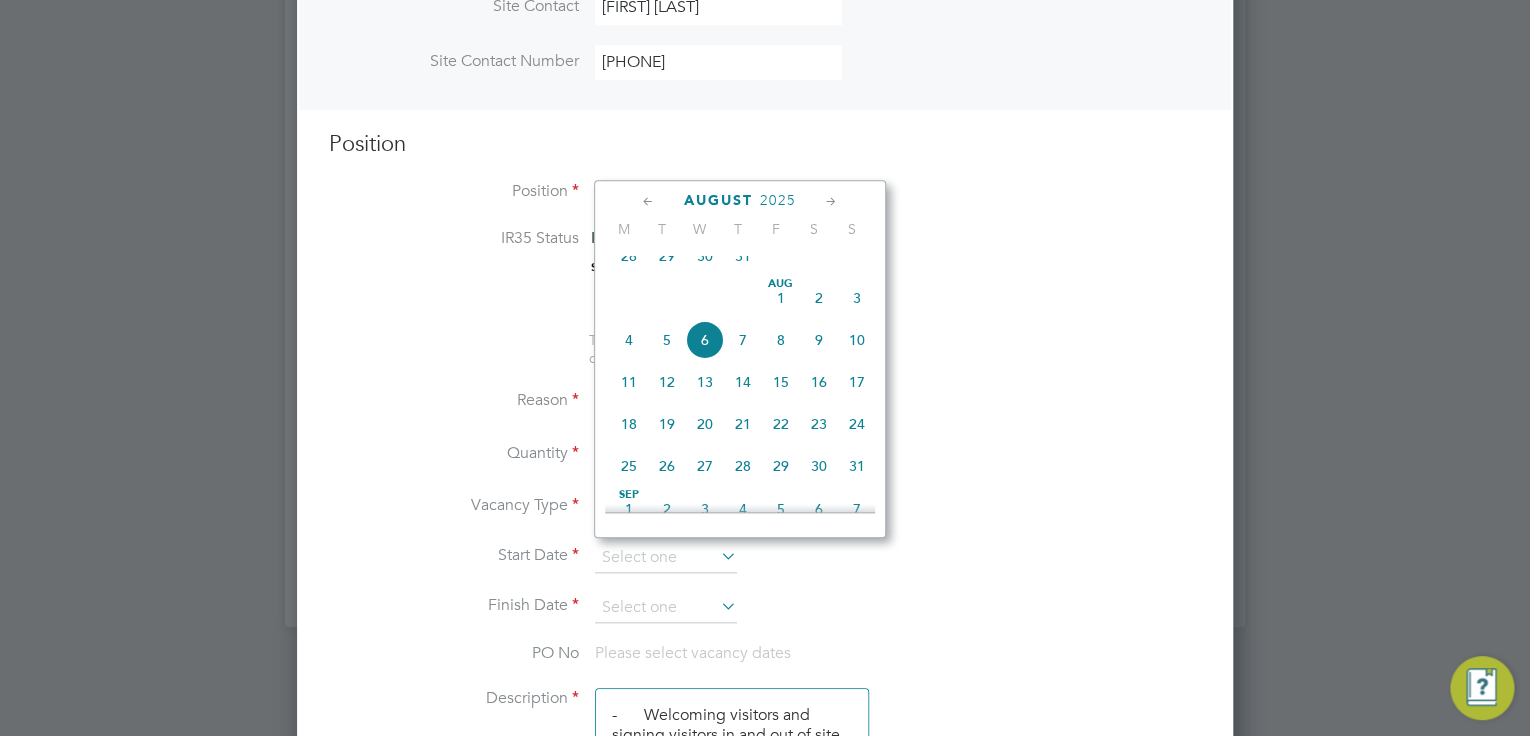 click on "29" 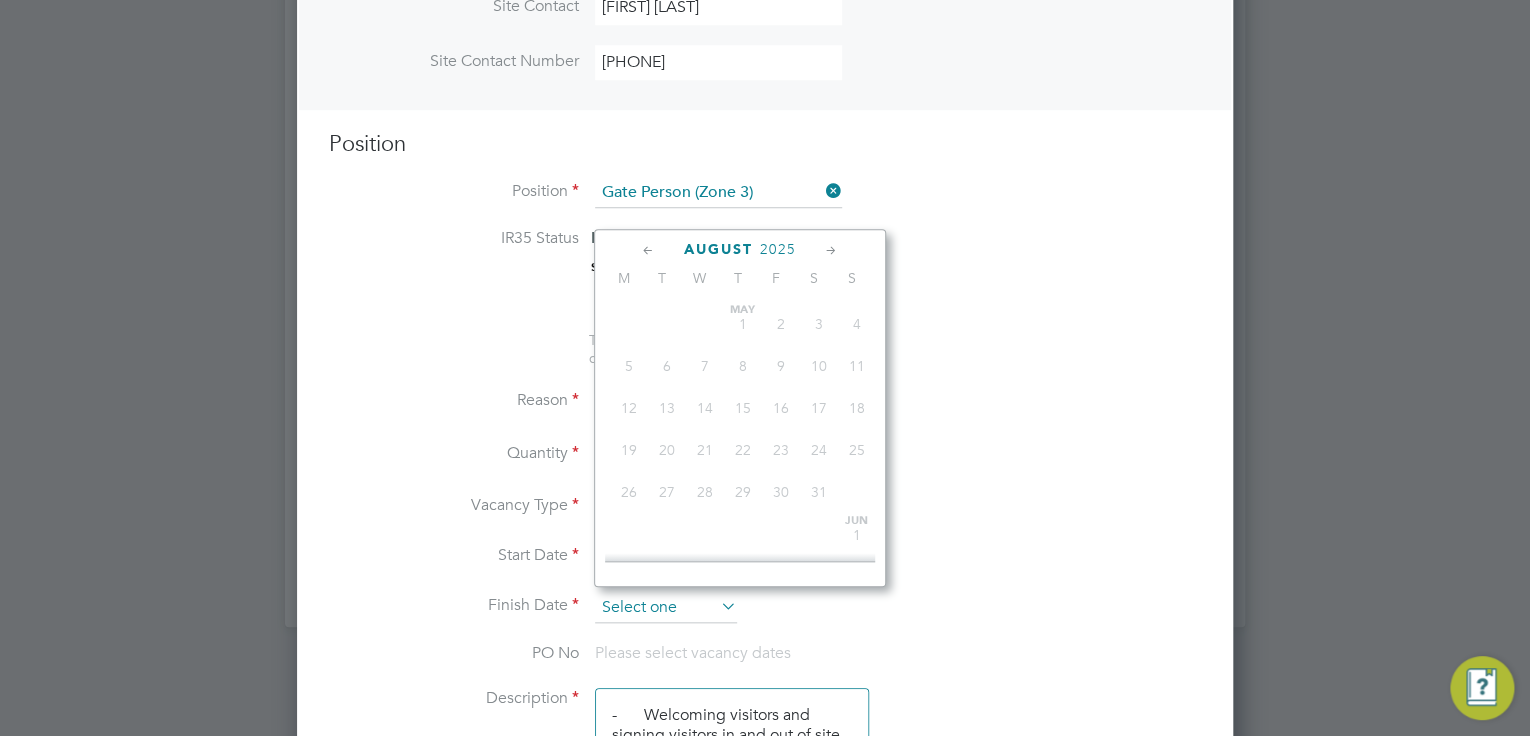click at bounding box center (666, 608) 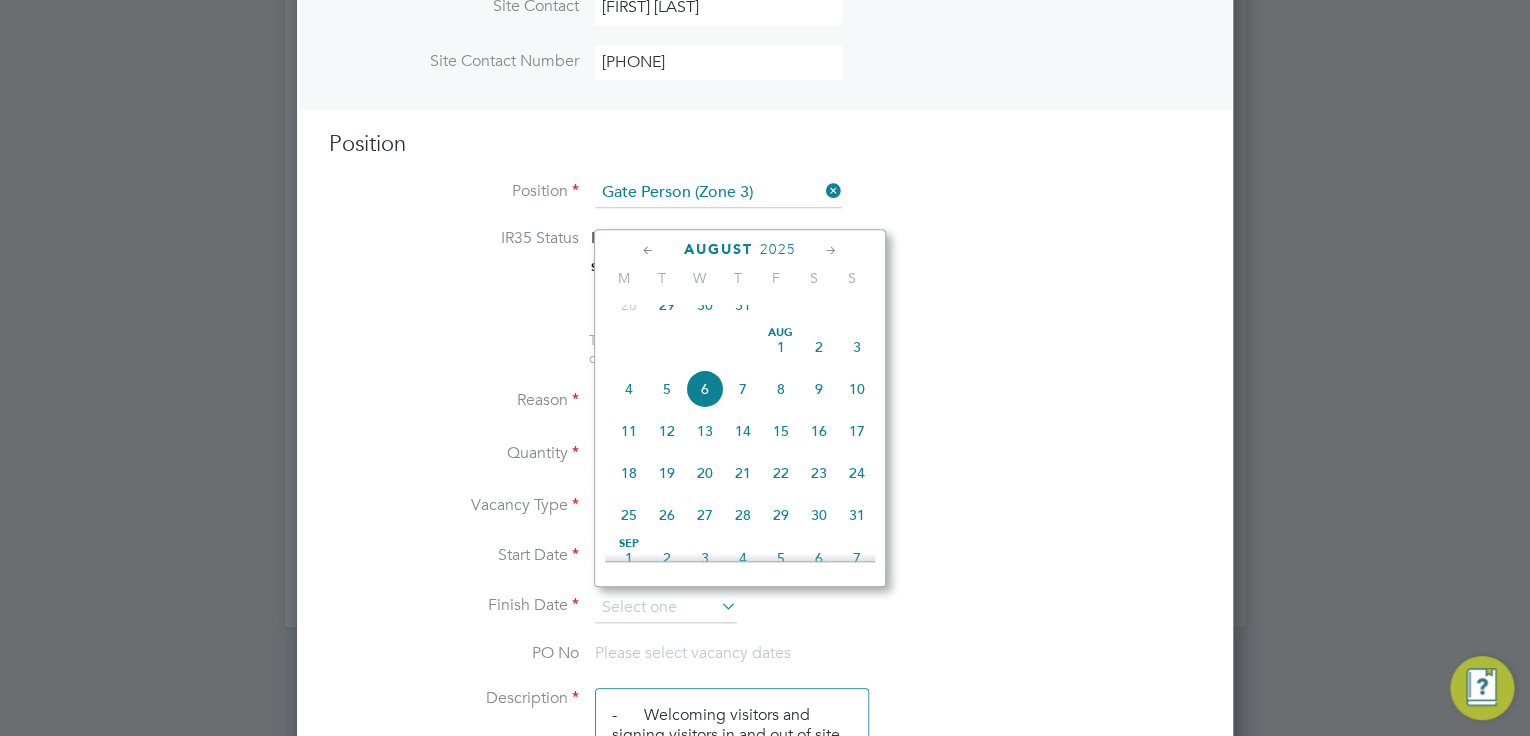 click on "Aug 1" 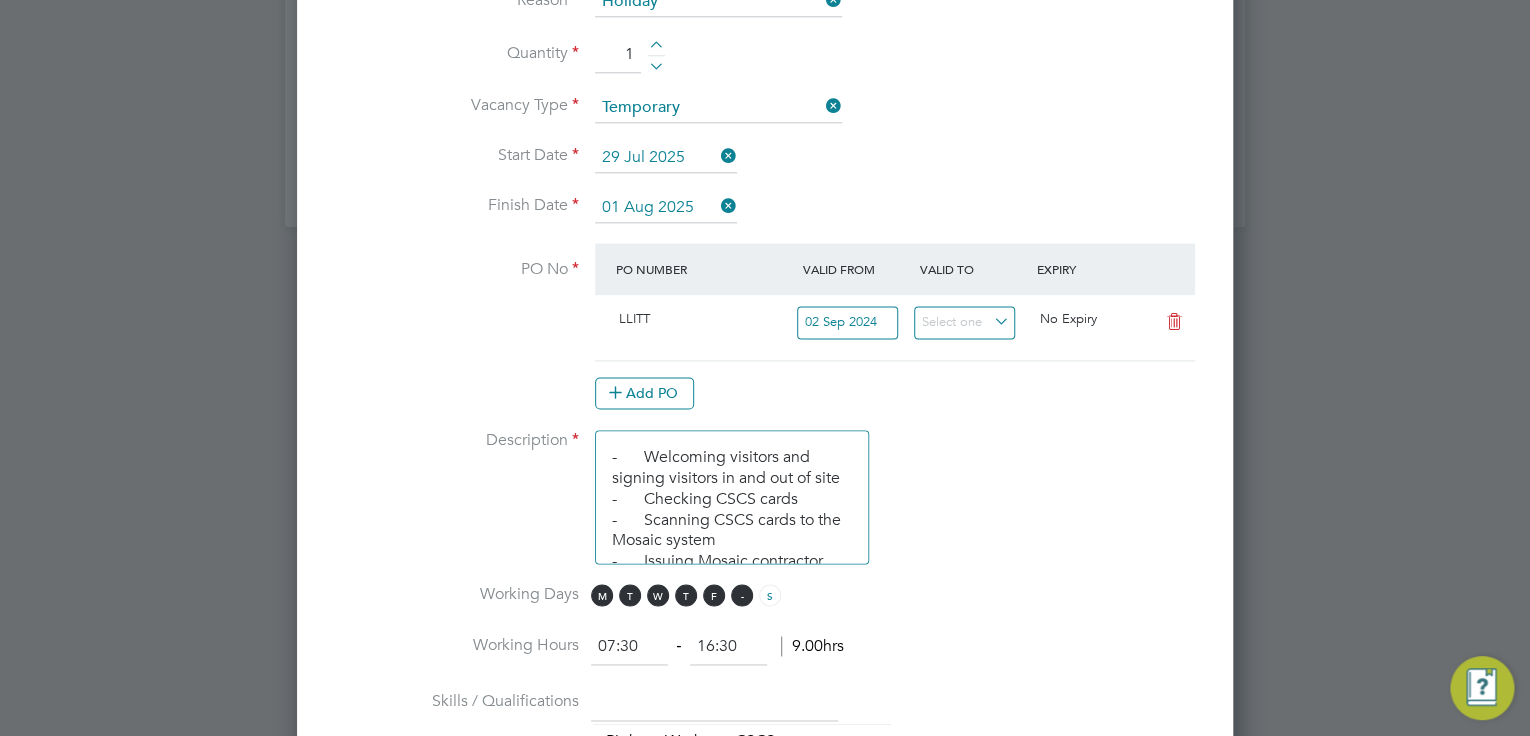click on "S" at bounding box center (742, 595) 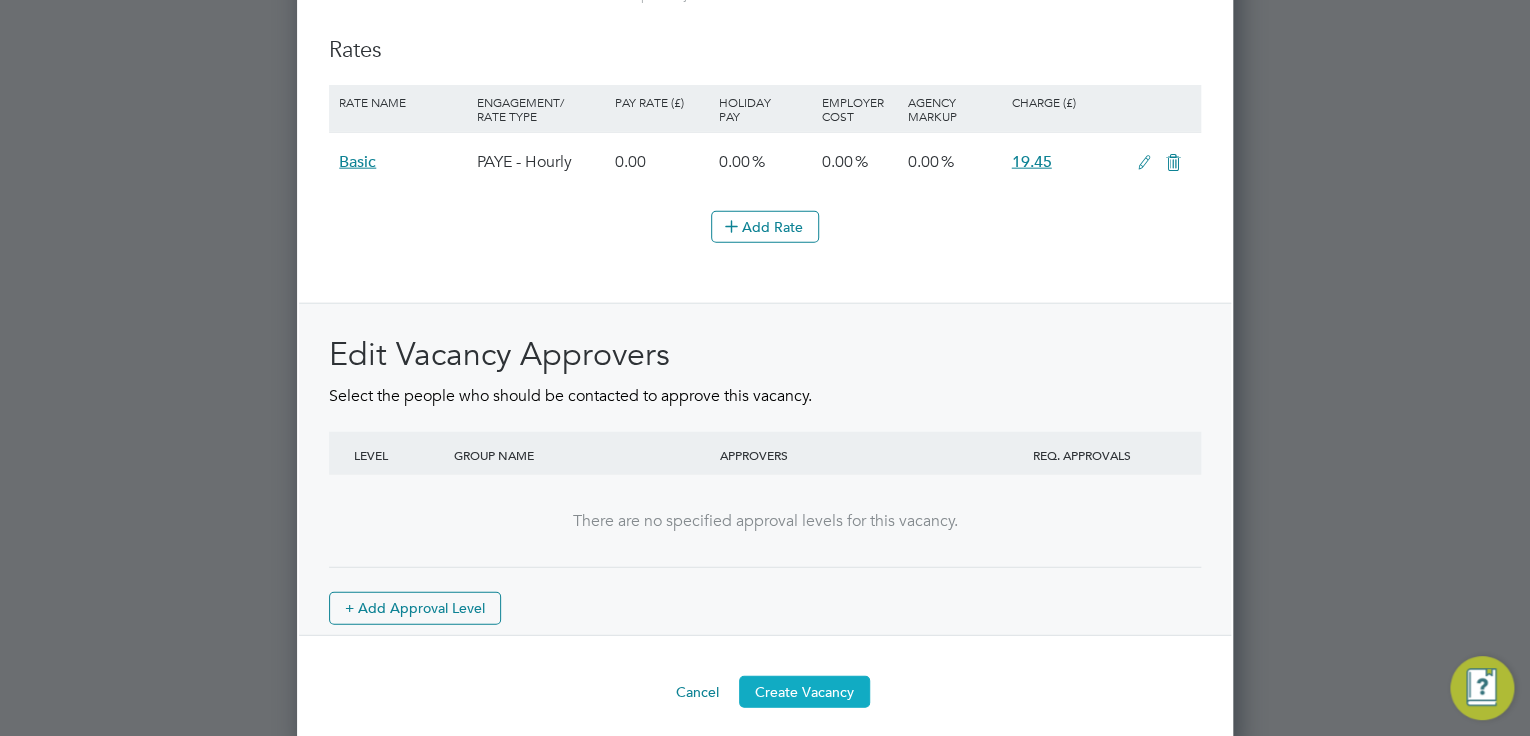 click on "Create Vacancy" at bounding box center [804, 692] 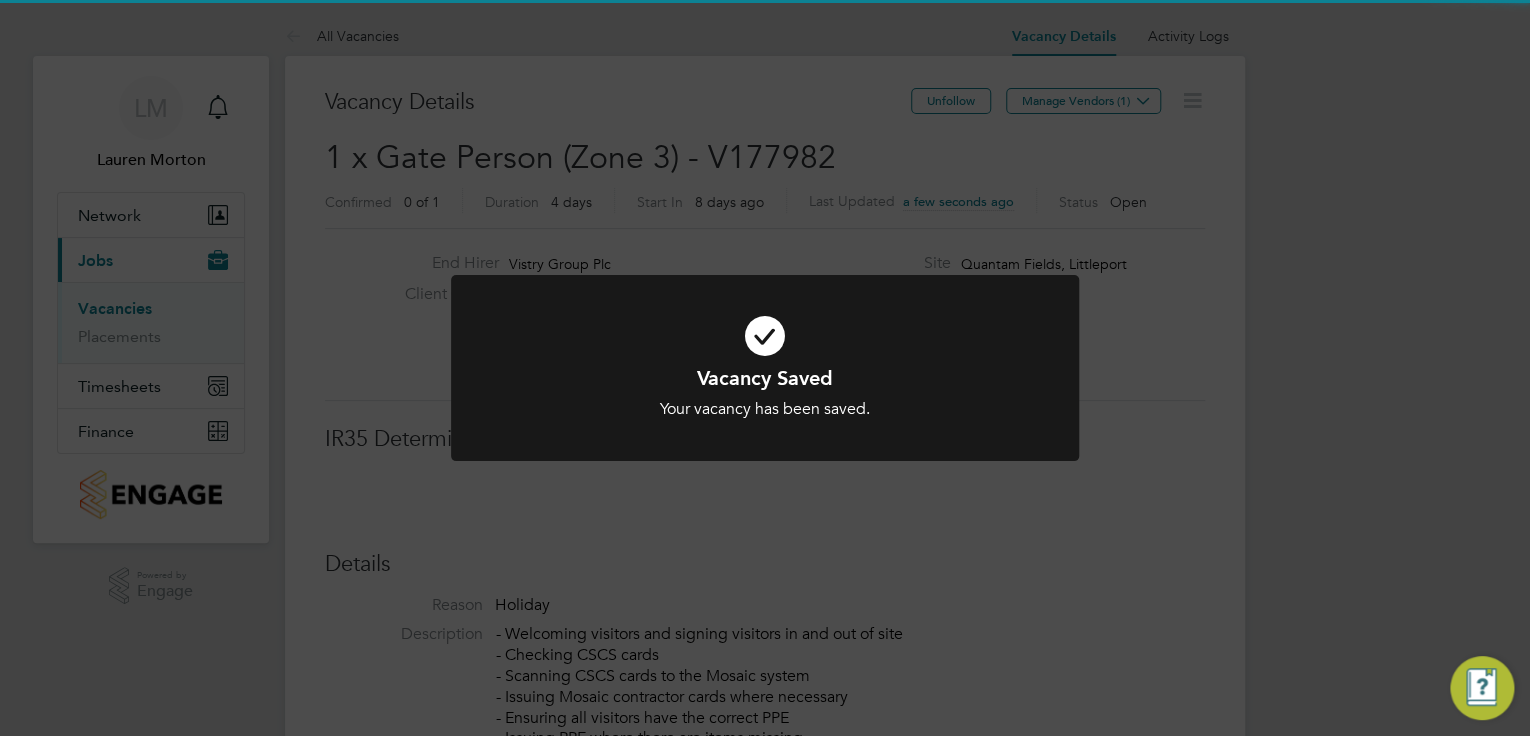 click at bounding box center (765, 336) 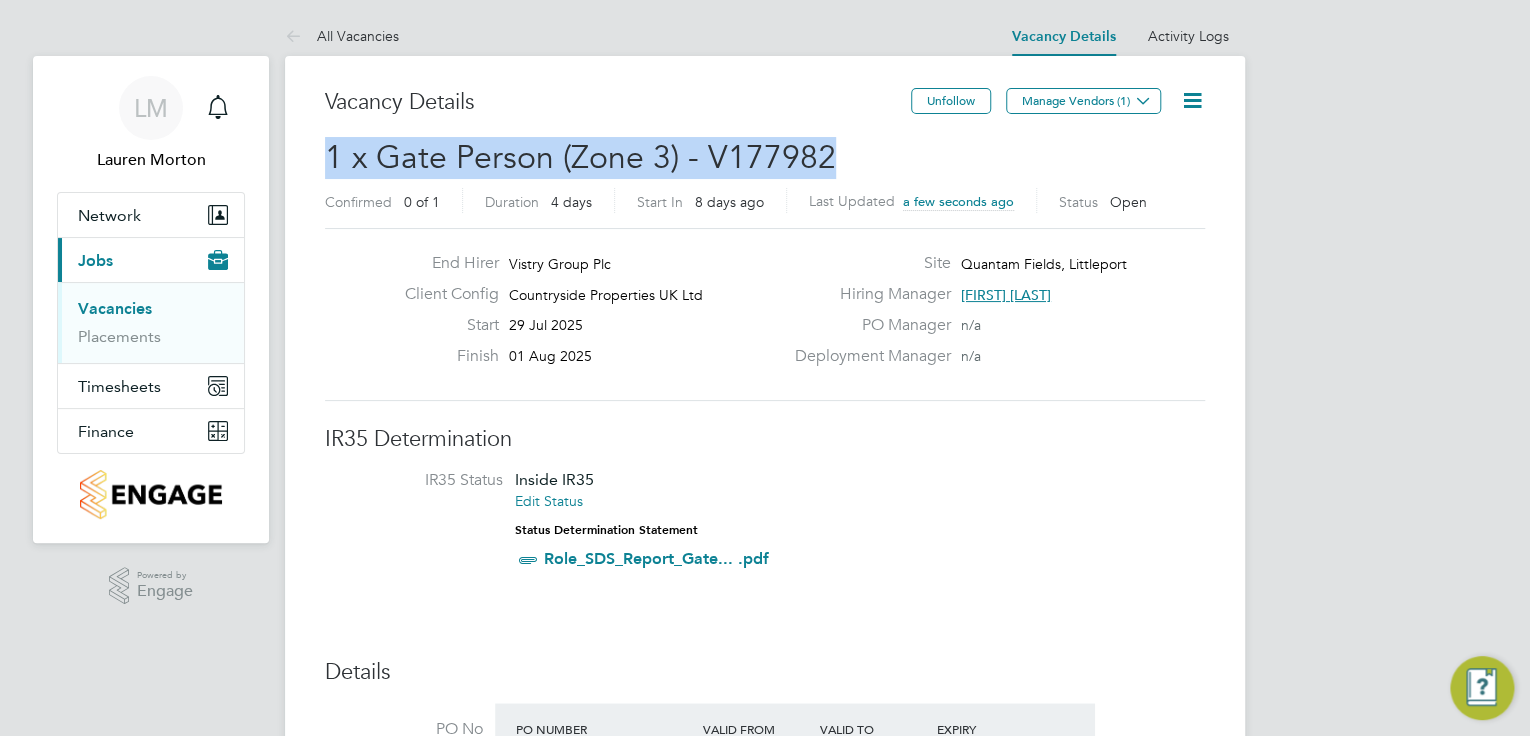 drag, startPoint x: 843, startPoint y: 160, endPoint x: 325, endPoint y: 157, distance: 518.00867 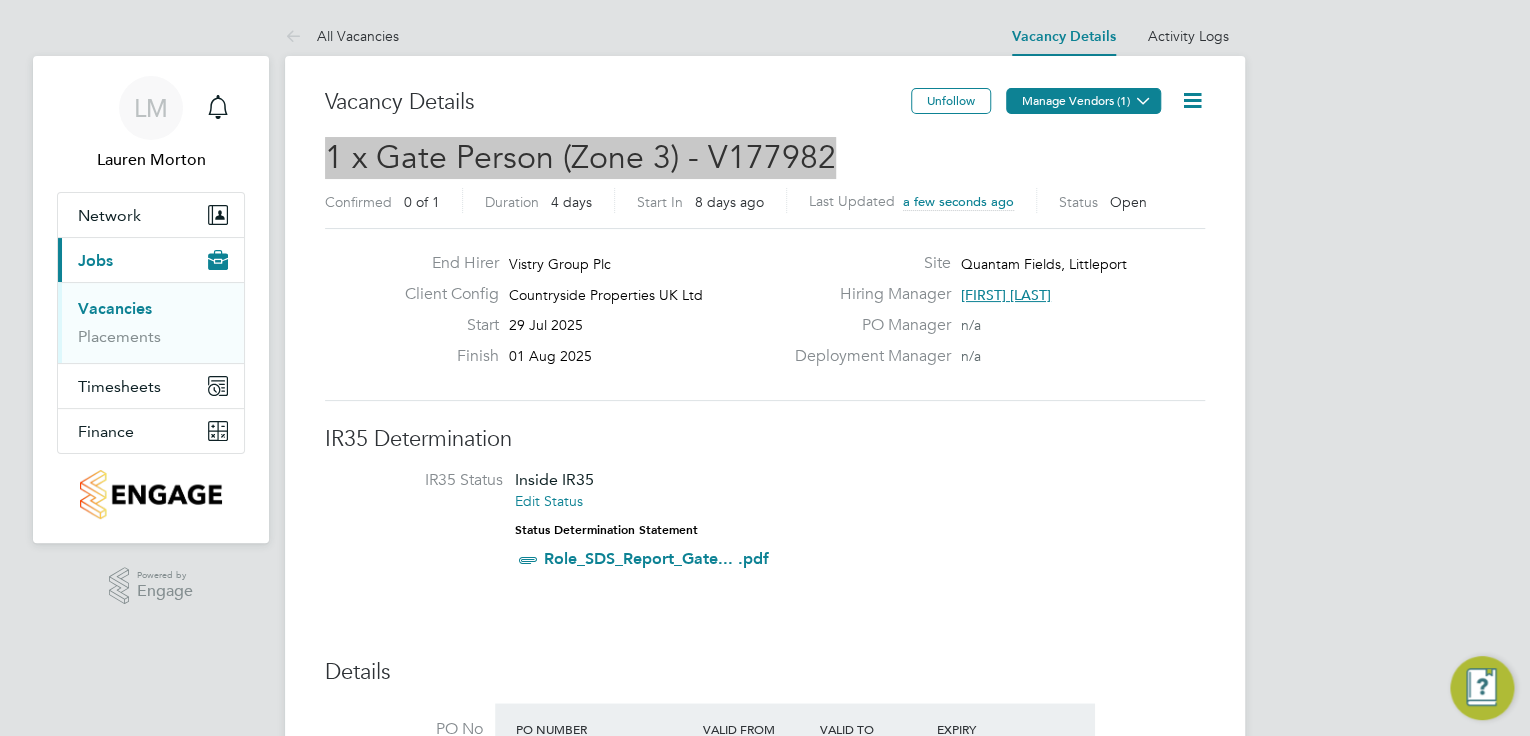 drag, startPoint x: 1055, startPoint y: 94, endPoint x: 1007, endPoint y: 111, distance: 50.92151 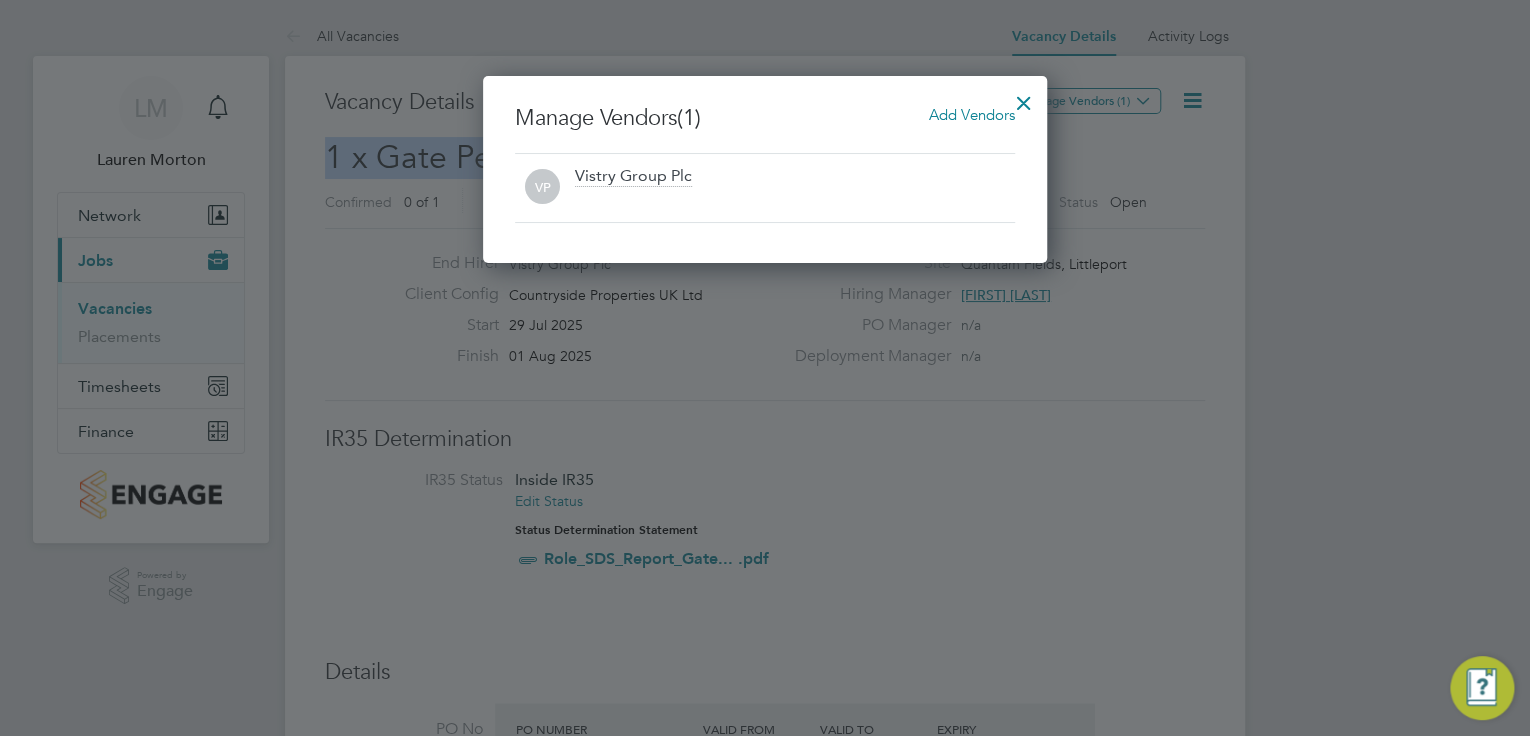 click on "Add Vendors" at bounding box center (972, 114) 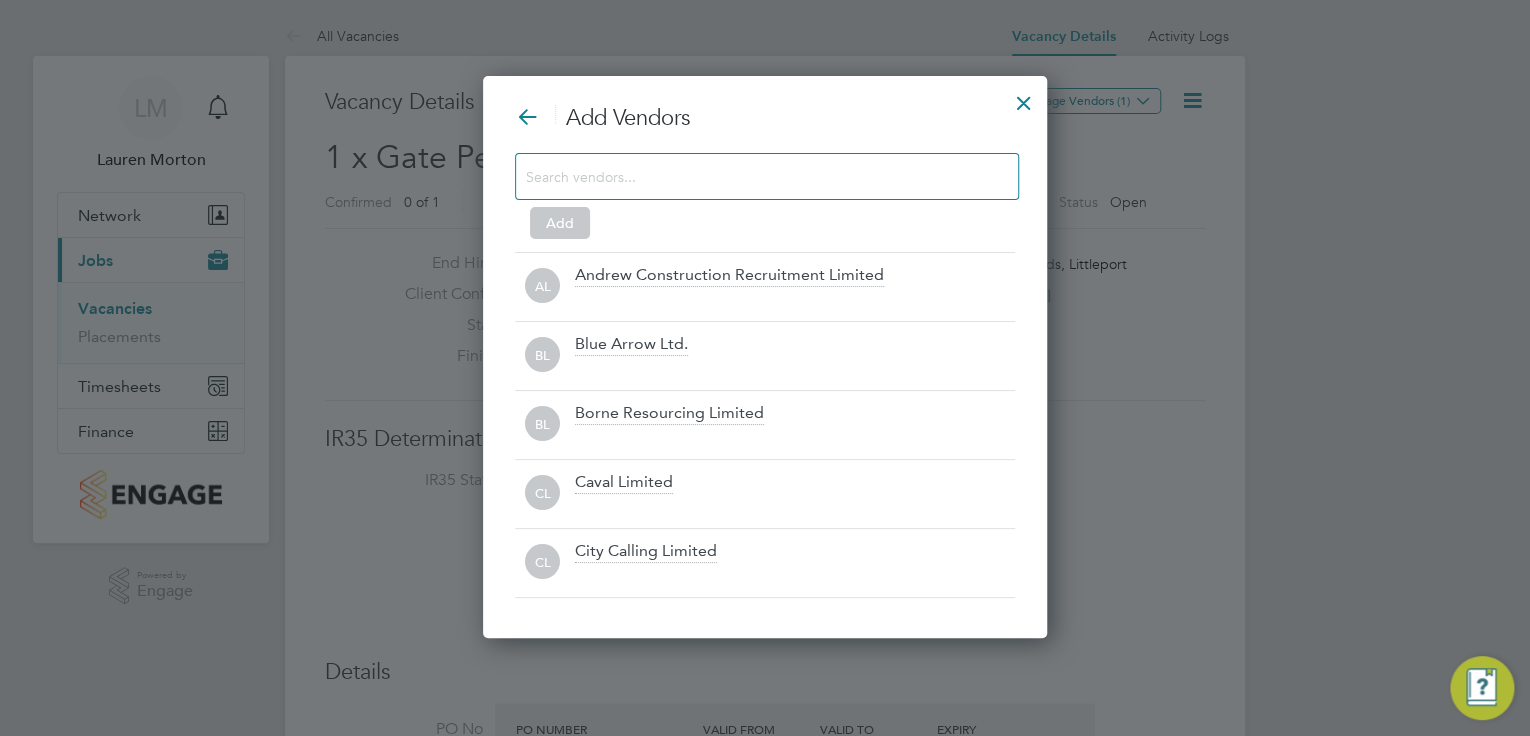 click at bounding box center (751, 176) 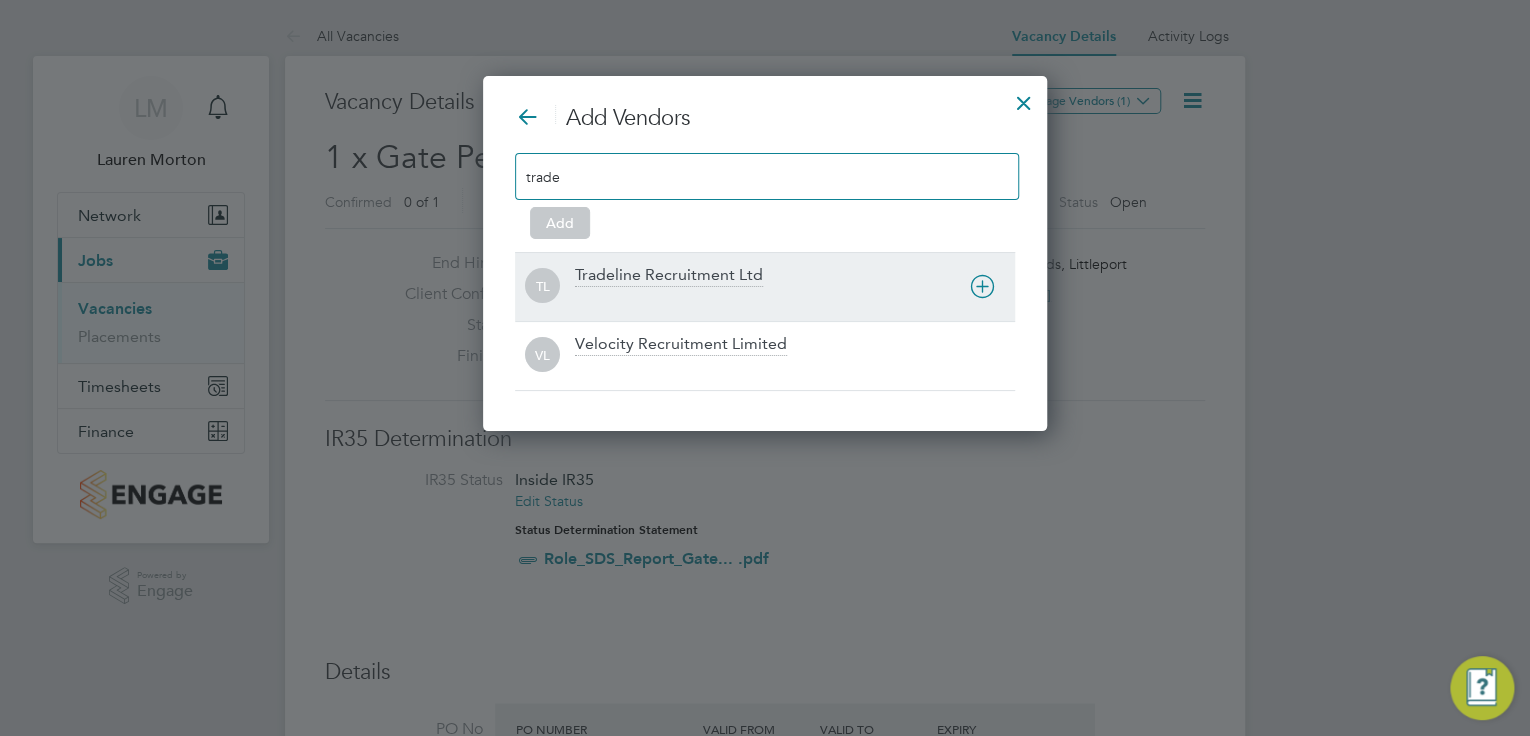 type on "trade" 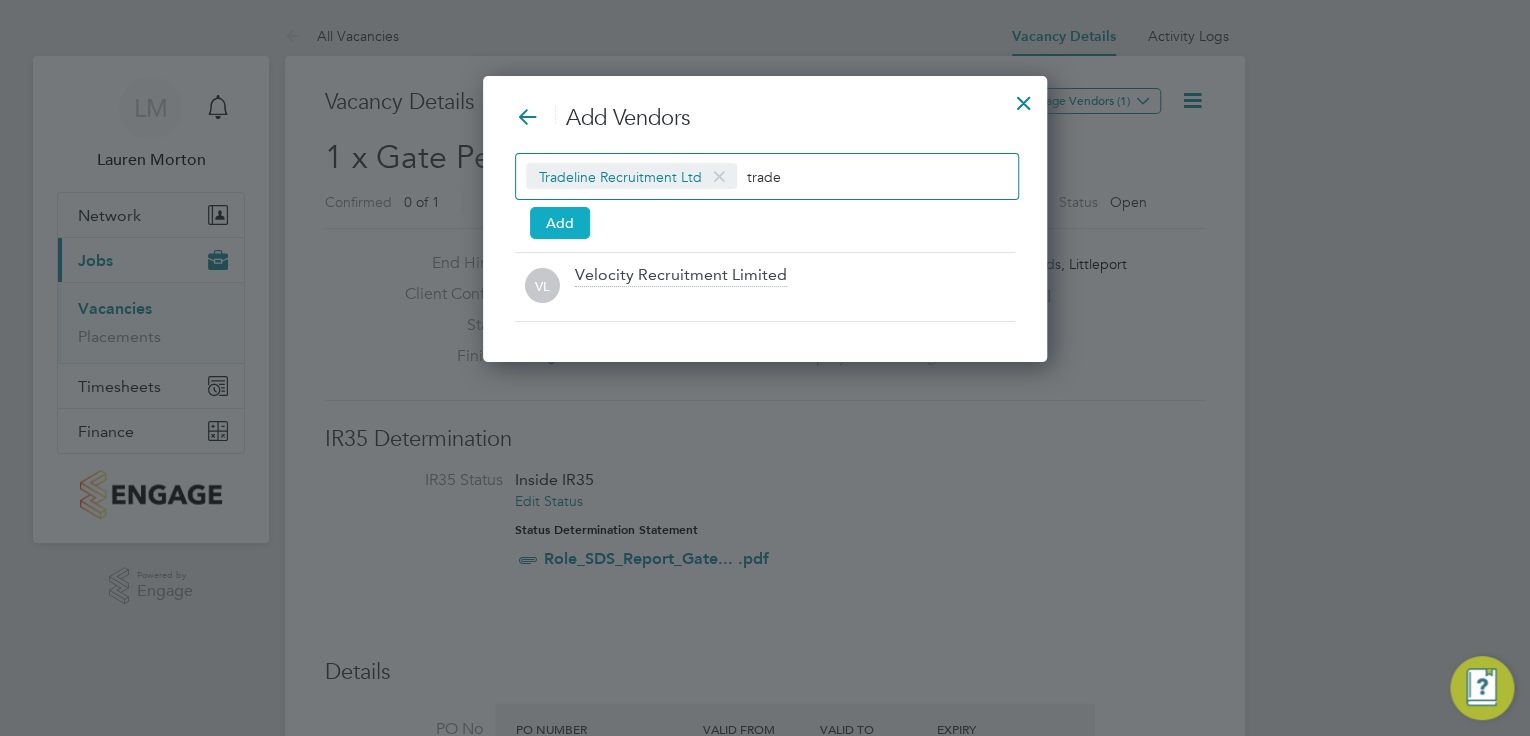 click on "Add" at bounding box center (560, 223) 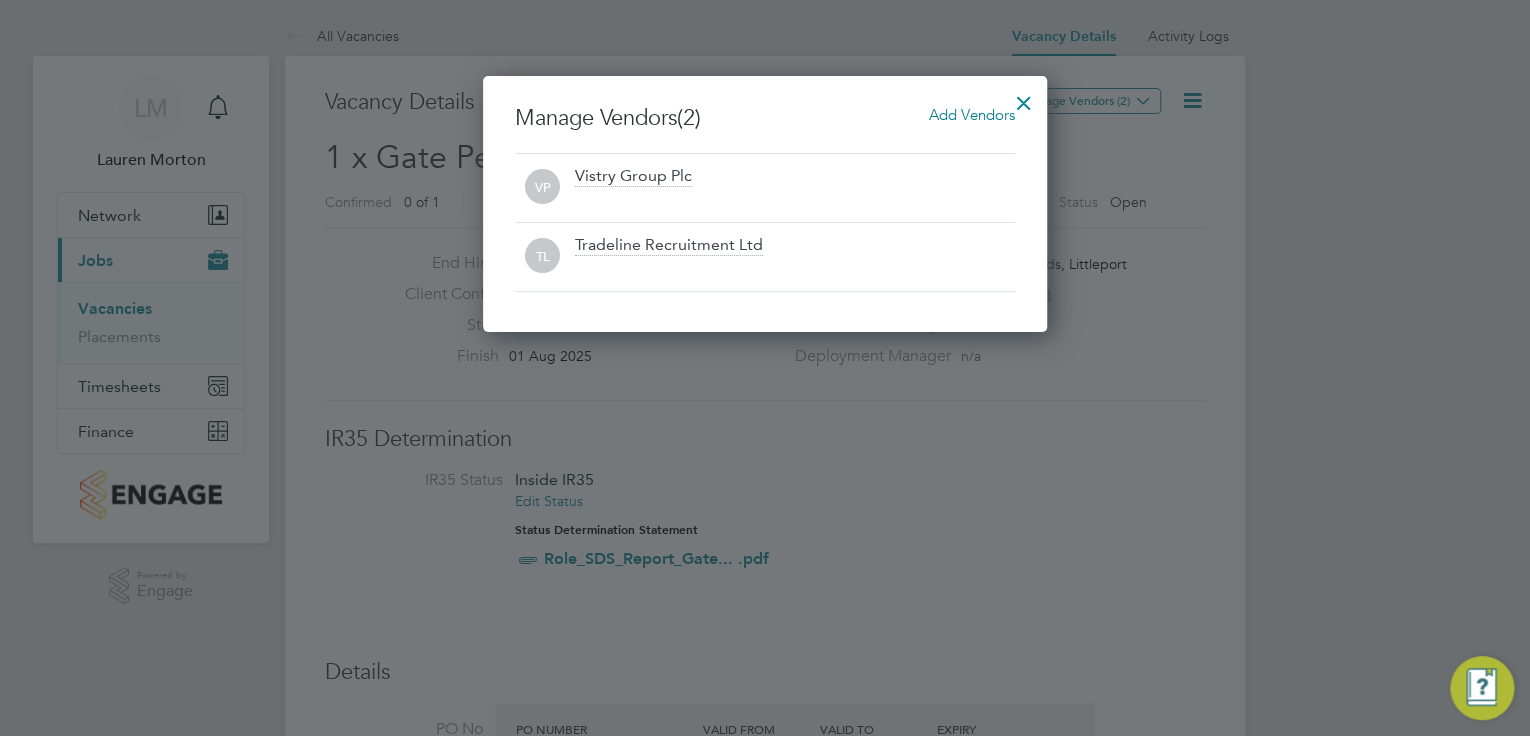 click at bounding box center (1024, 98) 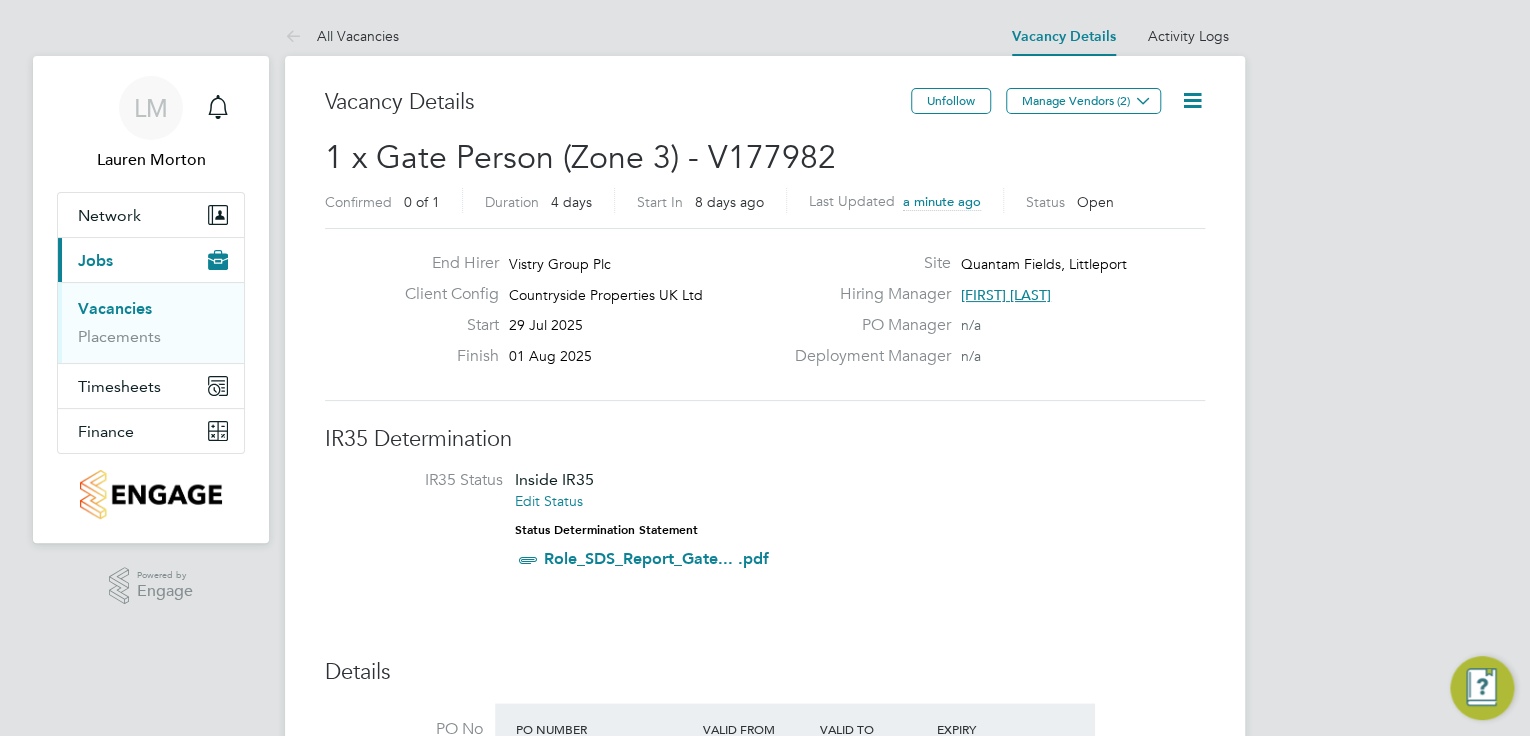 click on "IR35 Determination" 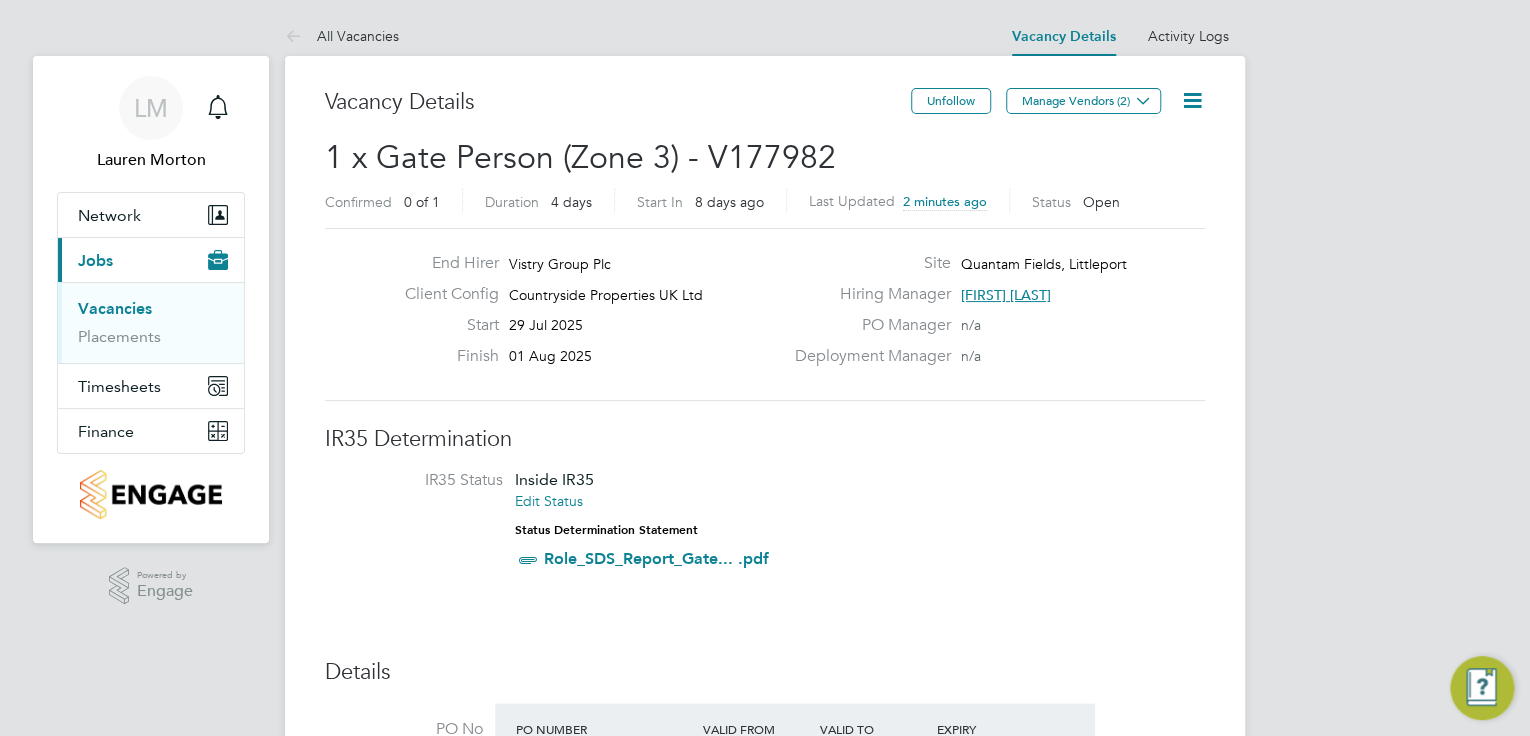 click on "LM   Lauren Morton   Notifications
Applications:   Network
Team Members   Sites   Workers   Current page:   Jobs
Vacancies   Placements   Timesheets
Timesheets   Expenses   Finance
Invoices & Credit Notes
.st0{fill:#C0C1C2;}
Powered by Engage All Vacancies Vacancy Details   Activity Logs   Vacancy Details Activity Logs All Vacancies Vacancy Details   Unfollow Manage Vendors (2)   1 x Gate Person (Zone 3) - V177982 Confirmed   0 of 1 Duration   4 days Start In     8 days ago Last Updated 2 minutes ago Status   Open   End Hirer Vistry Group Plc Client Config Countryside Properties UK Ltd Start 29 Jul 2025 Finish 01 Aug 2025 Site Quantam Fields, Littleport Hiring Manager Kevin Bishop PO Manager  n/a Deployment Manager n/a IR35 Determination IR35 Status Inside IR35 Edit Status Status Determination Statement" at bounding box center (765, 1416) 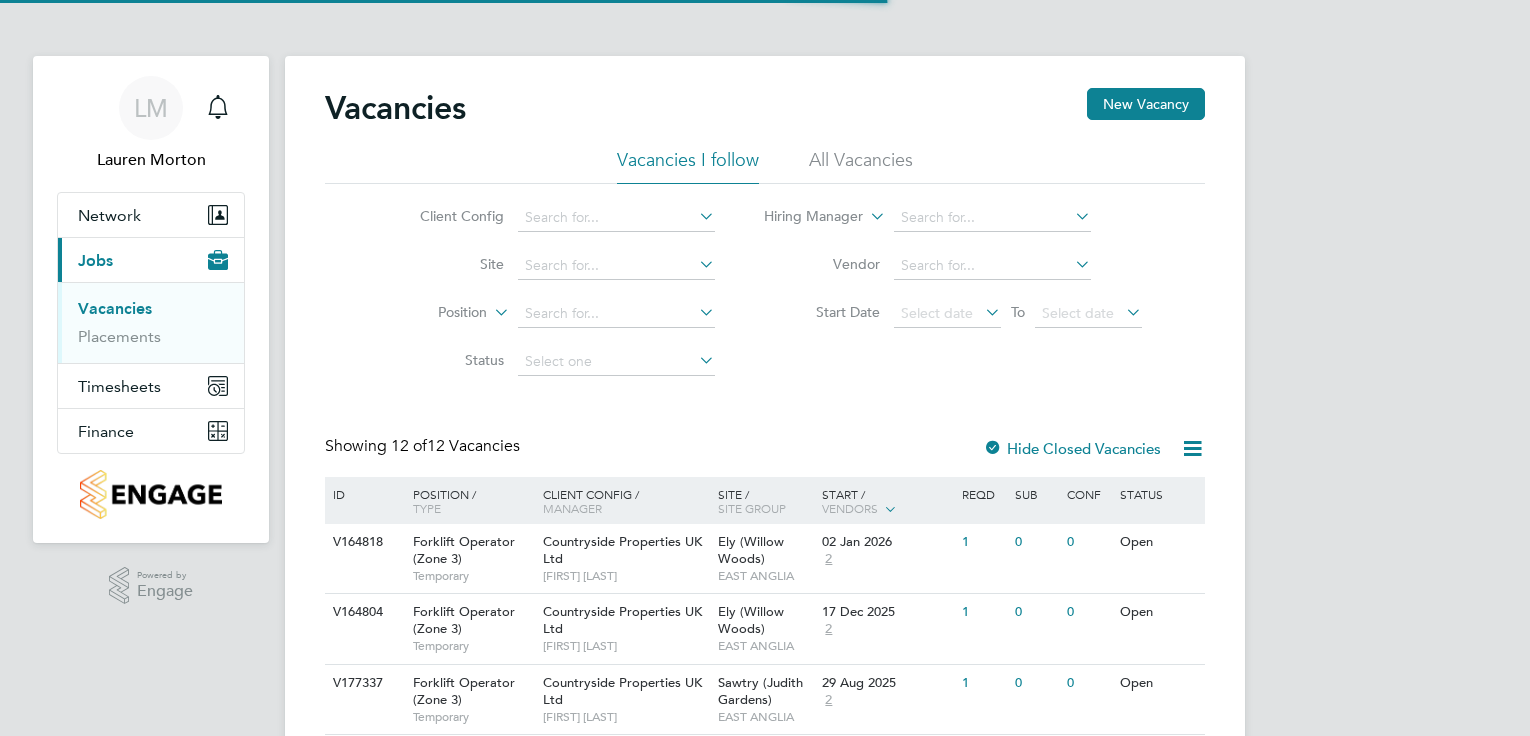 scroll, scrollTop: 0, scrollLeft: 0, axis: both 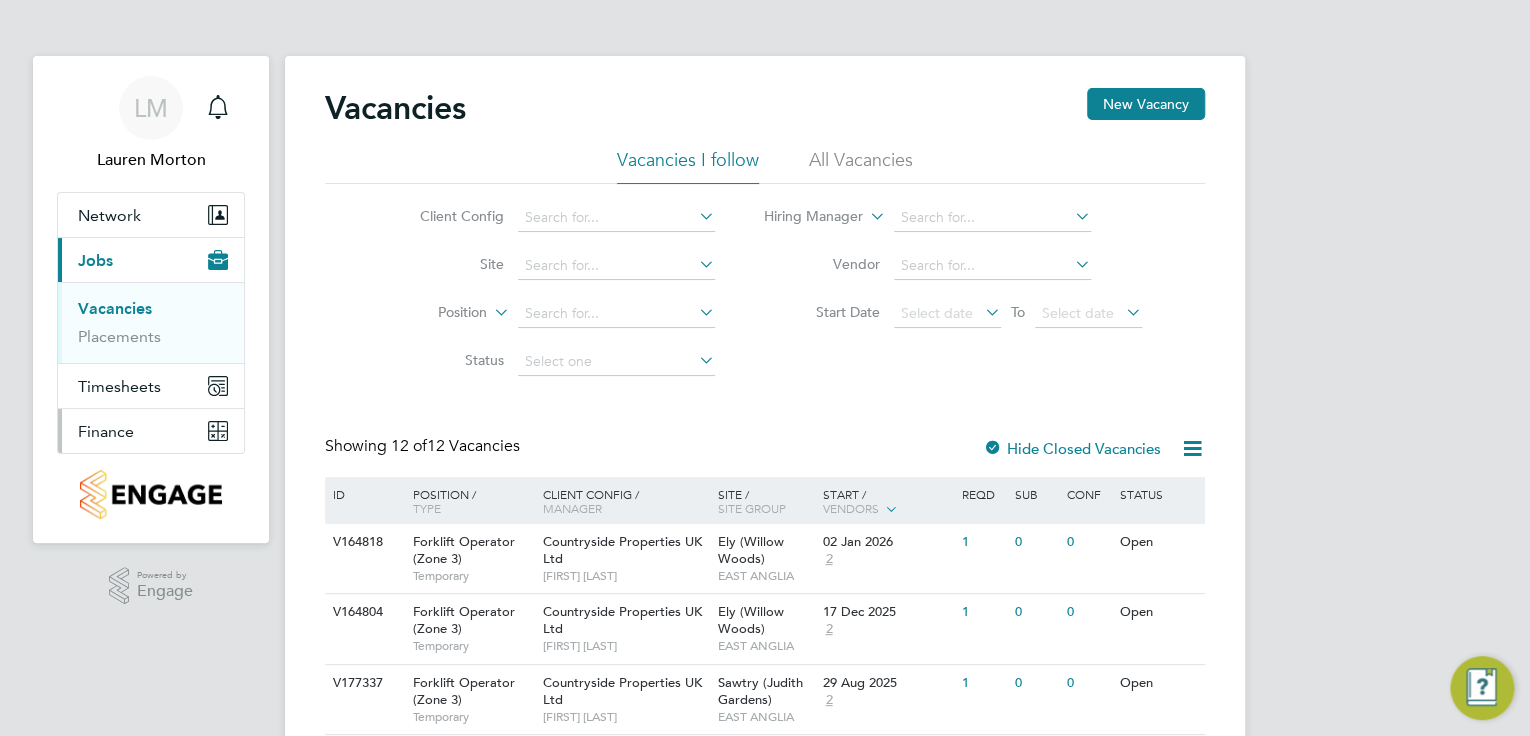 click on "Finance" at bounding box center [106, 431] 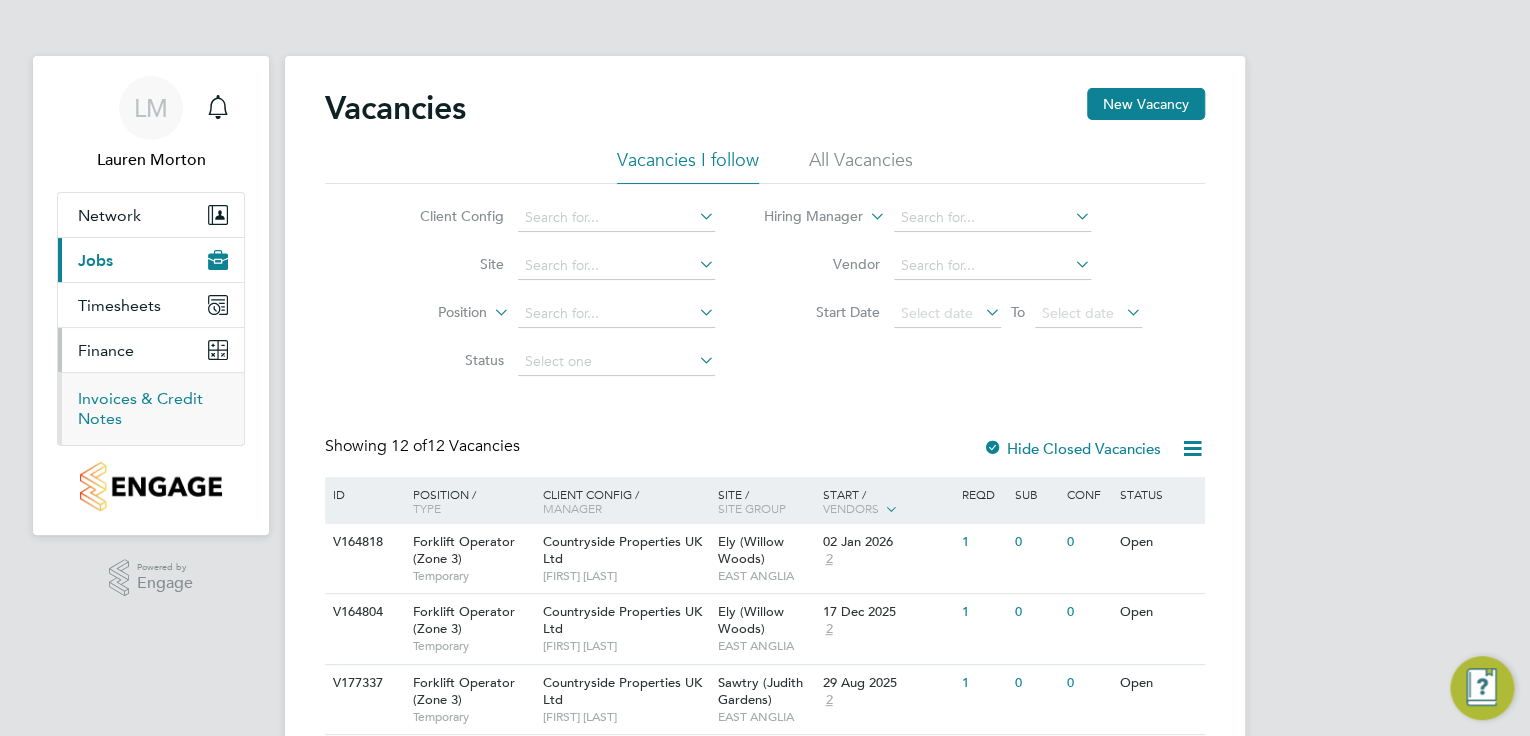 click on "Invoices & Credit Notes" at bounding box center [140, 408] 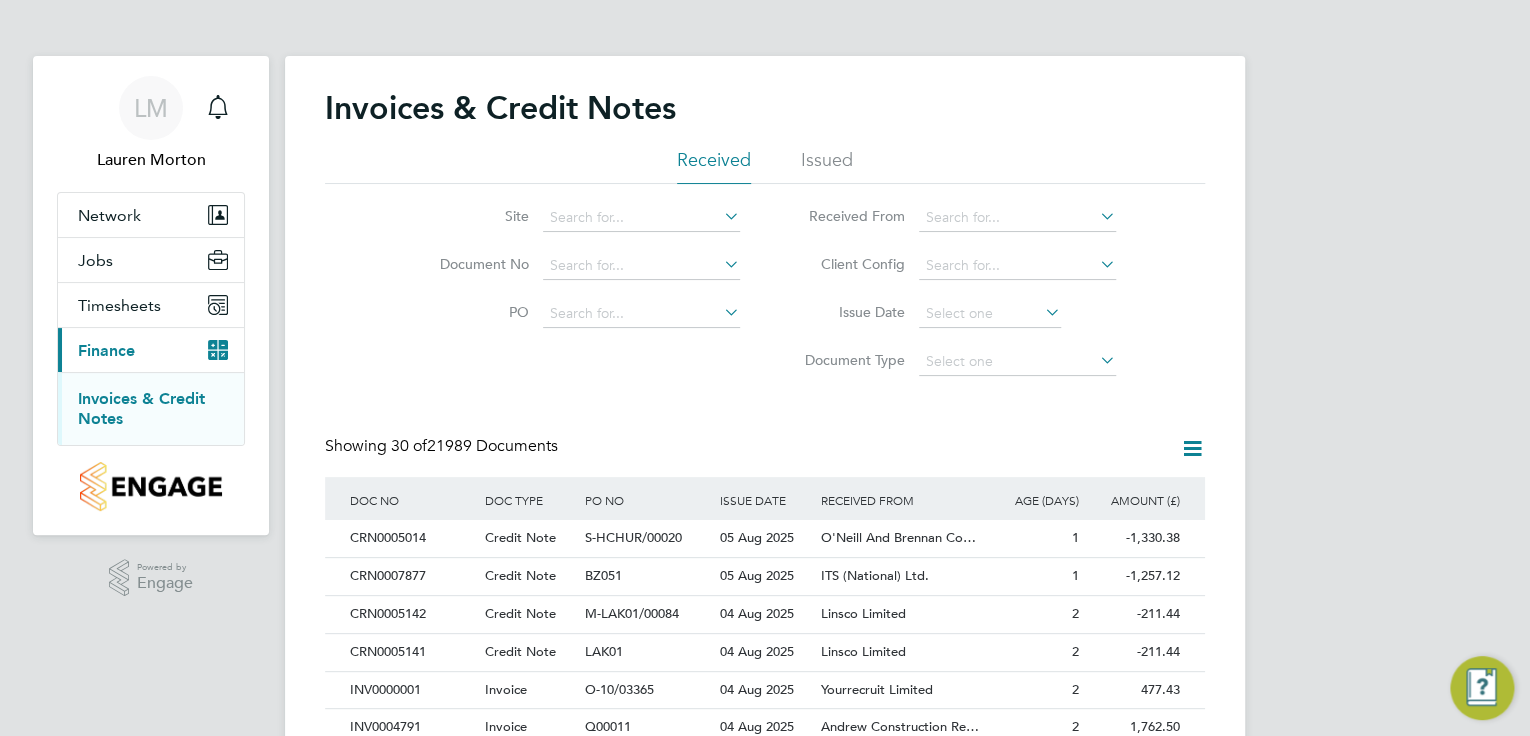 scroll, scrollTop: 10, scrollLeft: 9, axis: both 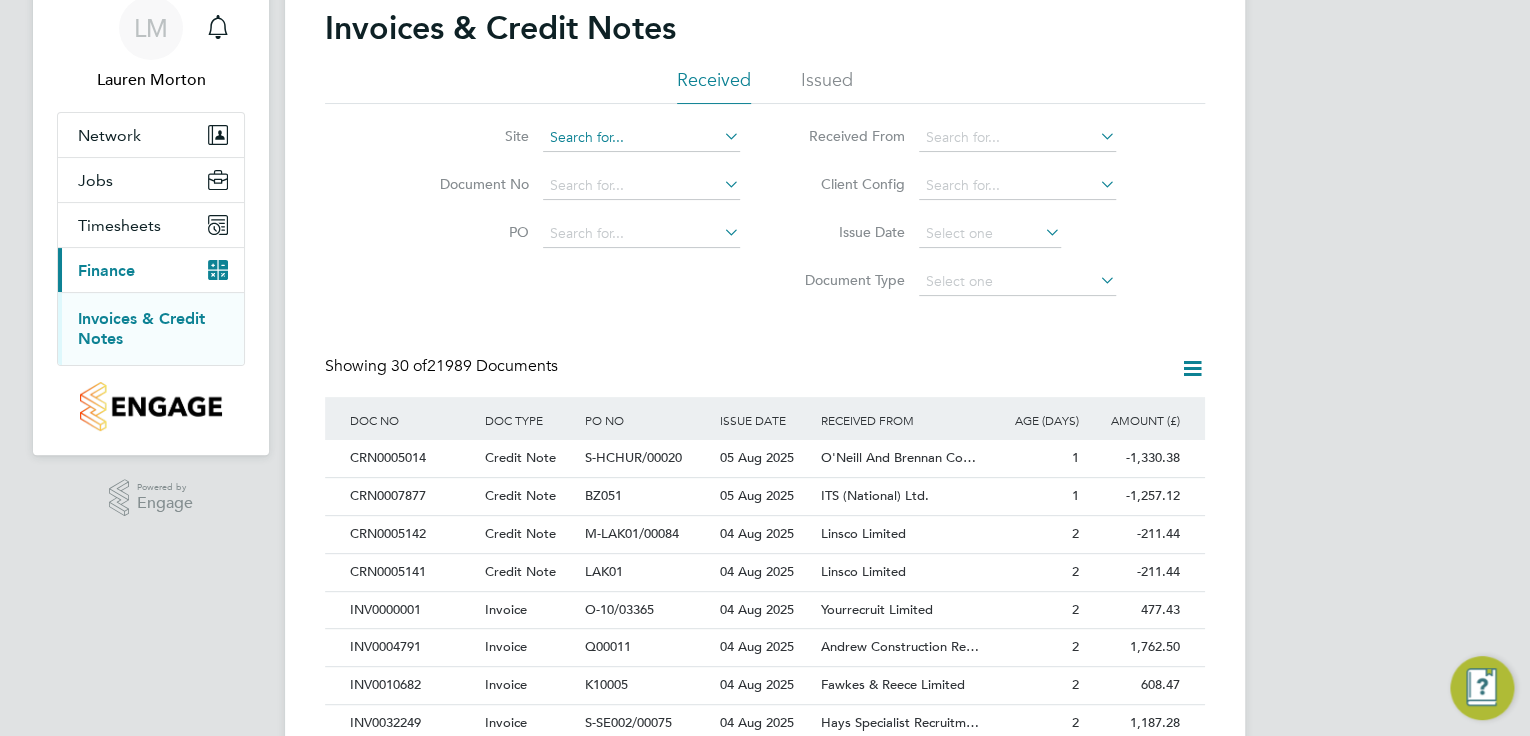 click 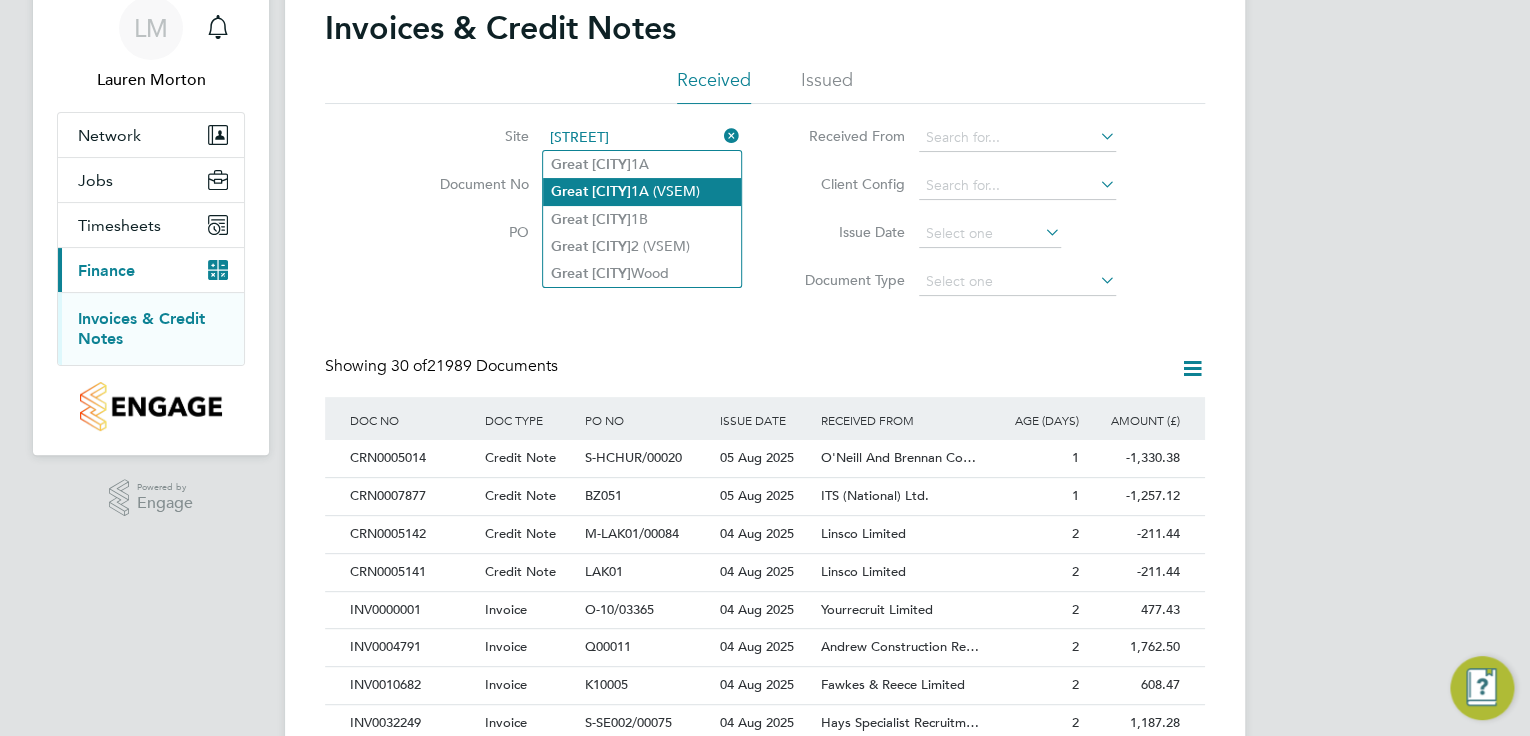 click on "[GENERAL_LOCATION] [GENERAL_LOCATION]" 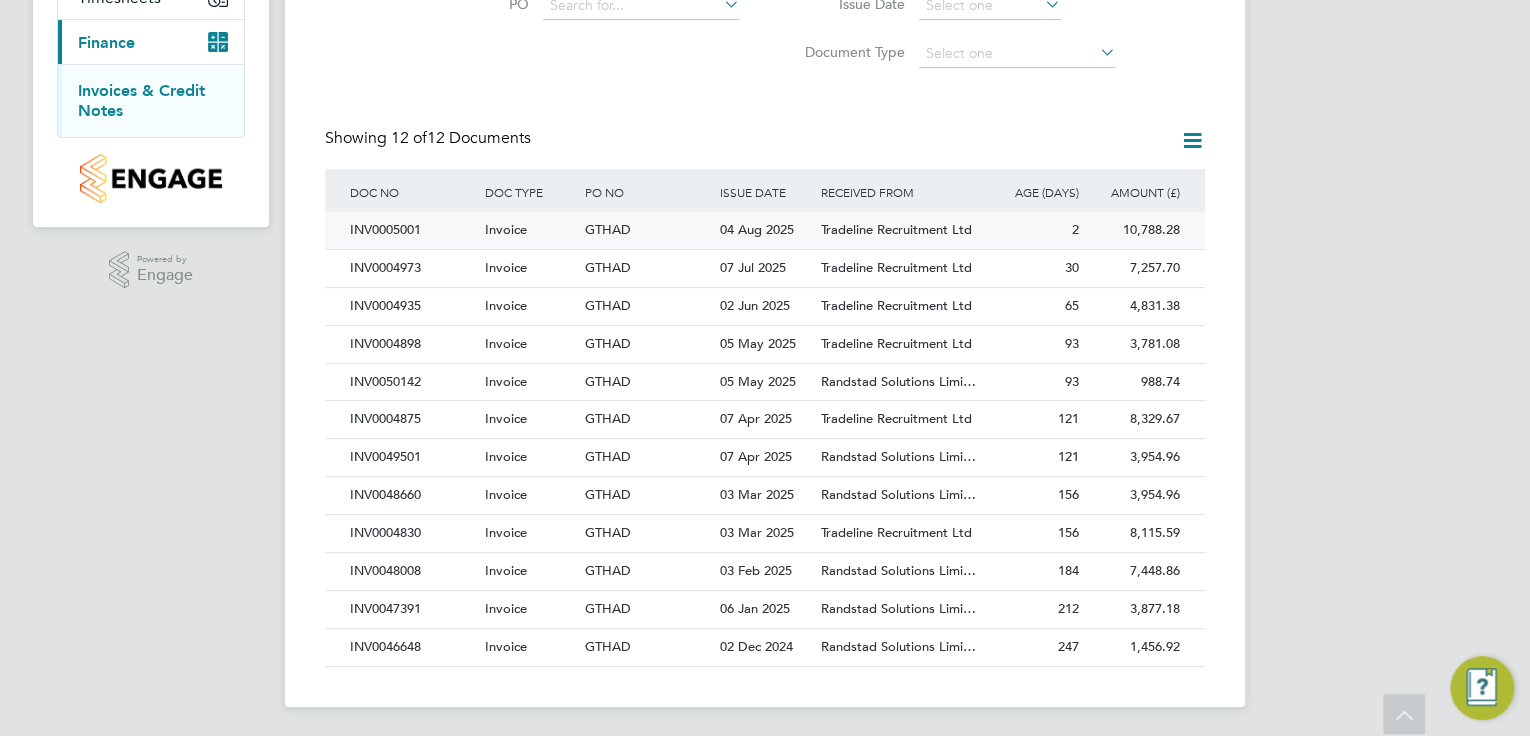 click on "GTHAD" 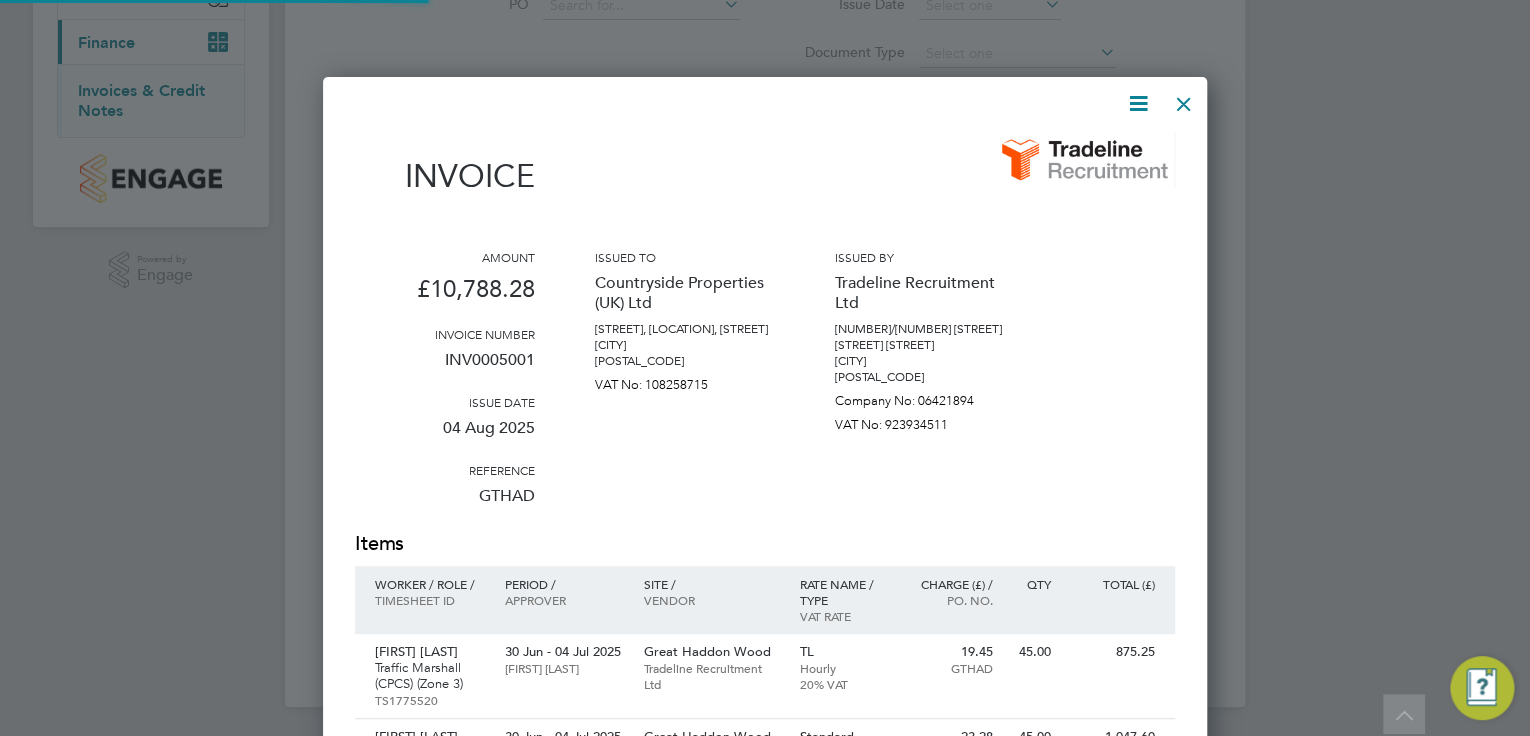 scroll, scrollTop: 9, scrollLeft: 10, axis: both 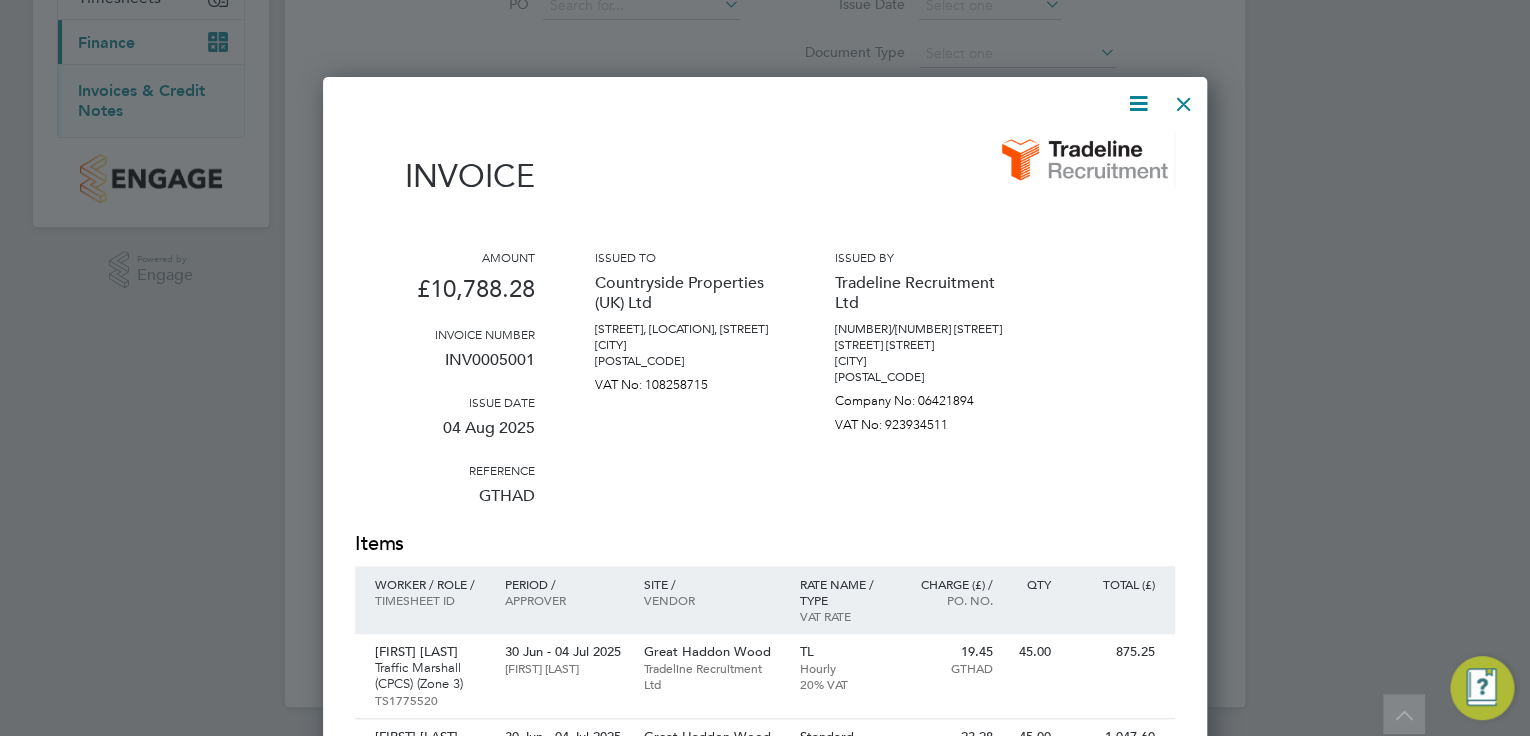 click at bounding box center (1184, 99) 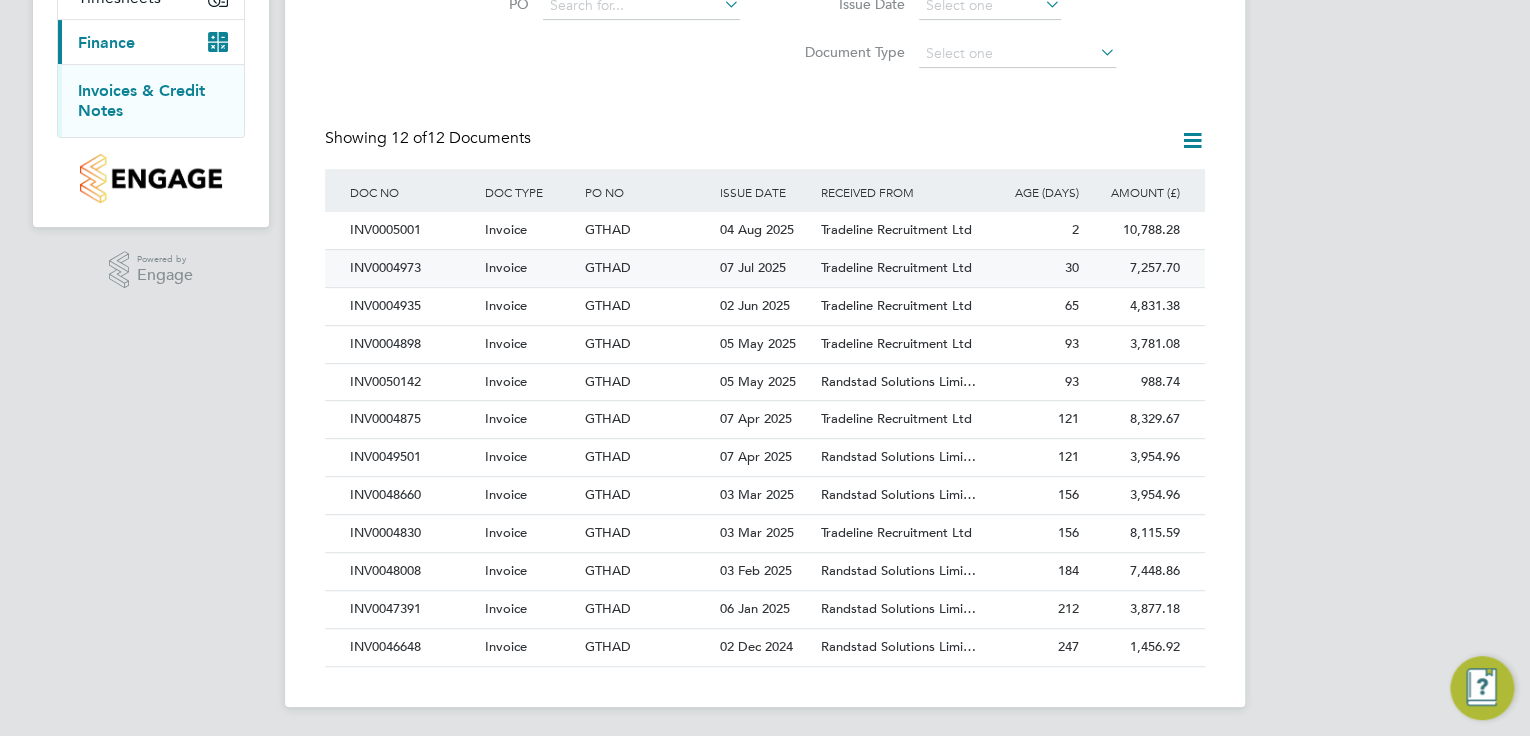 click on "GTHAD" 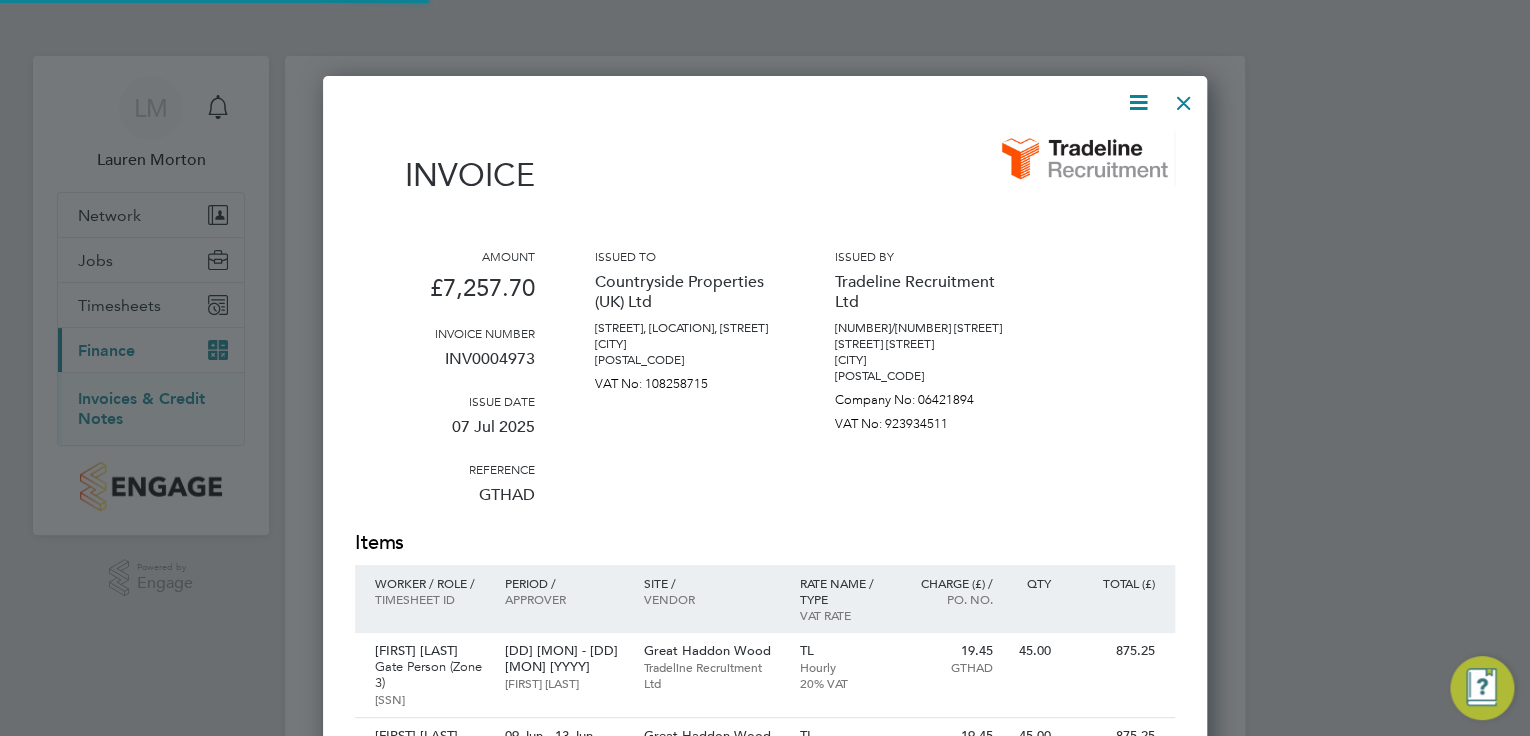 scroll, scrollTop: 9, scrollLeft: 10, axis: both 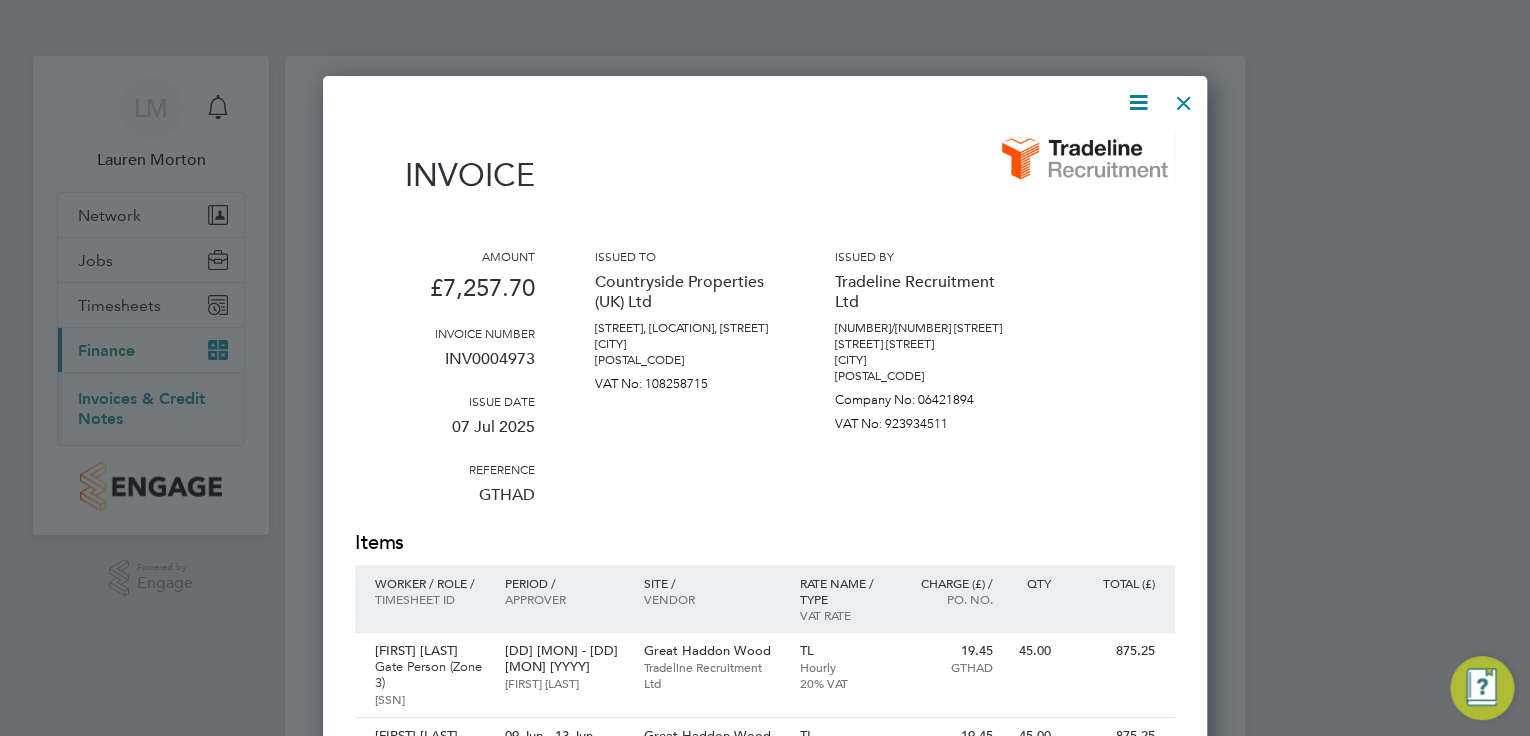 click at bounding box center [1184, 98] 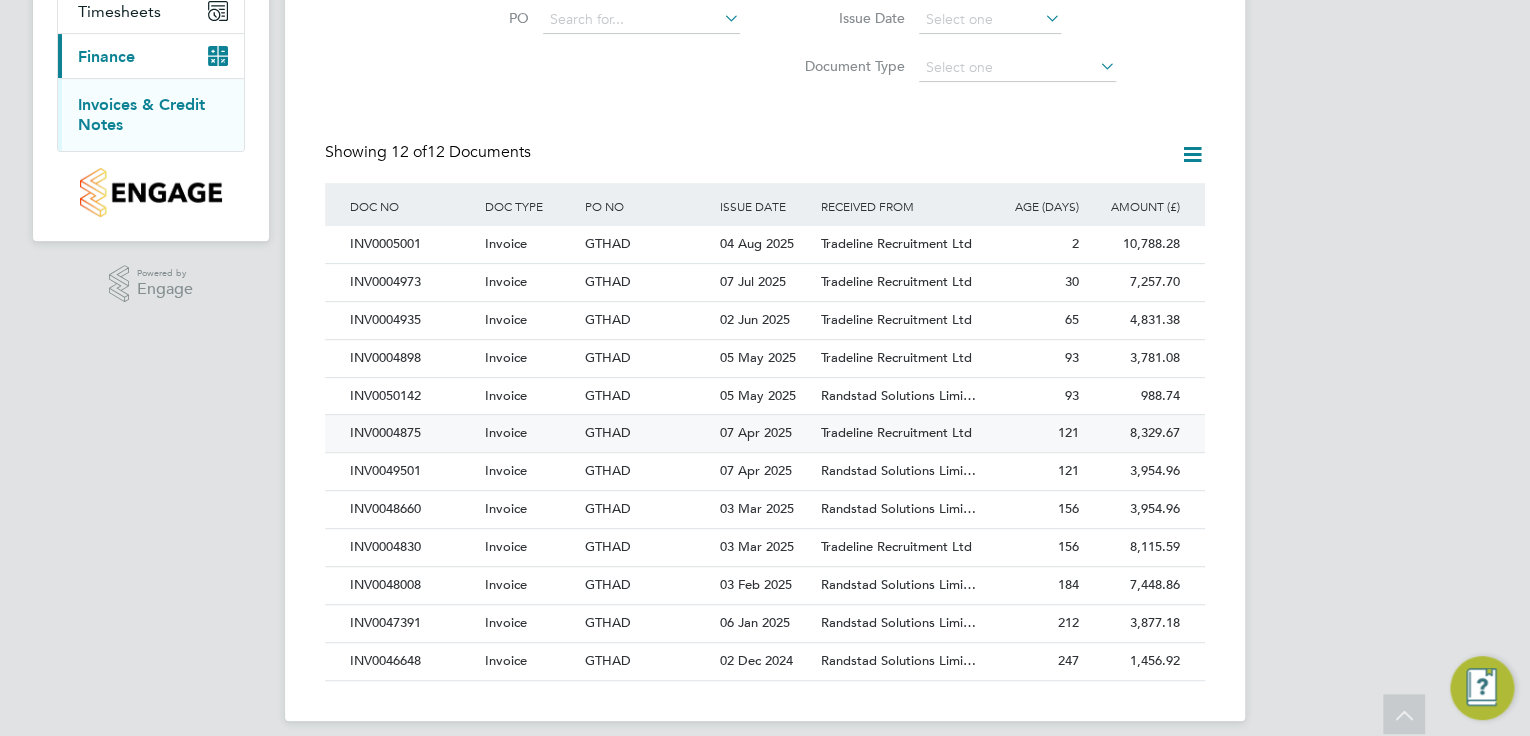 scroll, scrollTop: 308, scrollLeft: 0, axis: vertical 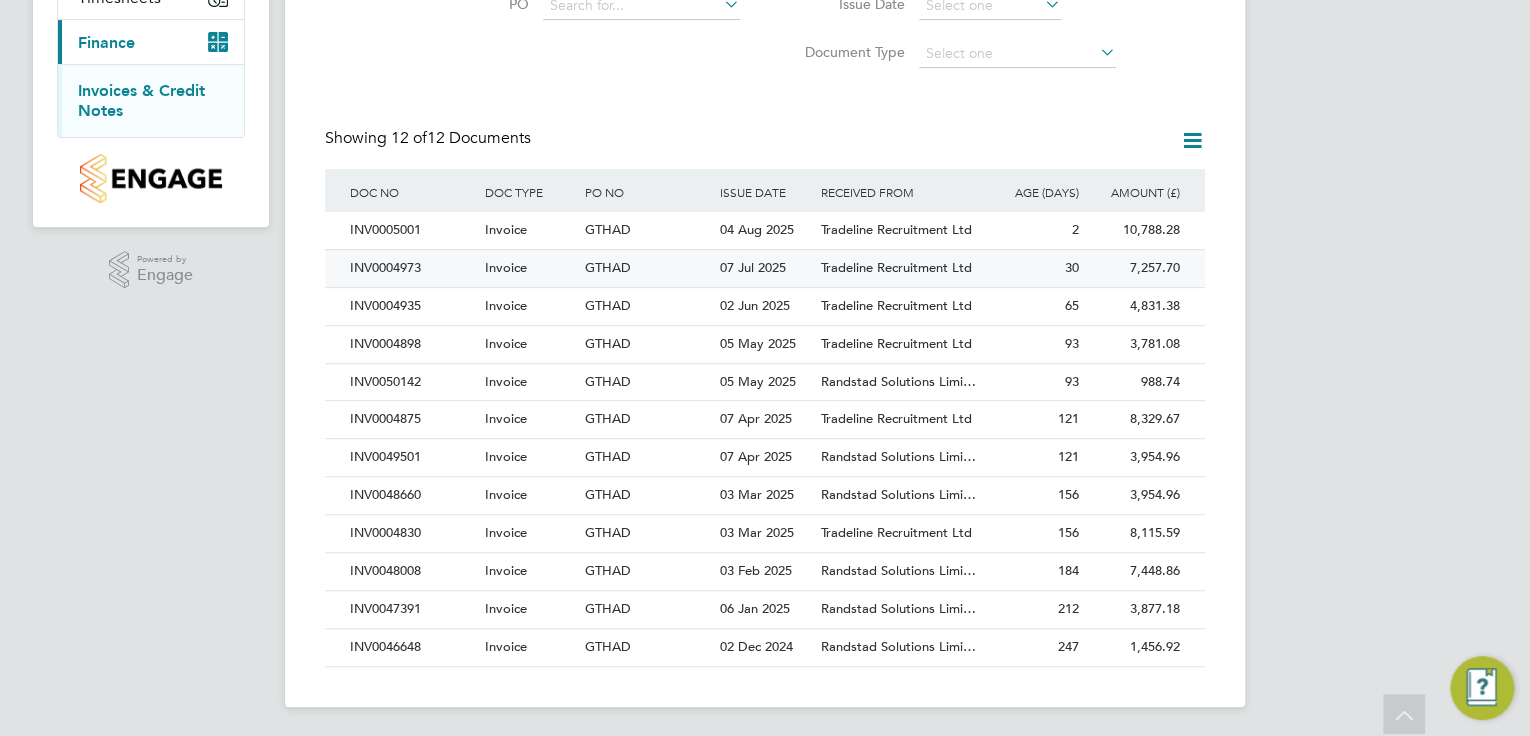 click on "30" 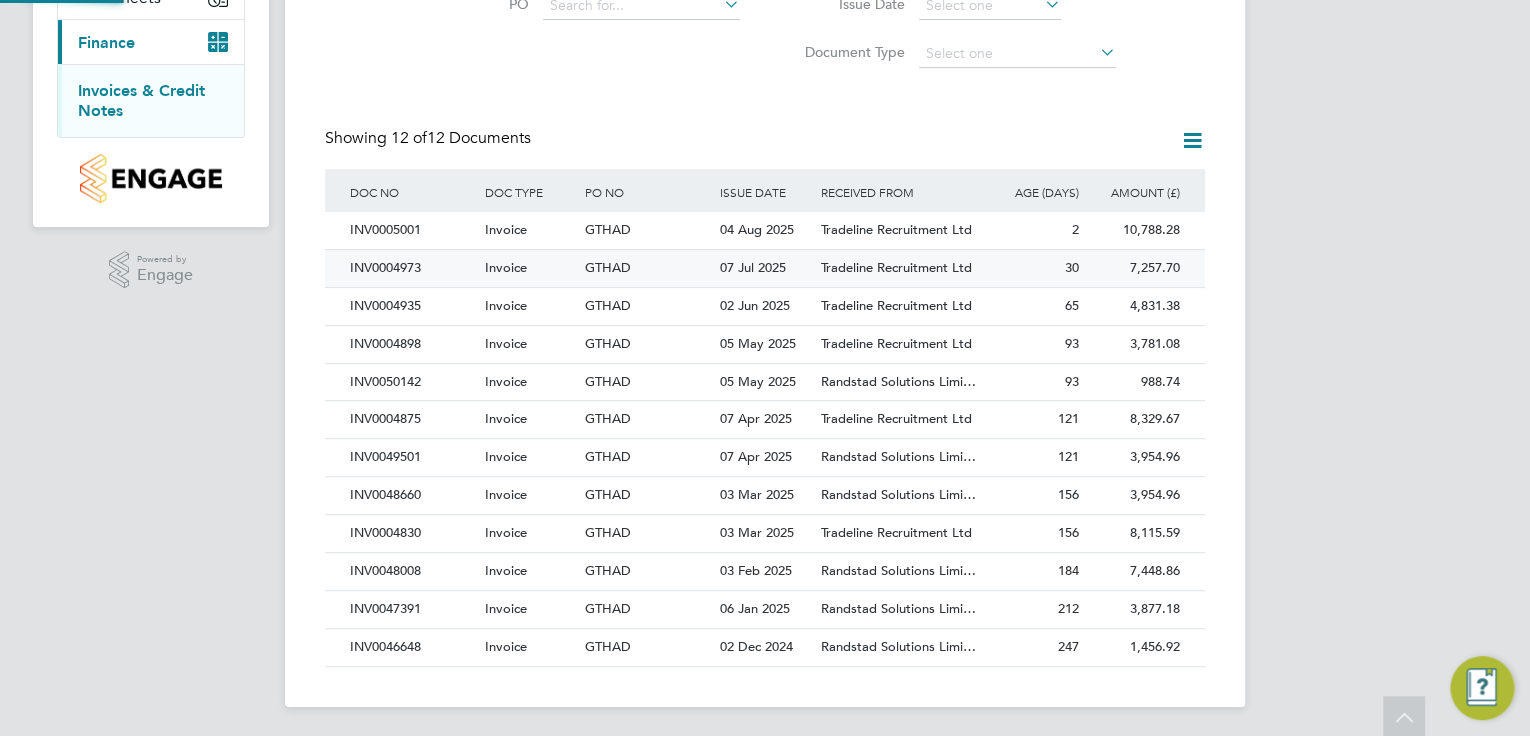 scroll, scrollTop: 0, scrollLeft: 0, axis: both 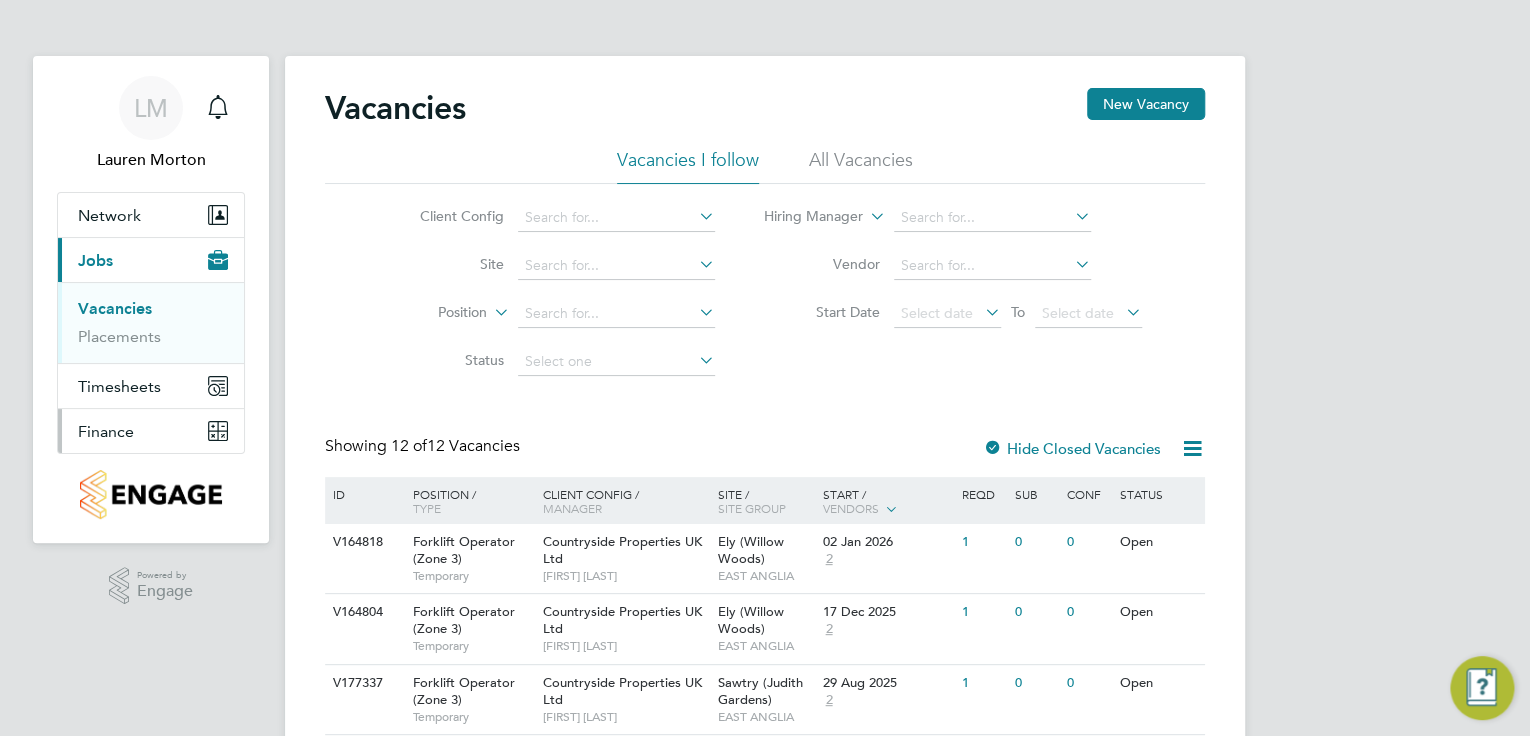 click on "Finance" at bounding box center [106, 431] 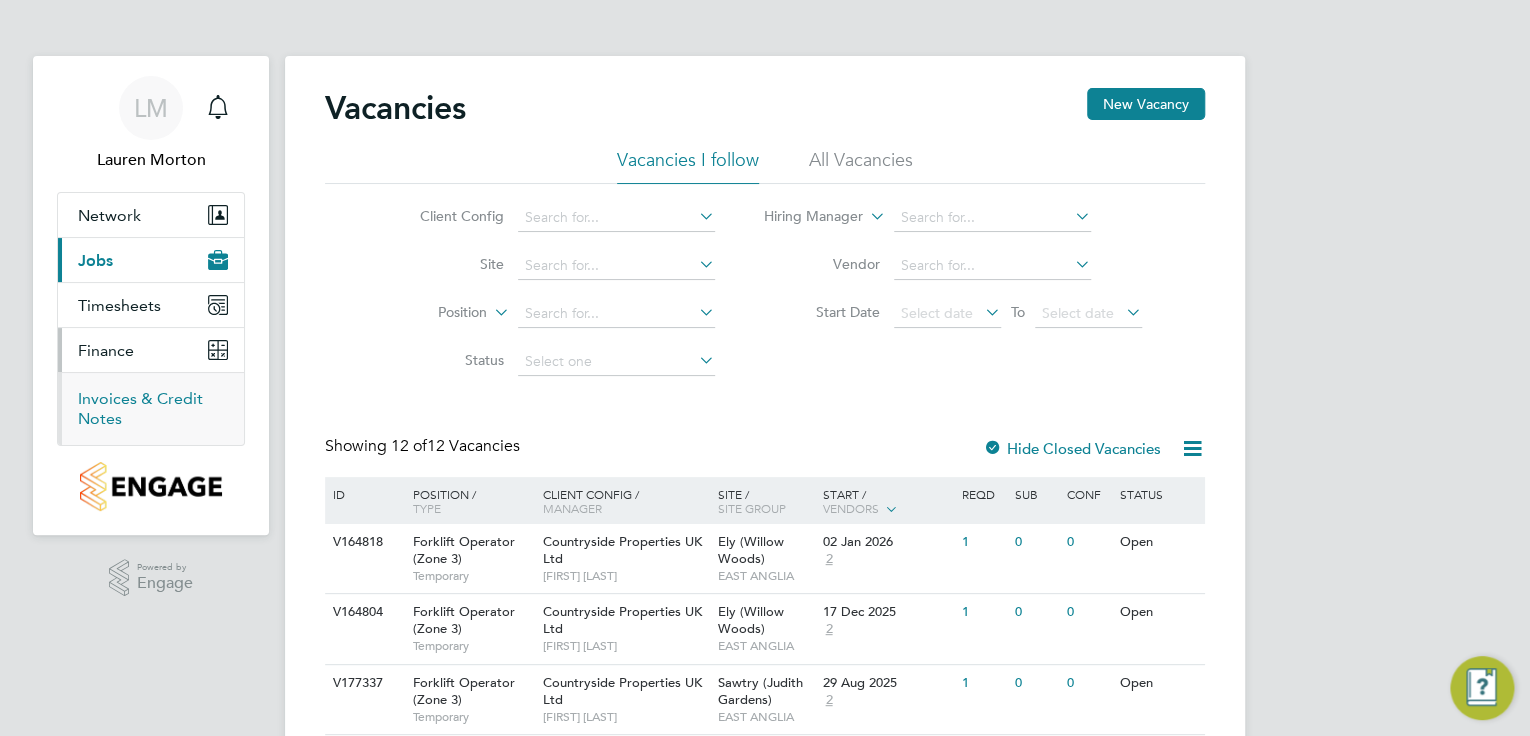 click on "Invoices & Credit Notes" at bounding box center (140, 408) 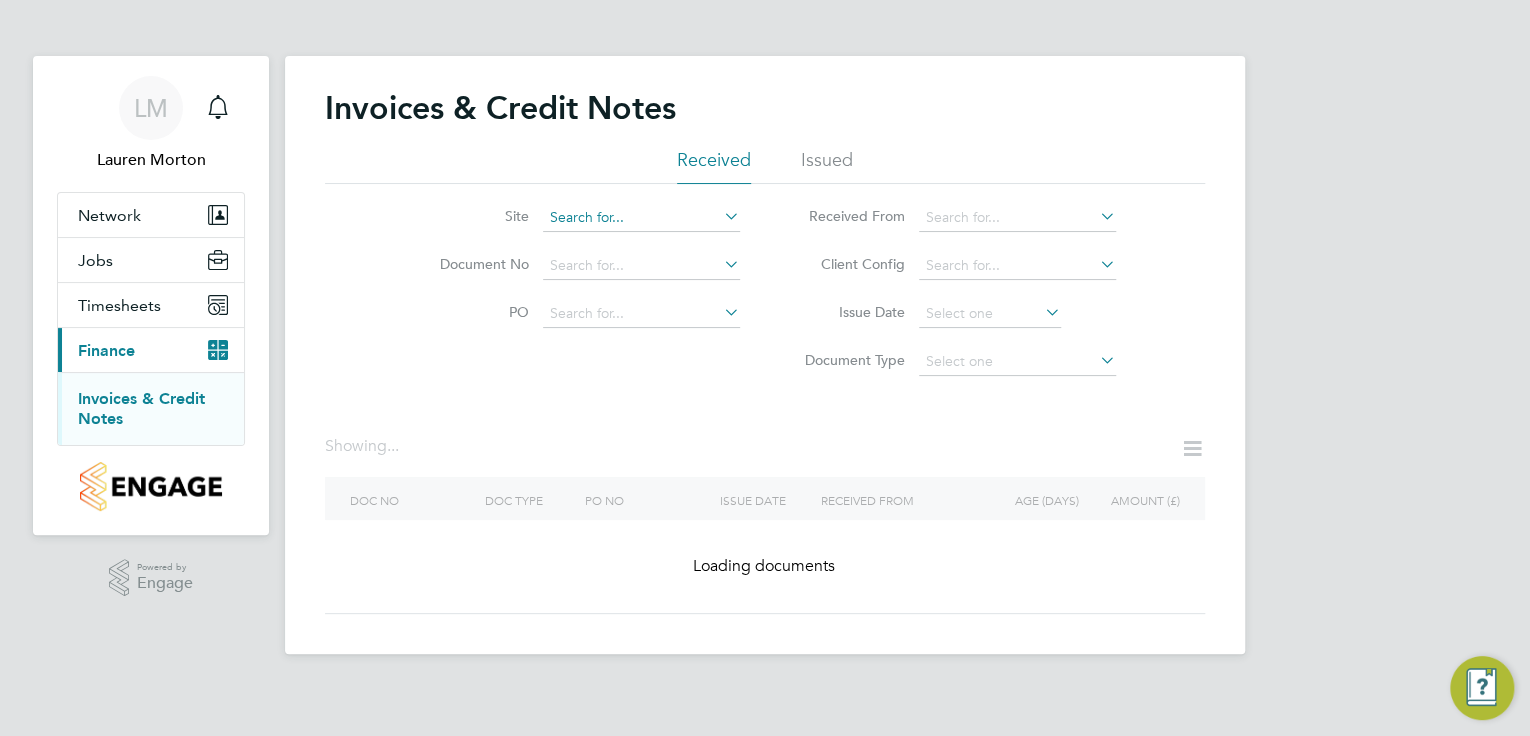 click 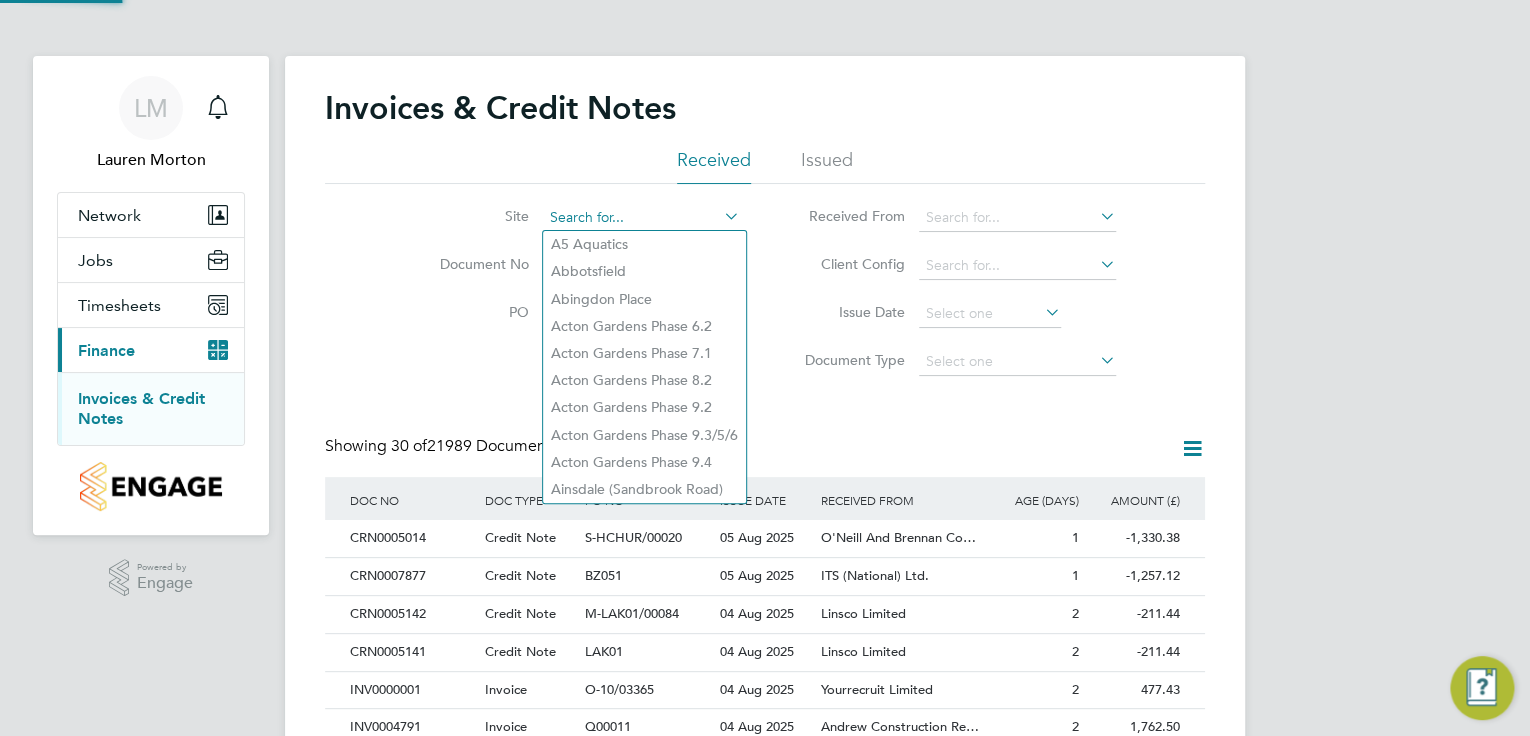 scroll, scrollTop: 10, scrollLeft: 9, axis: both 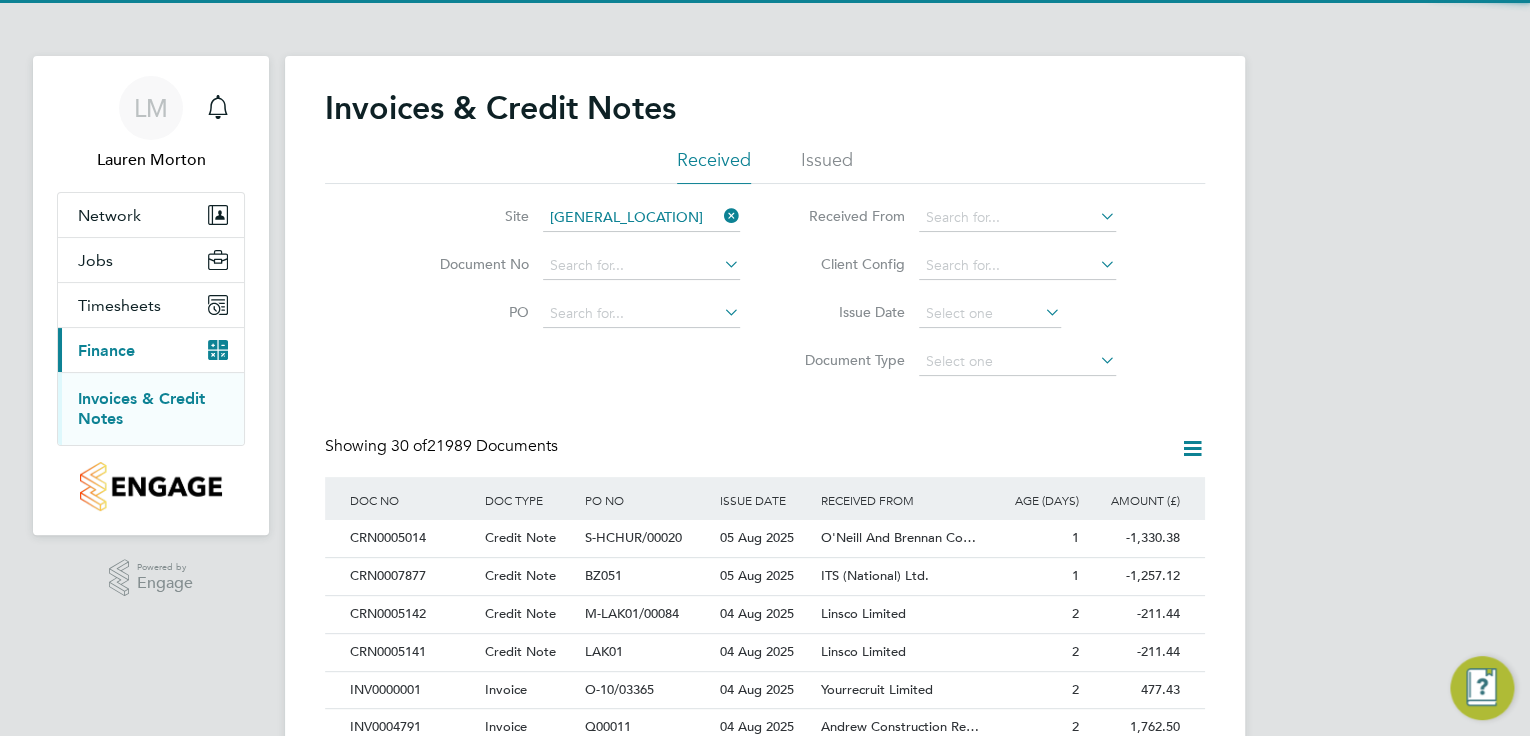 click on "[GENERAL_LOCATION] ([GENERAL_LOCATION])" 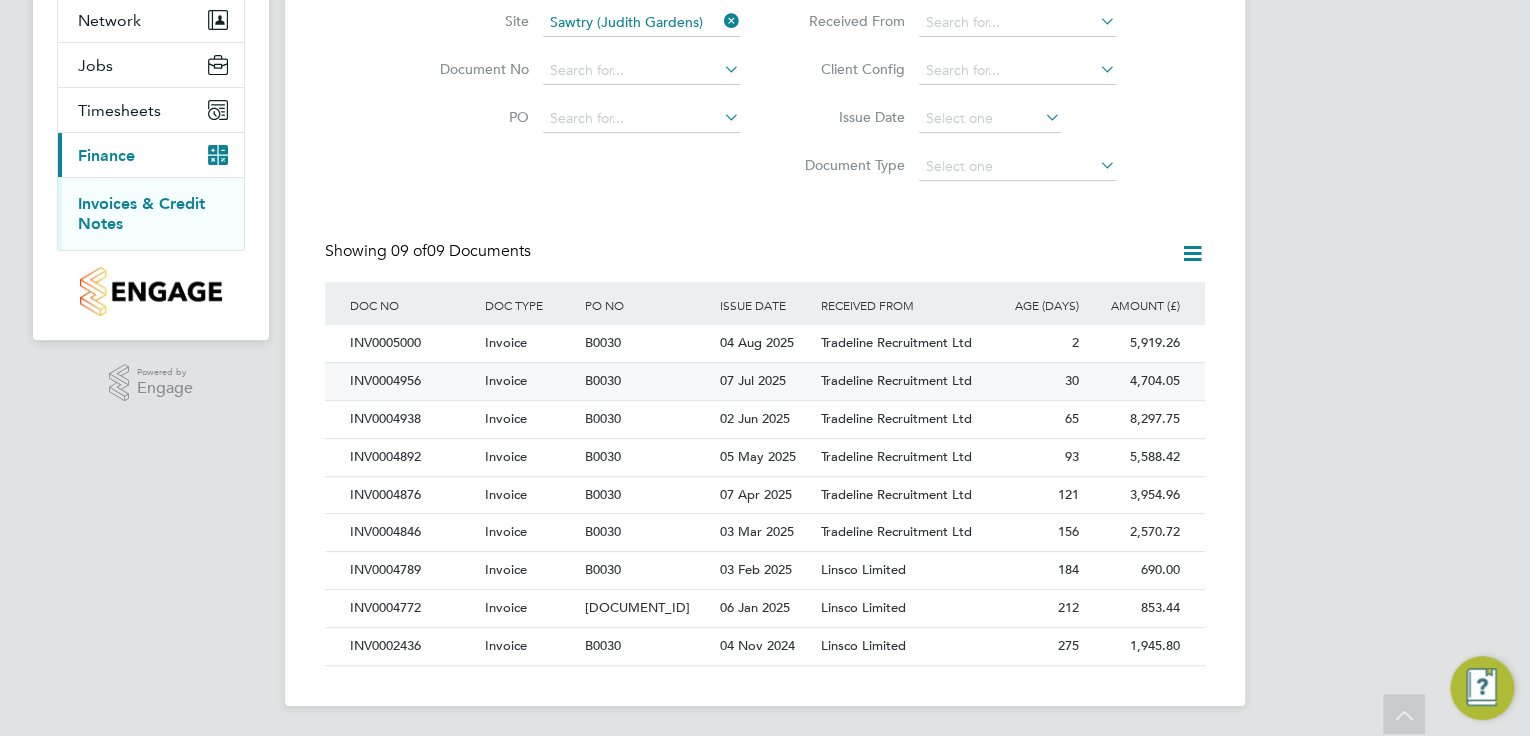click on "B0030" 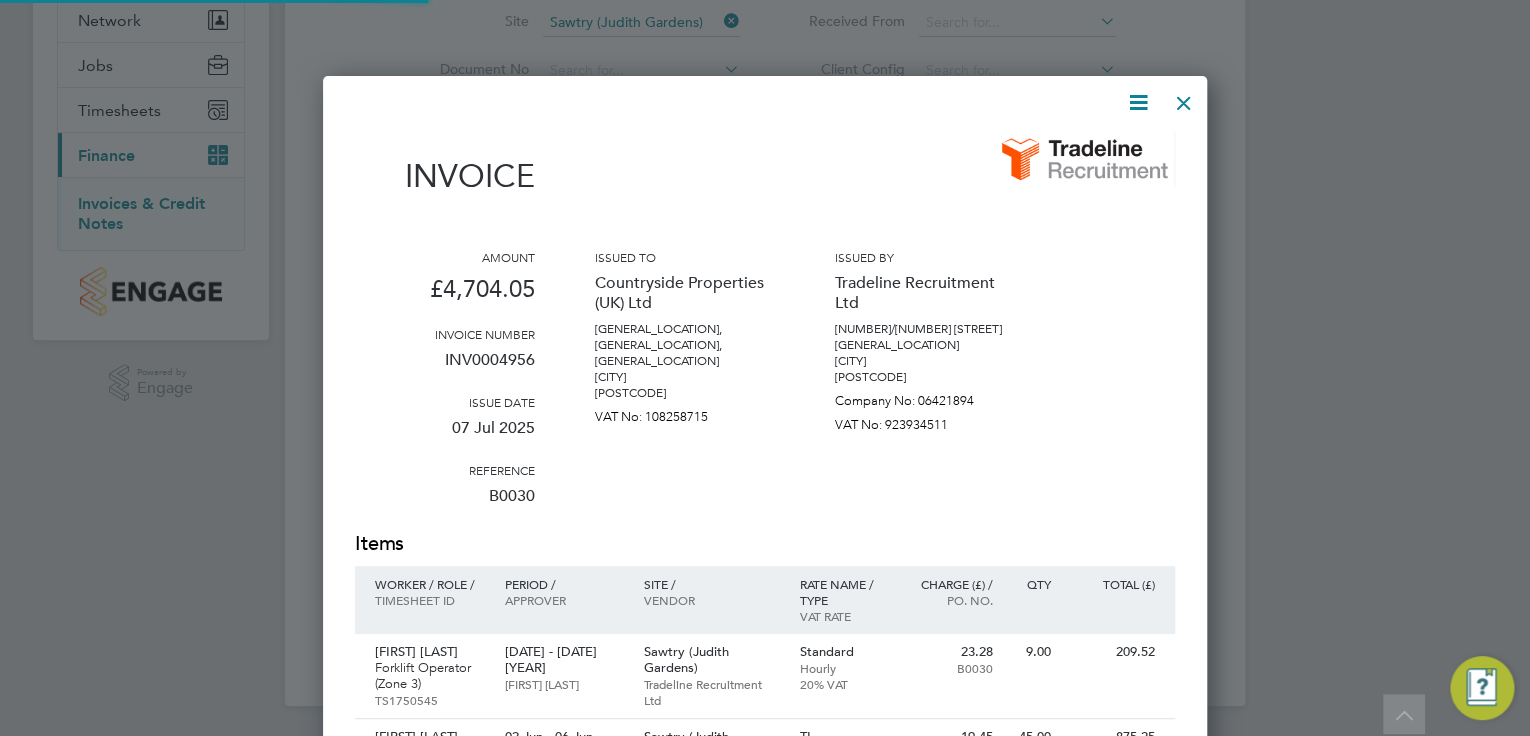 scroll, scrollTop: 9, scrollLeft: 10, axis: both 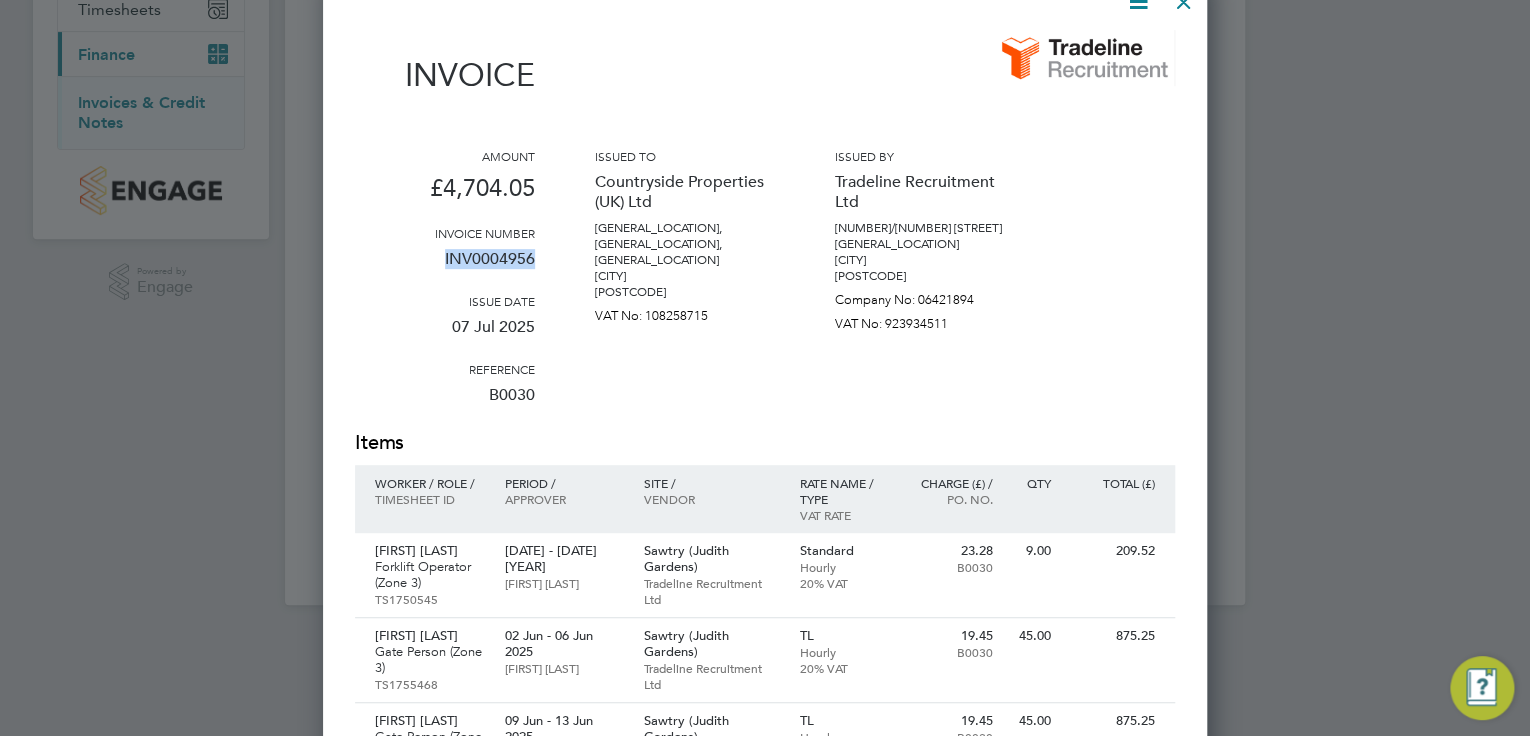 drag, startPoint x: 532, startPoint y: 255, endPoint x: 444, endPoint y: 252, distance: 88.051125 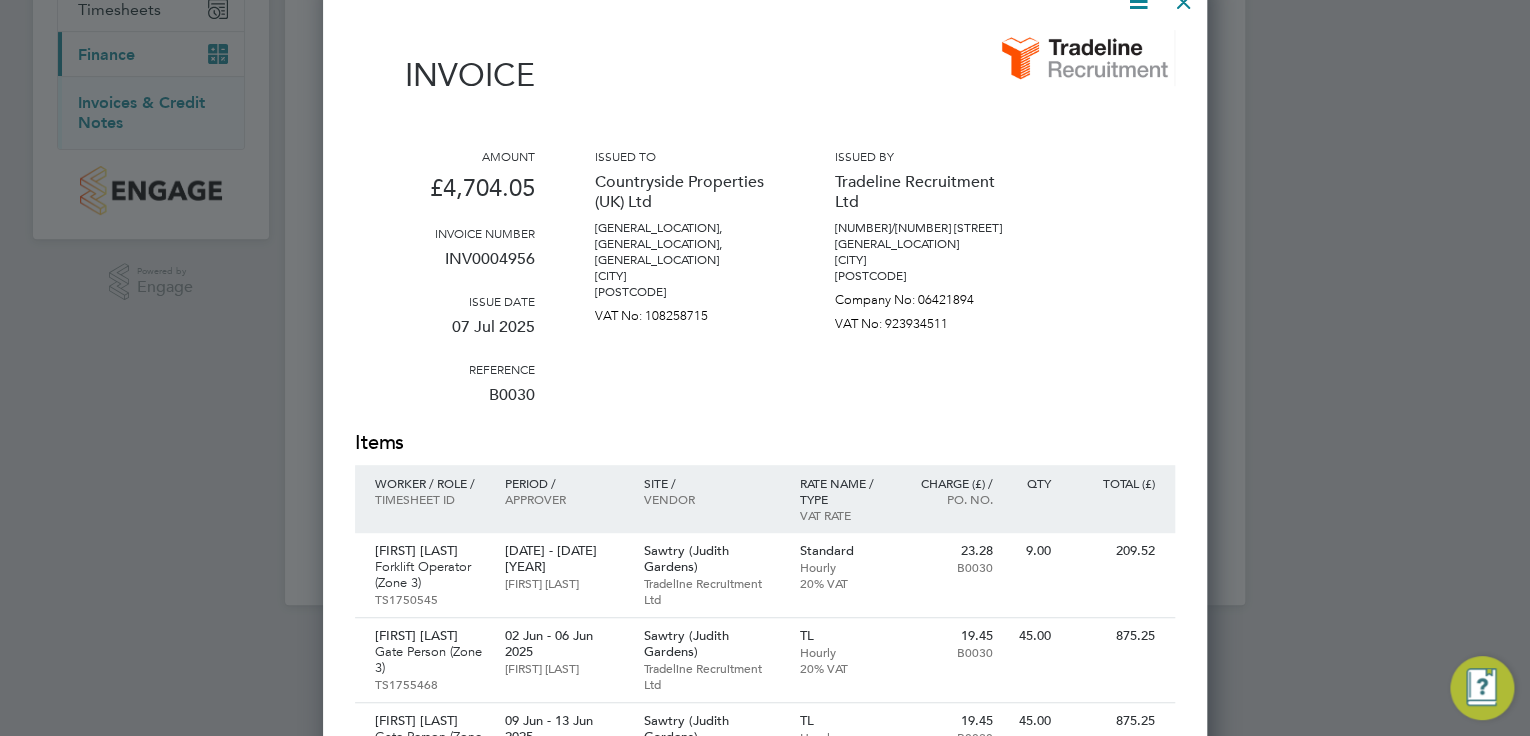 click on "Tradeline Recruitment Ltd" at bounding box center (925, 192) 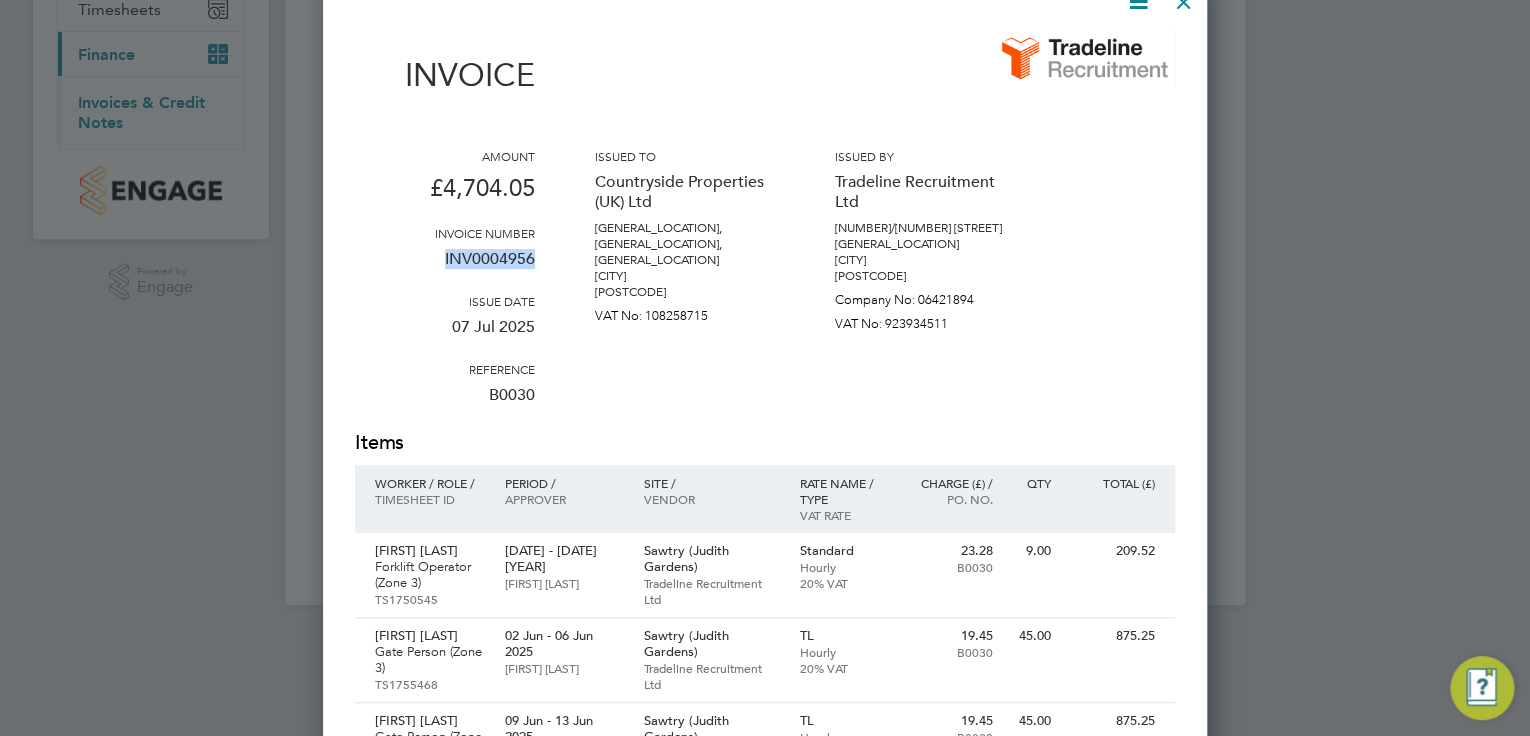 drag, startPoint x: 532, startPoint y: 258, endPoint x: 445, endPoint y: 256, distance: 87.02299 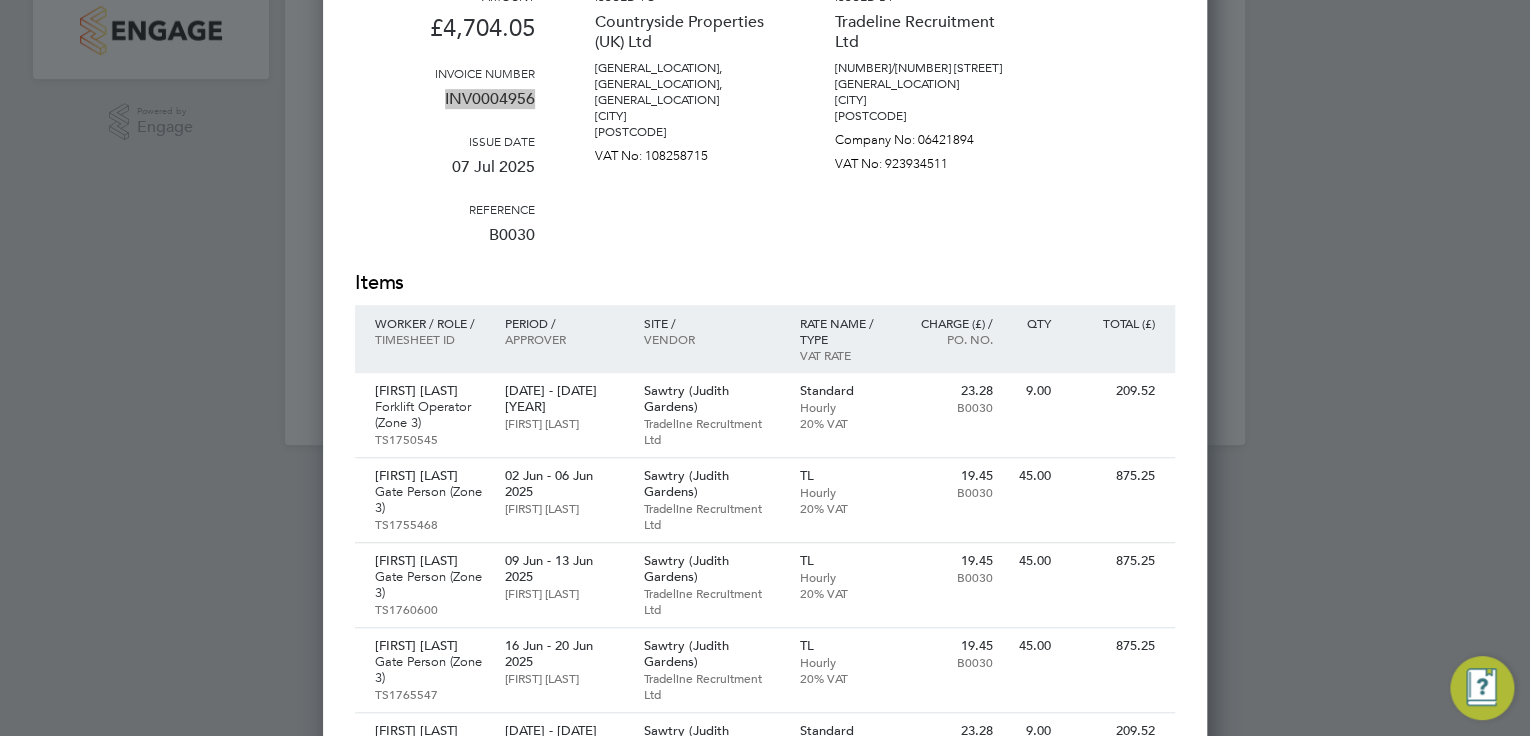 scroll, scrollTop: 136, scrollLeft: 0, axis: vertical 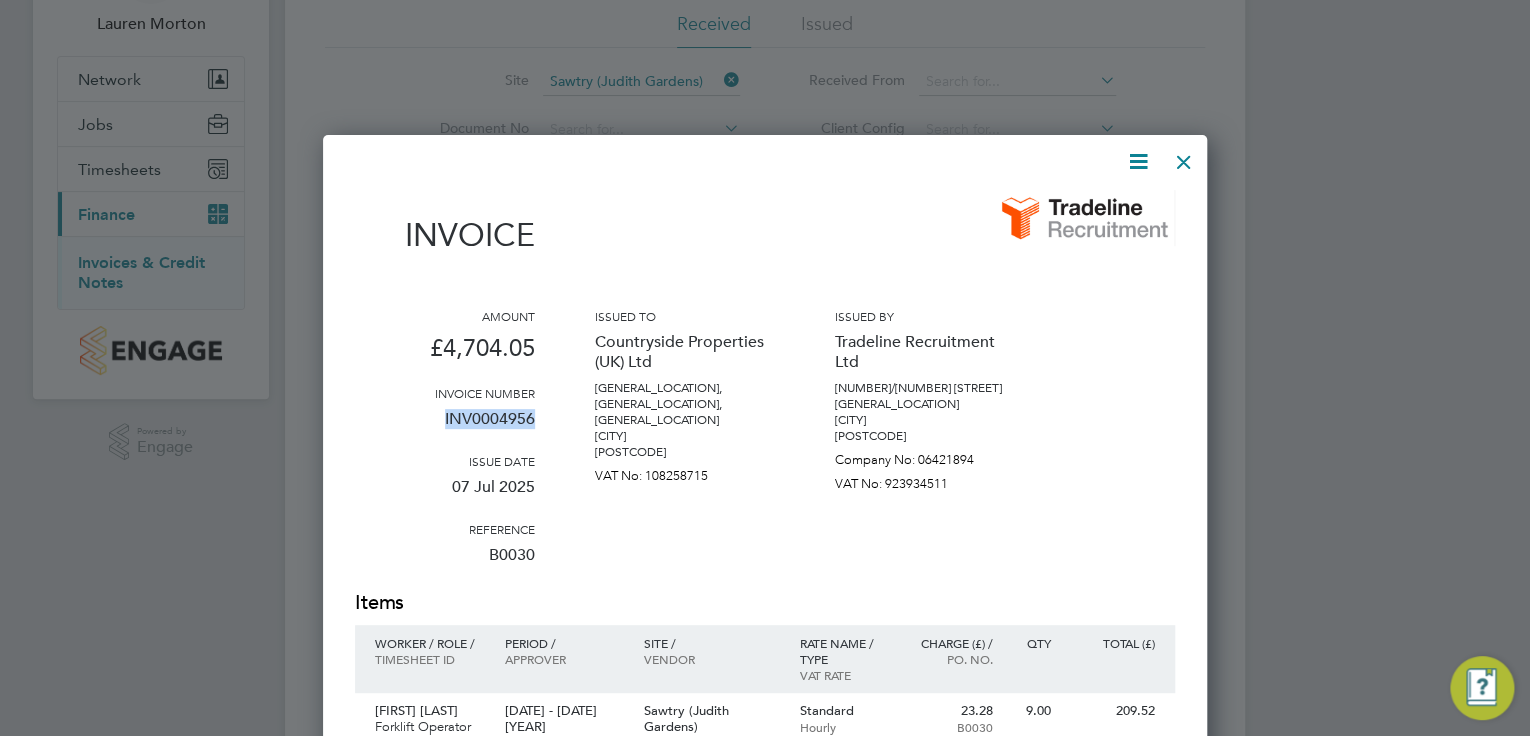copy on "INV0004956" 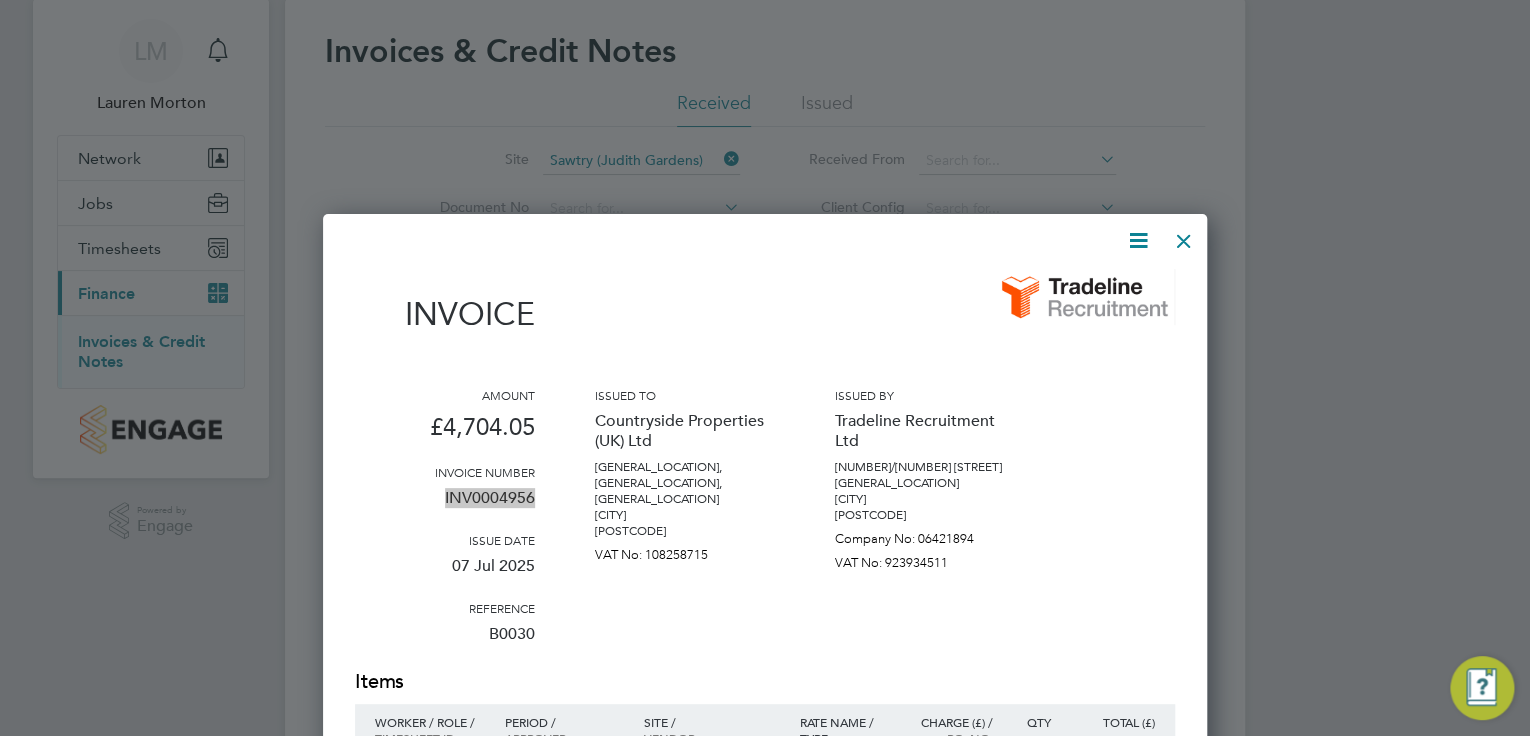 scroll, scrollTop: 56, scrollLeft: 0, axis: vertical 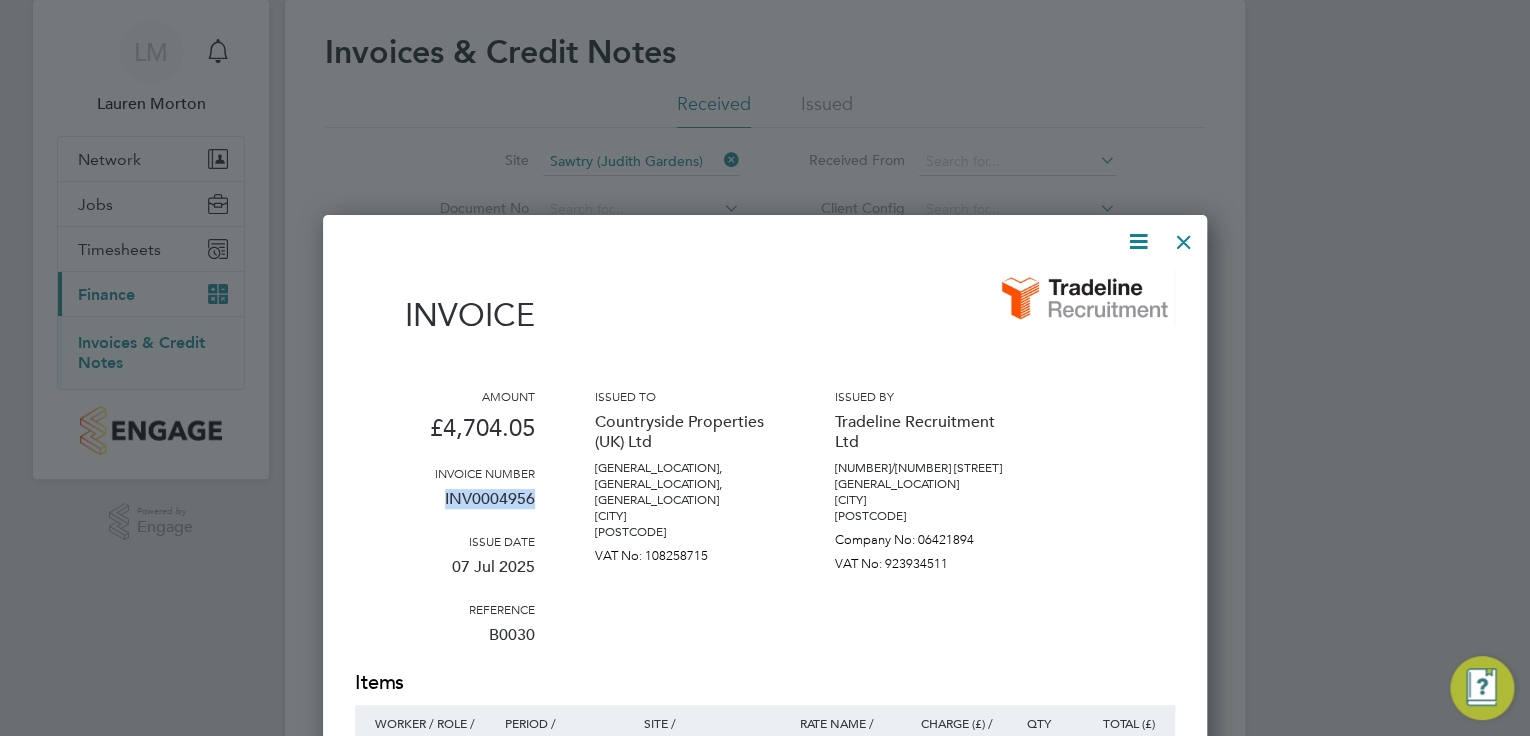 click at bounding box center (1138, 241) 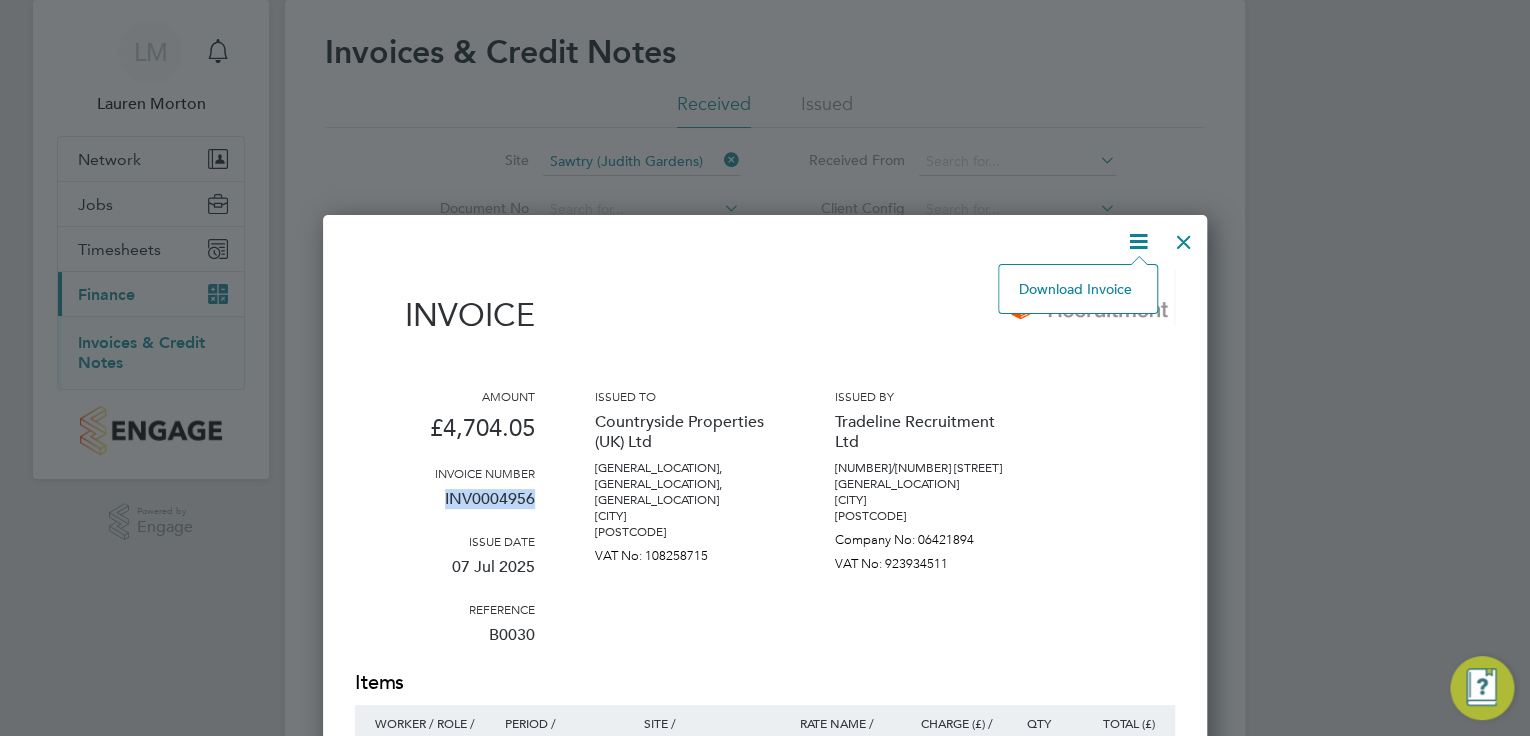 click on "Download Invoice" 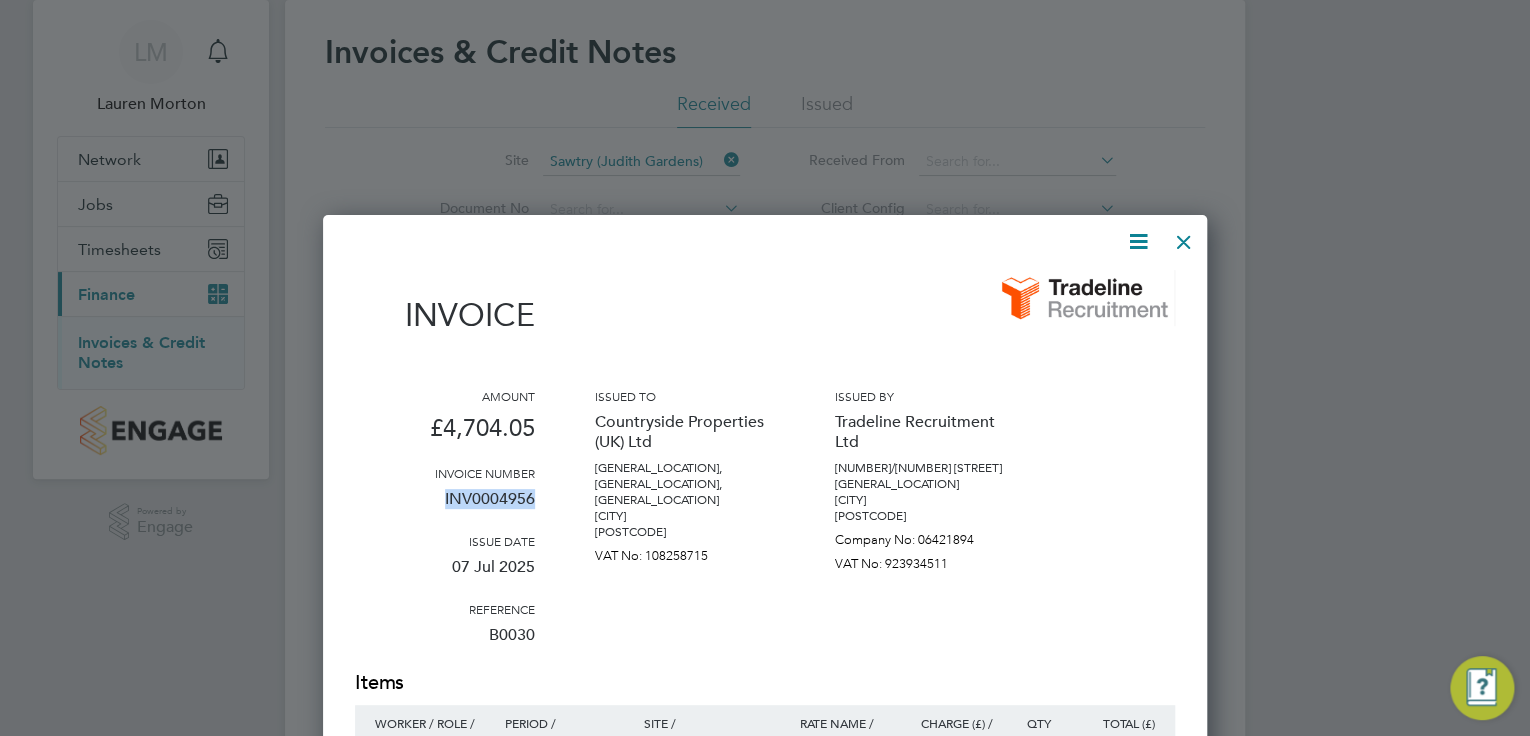 click at bounding box center [1184, 237] 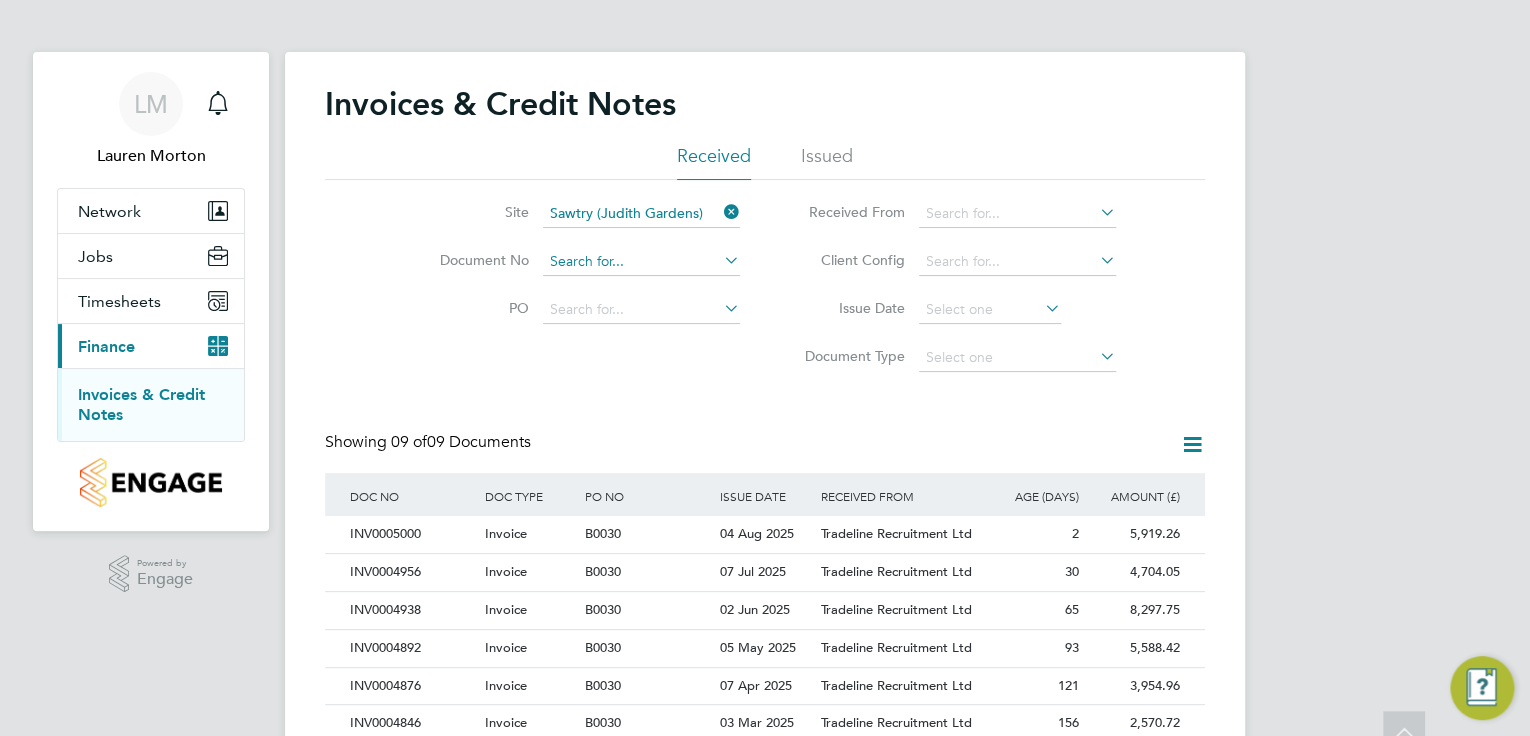 scroll, scrollTop: 0, scrollLeft: 0, axis: both 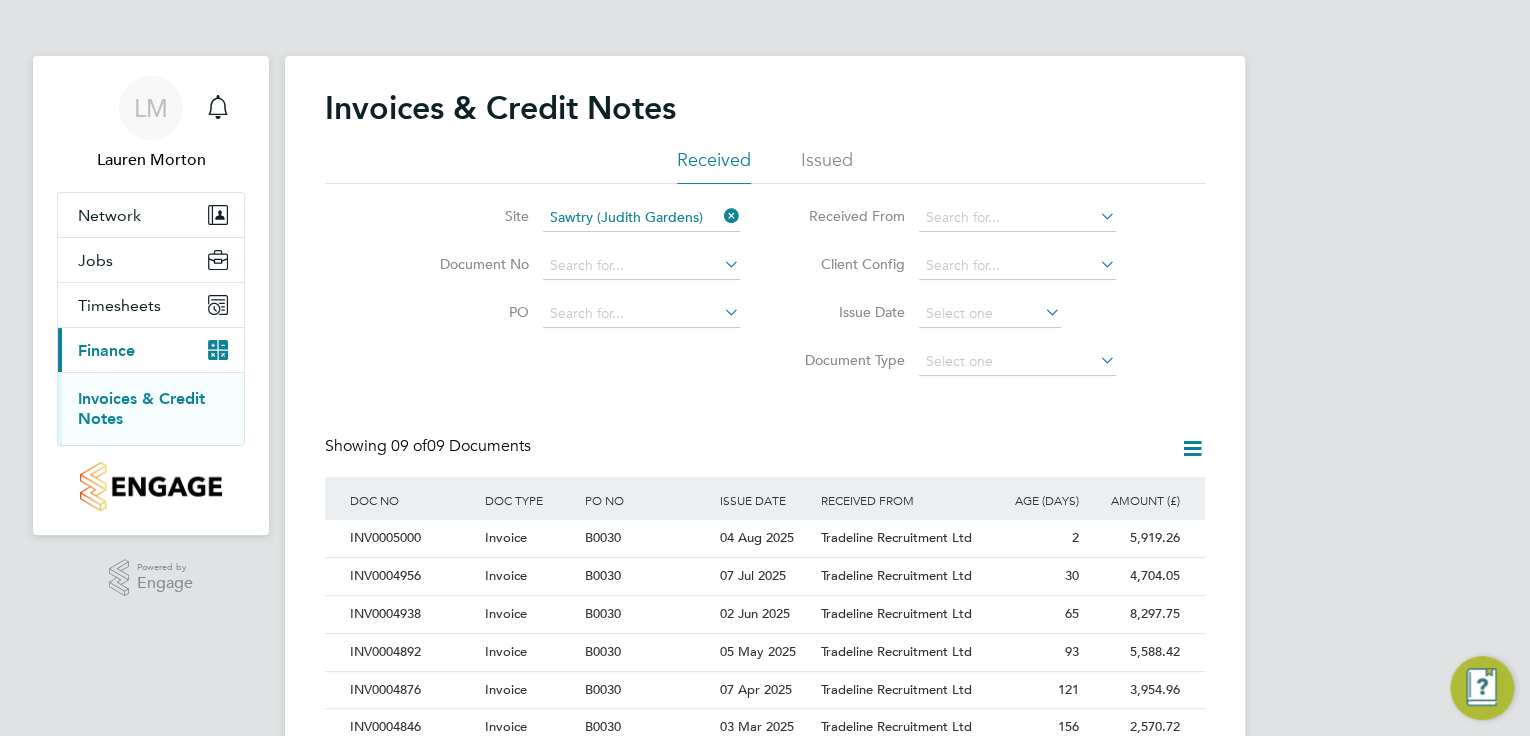 drag, startPoint x: 733, startPoint y: 210, endPoint x: 692, endPoint y: 214, distance: 41.19466 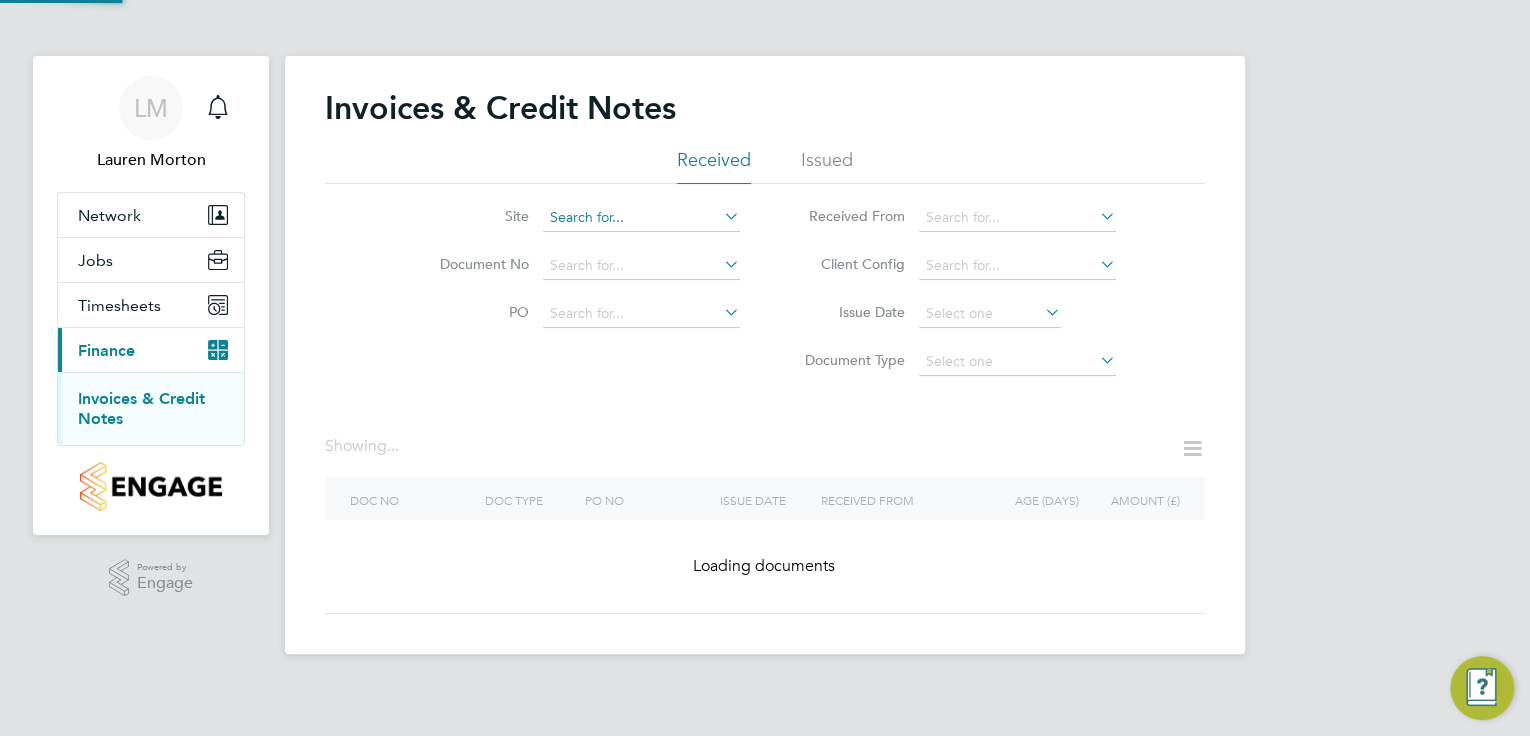 click 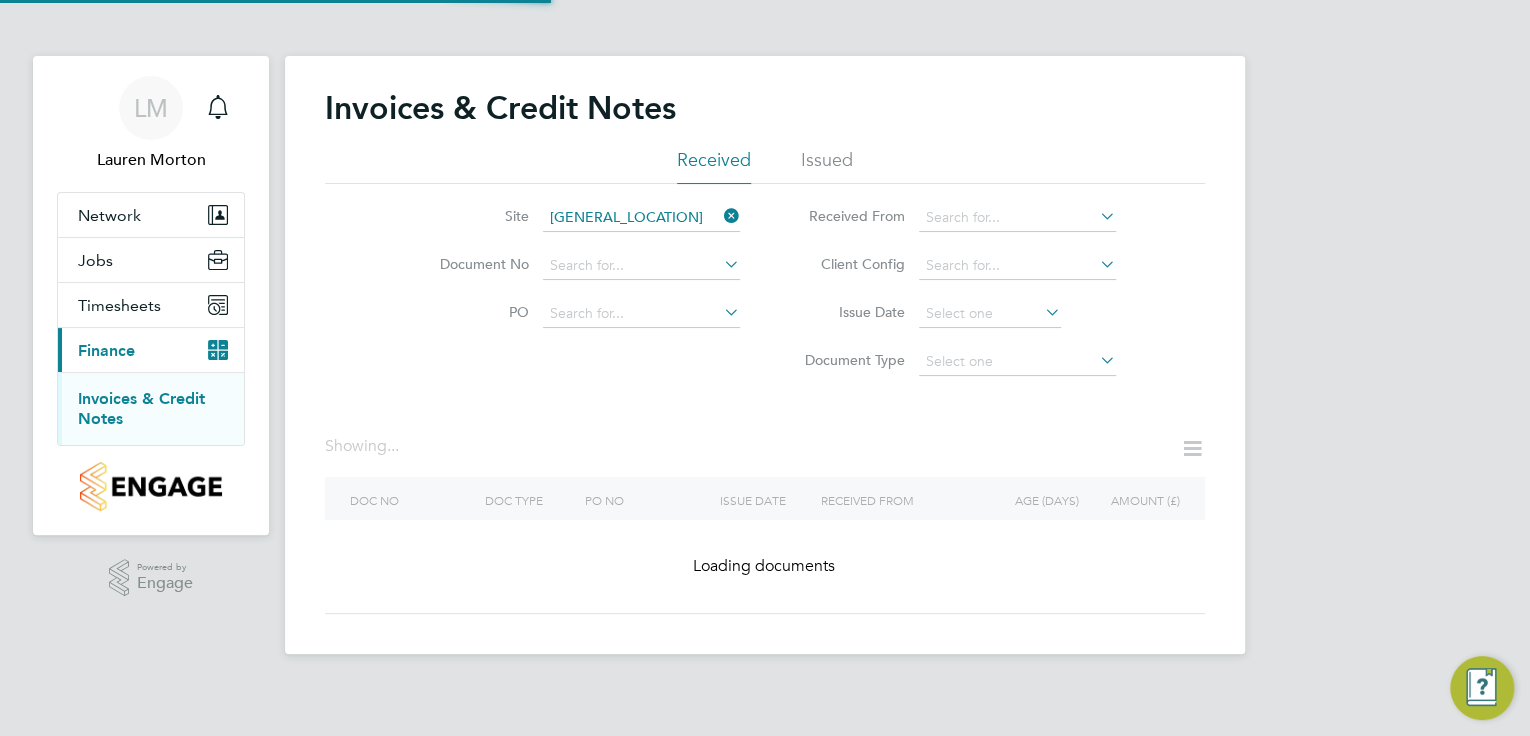 click on "[GENERAL_LOCATION]" 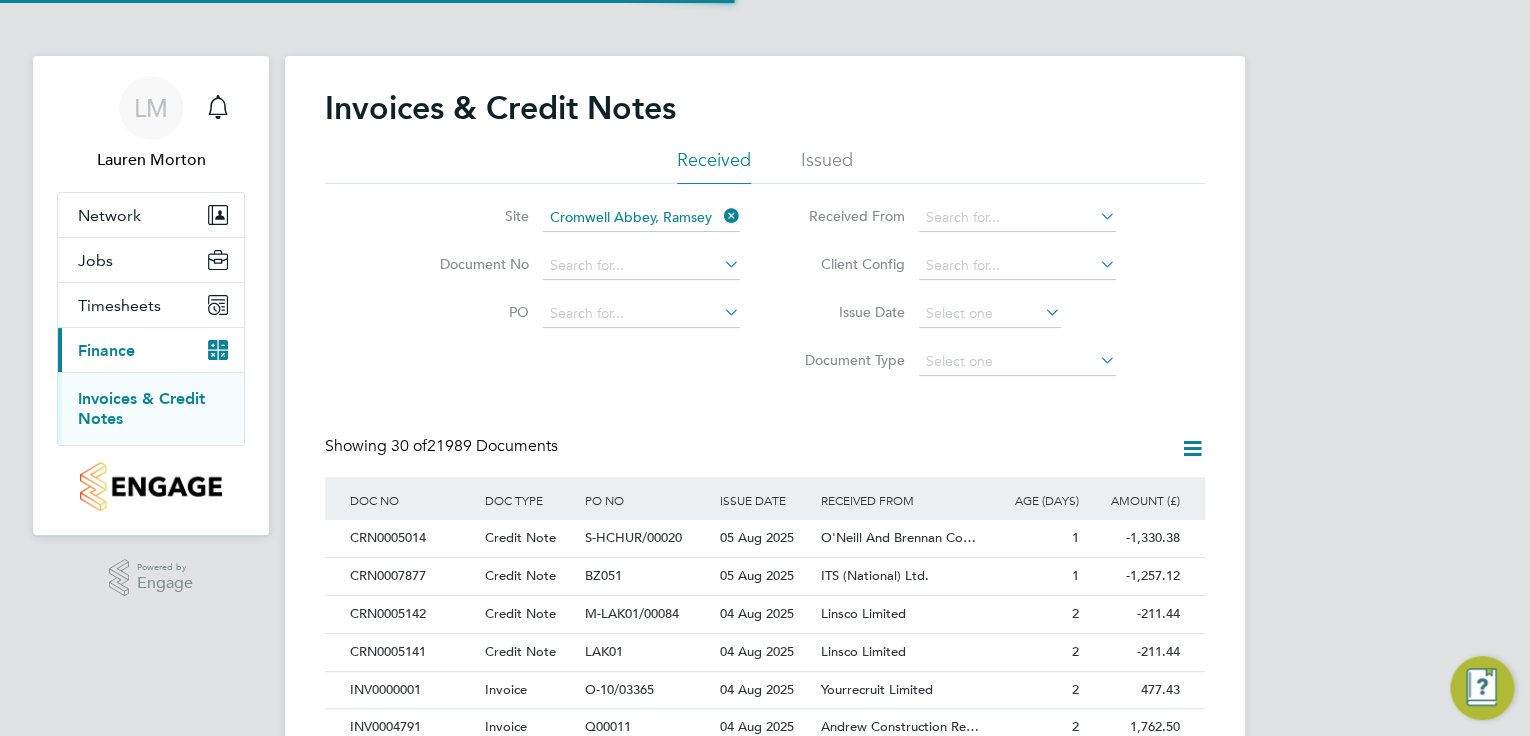 scroll, scrollTop: 10, scrollLeft: 9, axis: both 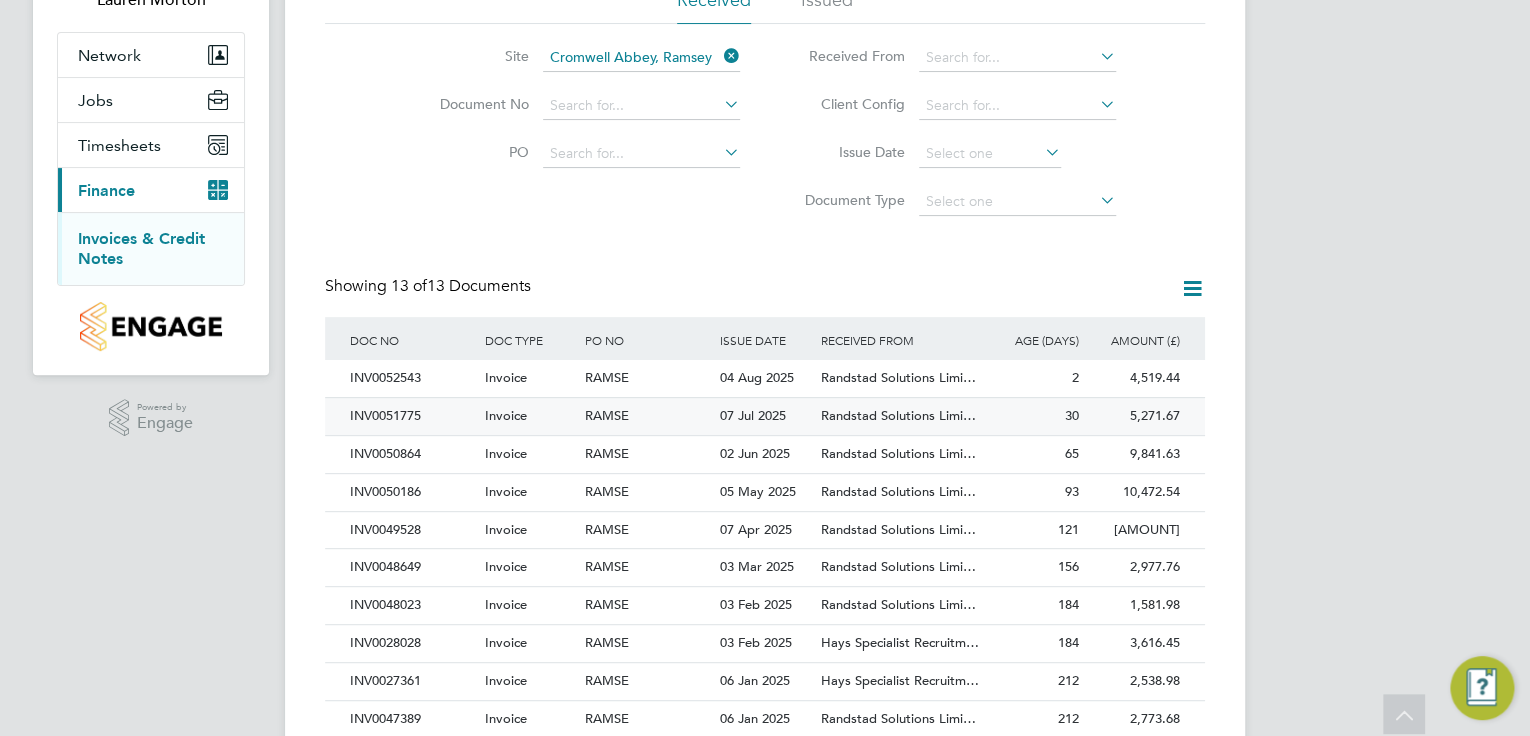 click on "RAMSE" 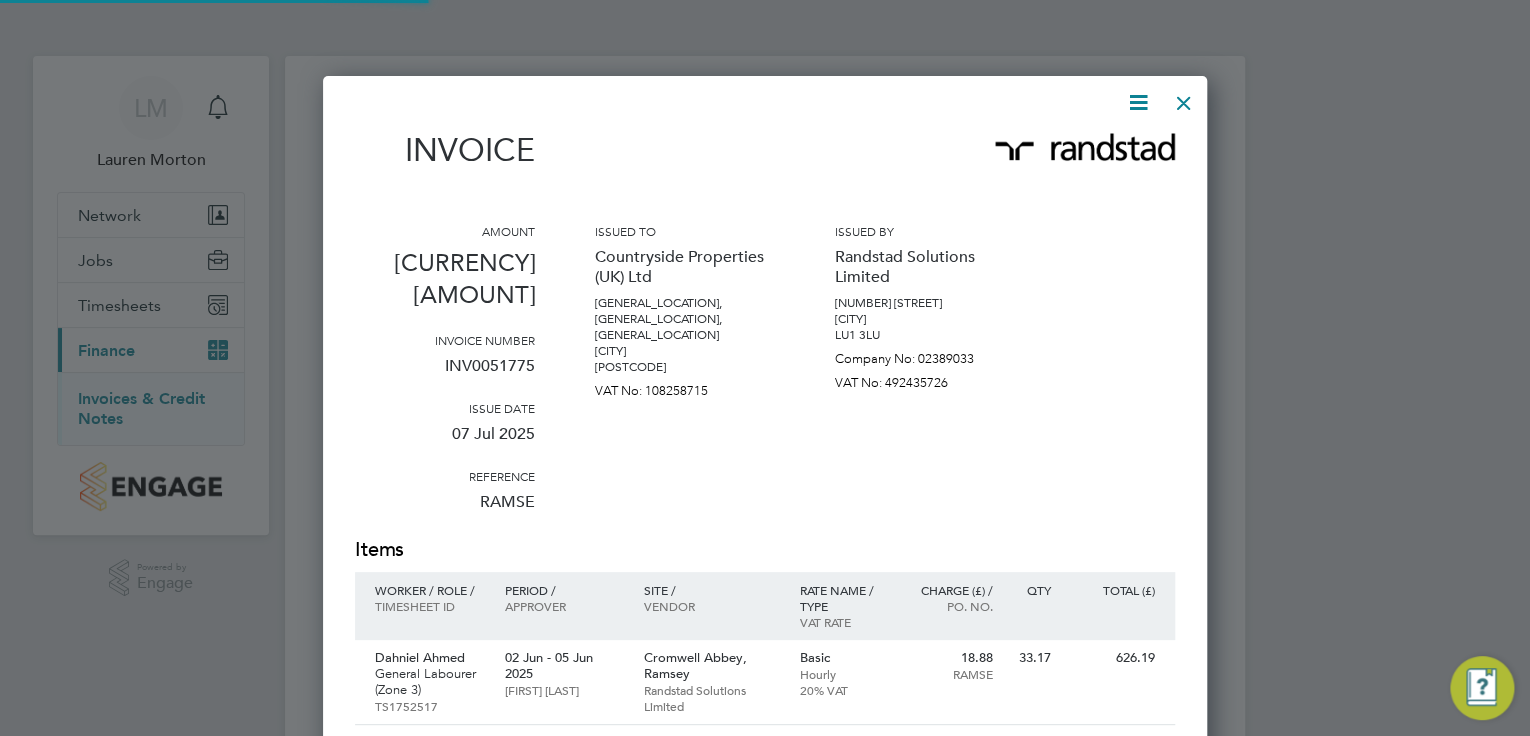 scroll, scrollTop: 11, scrollLeft: 10, axis: both 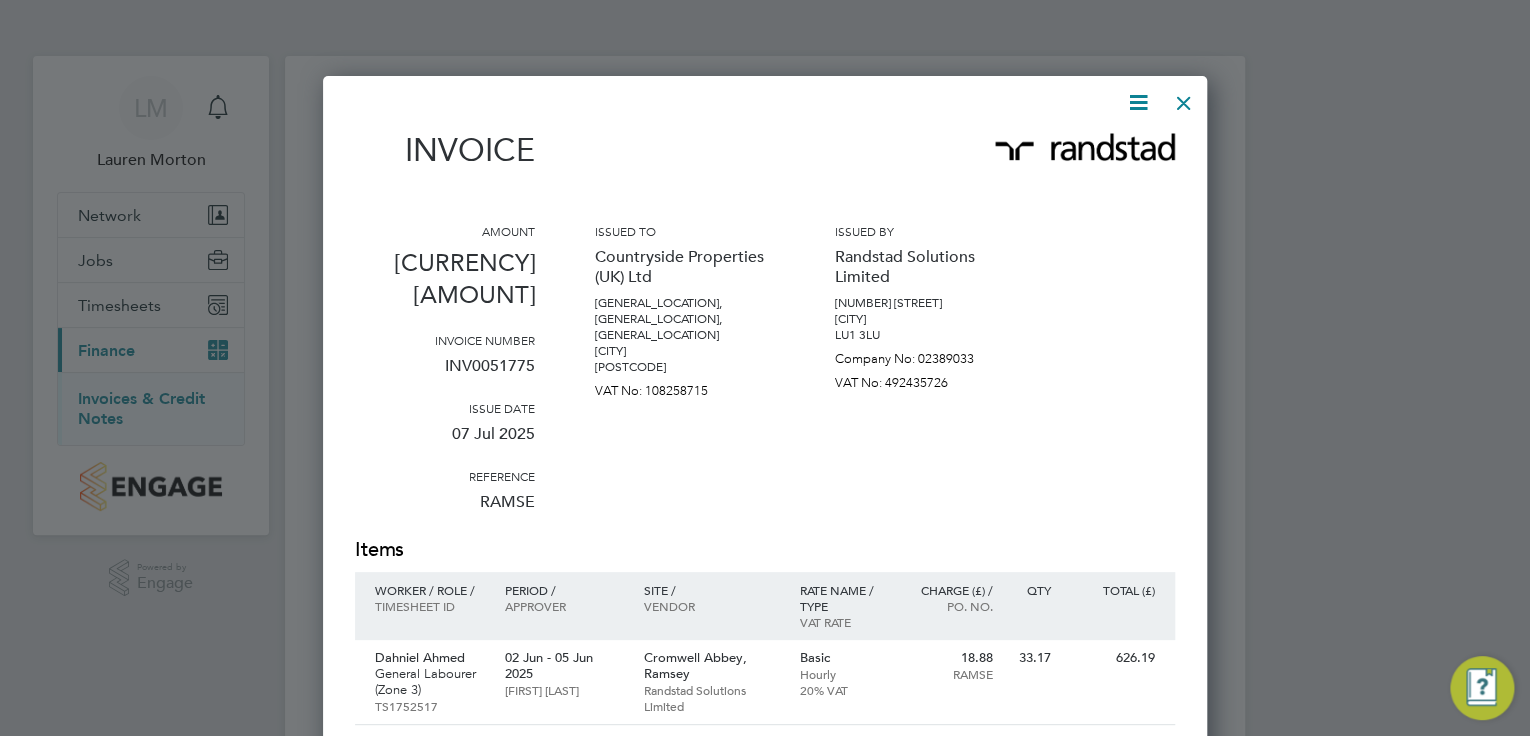 click at bounding box center (1184, 98) 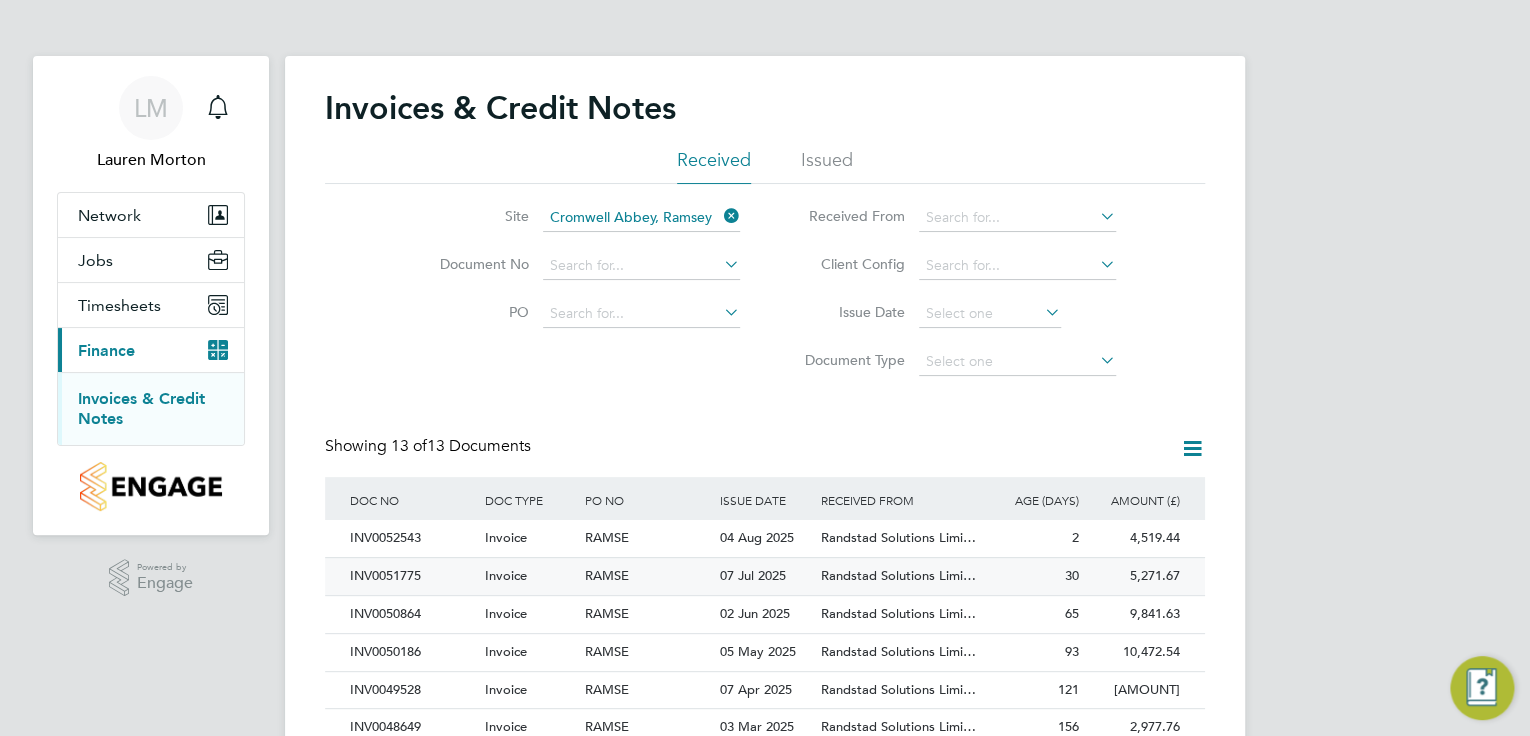 click on "RAMSE" 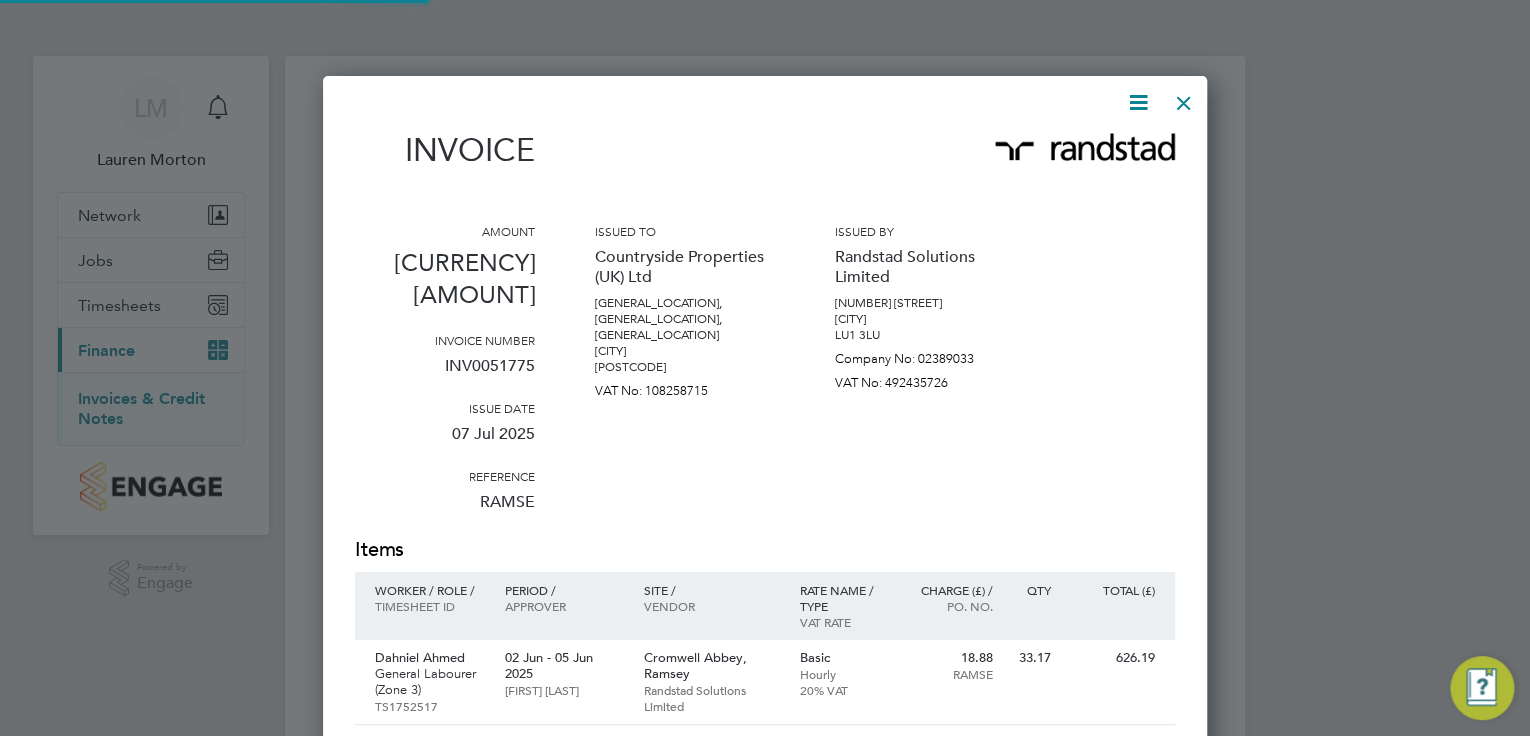 scroll, scrollTop: 11, scrollLeft: 10, axis: both 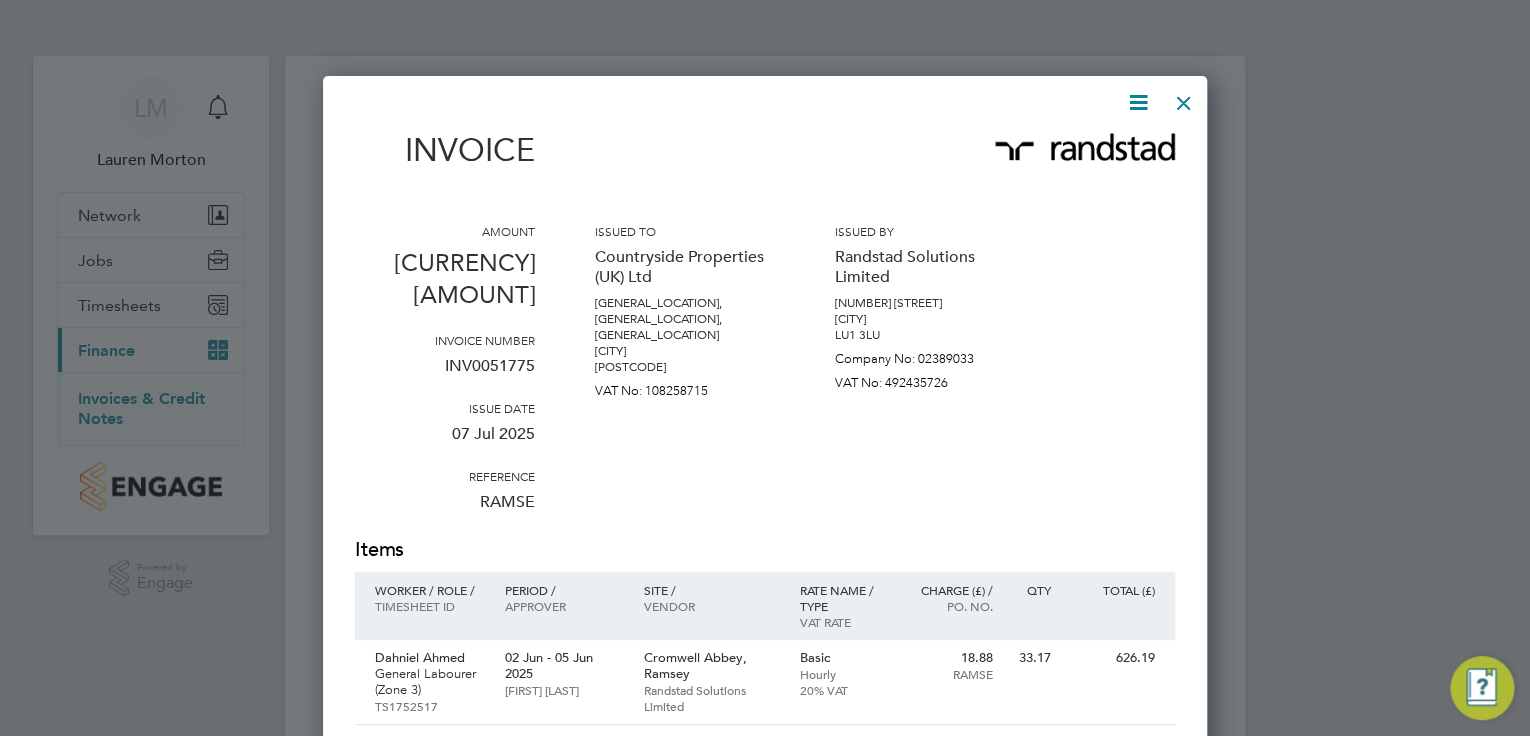 click on "INV0051775" at bounding box center [445, 374] 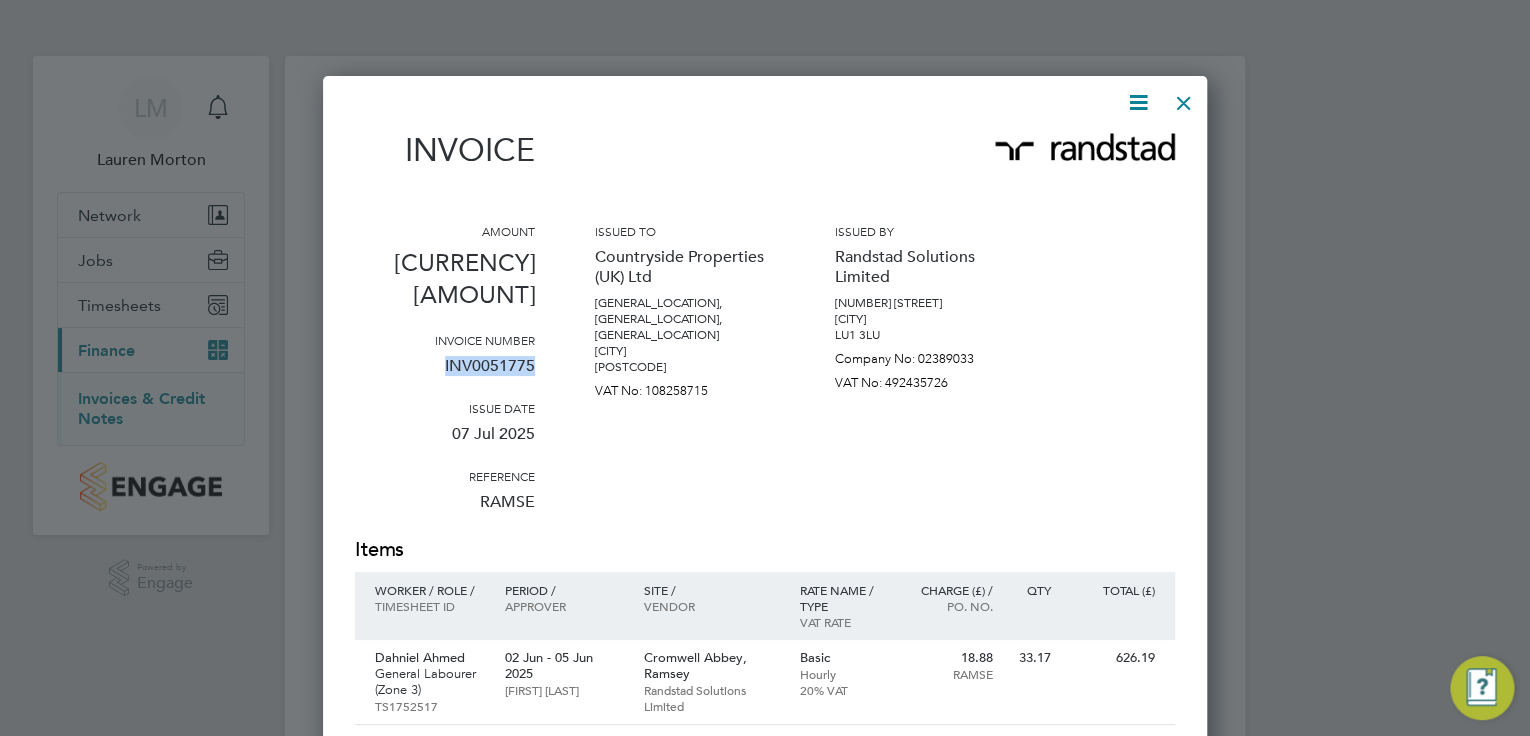 drag, startPoint x: 546, startPoint y: 335, endPoint x: 440, endPoint y: 337, distance: 106.01887 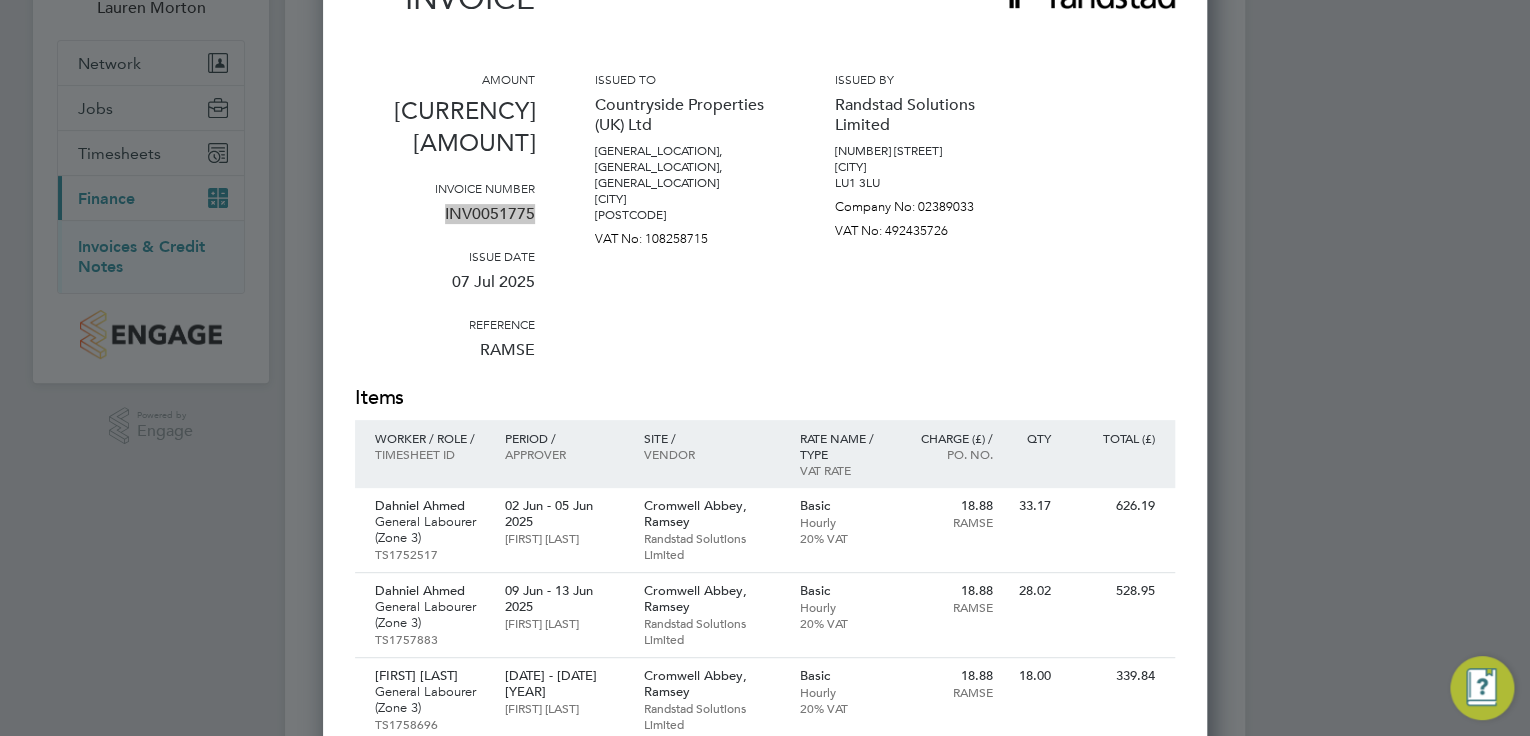 scroll, scrollTop: 0, scrollLeft: 0, axis: both 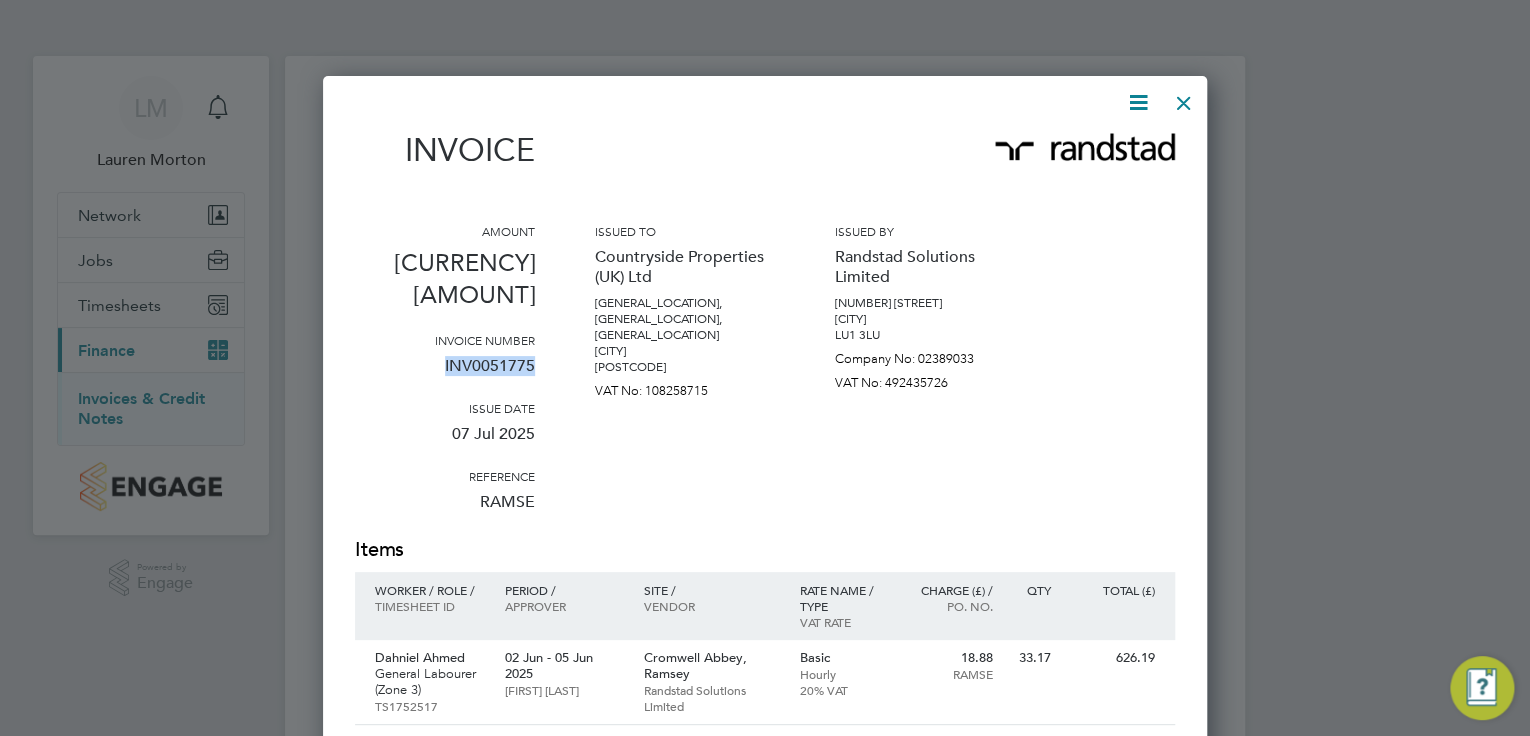 copy on "INV0051775" 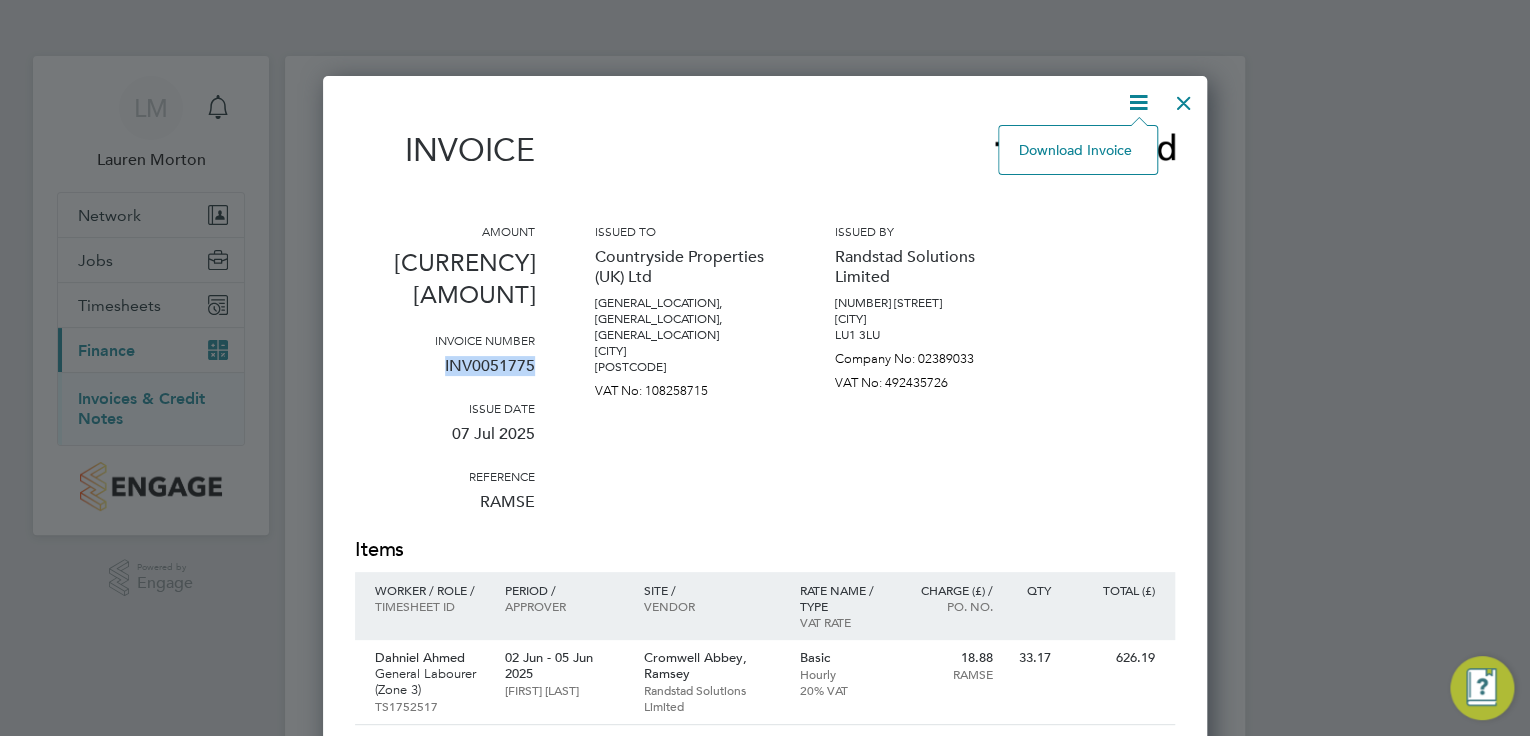 click on "Download Invoice" 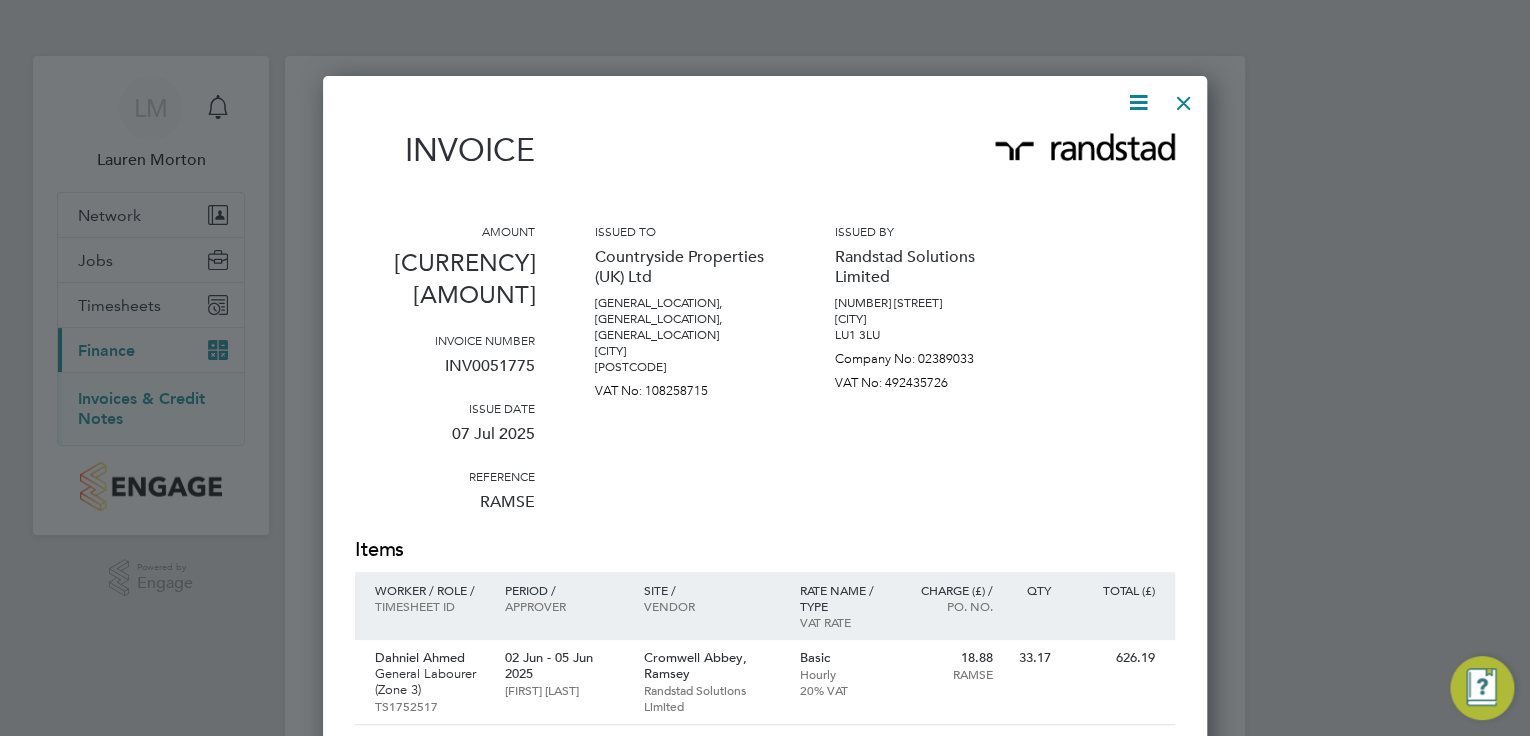 click on "Invoice
Amount
[CURRENCY][AMOUNT]
Invoice number
INV0051775
Issue date
07 [MONTH] [YEAR]
Reference
RAMSE
Issued to
[COMPANY]
[STREET]
[CITY]
[POSTCODE]
VAT No: [VAT_NUMBER]
Issued by
[COMPANY]
[NUMBER] [STREET]
[CITY]
[POSTCODE]
Company No: [COMPANY_NUMBER]
VAT No: [VAT_NUMBER]
Items
Worker / Role /
Timesheet ID
Period / QTY" at bounding box center (765, 918) 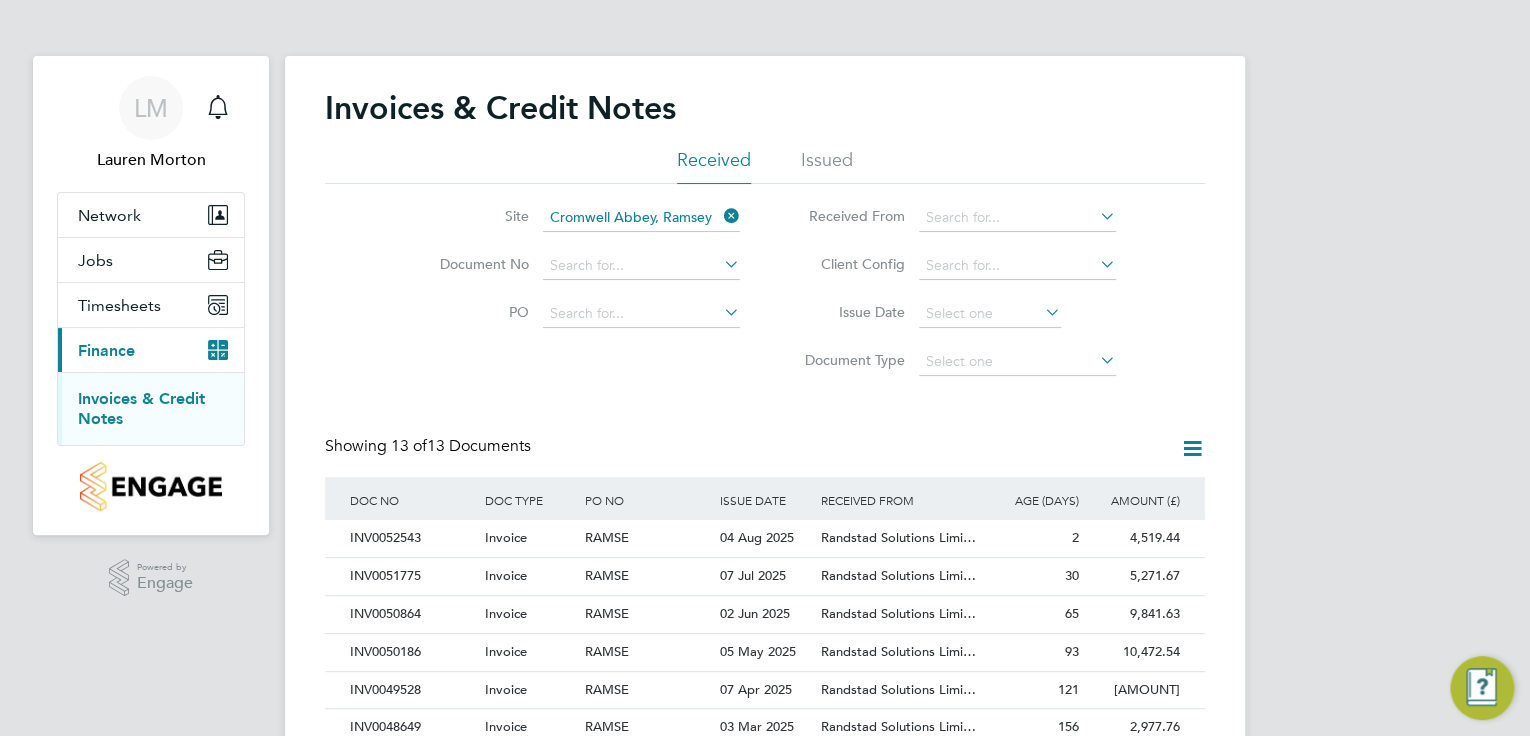 click on "Invoices & Credit Notes Received Issued Site   [GENERAL_LOCATION], [CITY] Document No   PO   Status   Paid Date   Issued To   Received From   Client Config   Issue Date   Document Type   Showing   13 of  13 Documents DOC NO DOC TYPE PO NO ISSUE DATE ISSUED TO RECEIVED FROM AGE (DAYS) AMOUNT (£) INV0052543   Invoice [GENERAL_LOCATION]   04 [MONTH] [YEAR] [COMPANY] [COMPANY] 2 4,519.44  Unpaid INV0051775   Invoice [GENERAL_LOCATION]   07 [MONTH] [YEAR] [COMPANY] [COMPANY] 30 5,271.67  Unpaid INV0050864   Invoice [GENERAL_LOCATION]   02 [MONTH] [YEAR] [COMPANY] [COMPANY] 65 9,841.63  Unpaid INV0050186   Invoice [GENERAL_LOCATION]   05 [MONTH] [YEAR] [COMPANY] [COMPANY] 93 10,472.54  Unpaid INV0049528   Invoice [GENERAL_LOCATION]   07 [MONTH] [YEAR] [COMPANY] [COMPANY] 121 8,280.05  Unpaid INV0048649   Invoice [GENERAL_LOCATION]   03 [MONTH] [YEAR] [COMPANY] [COMPANY] 156 2,977.76  Unpaid   Invoice" 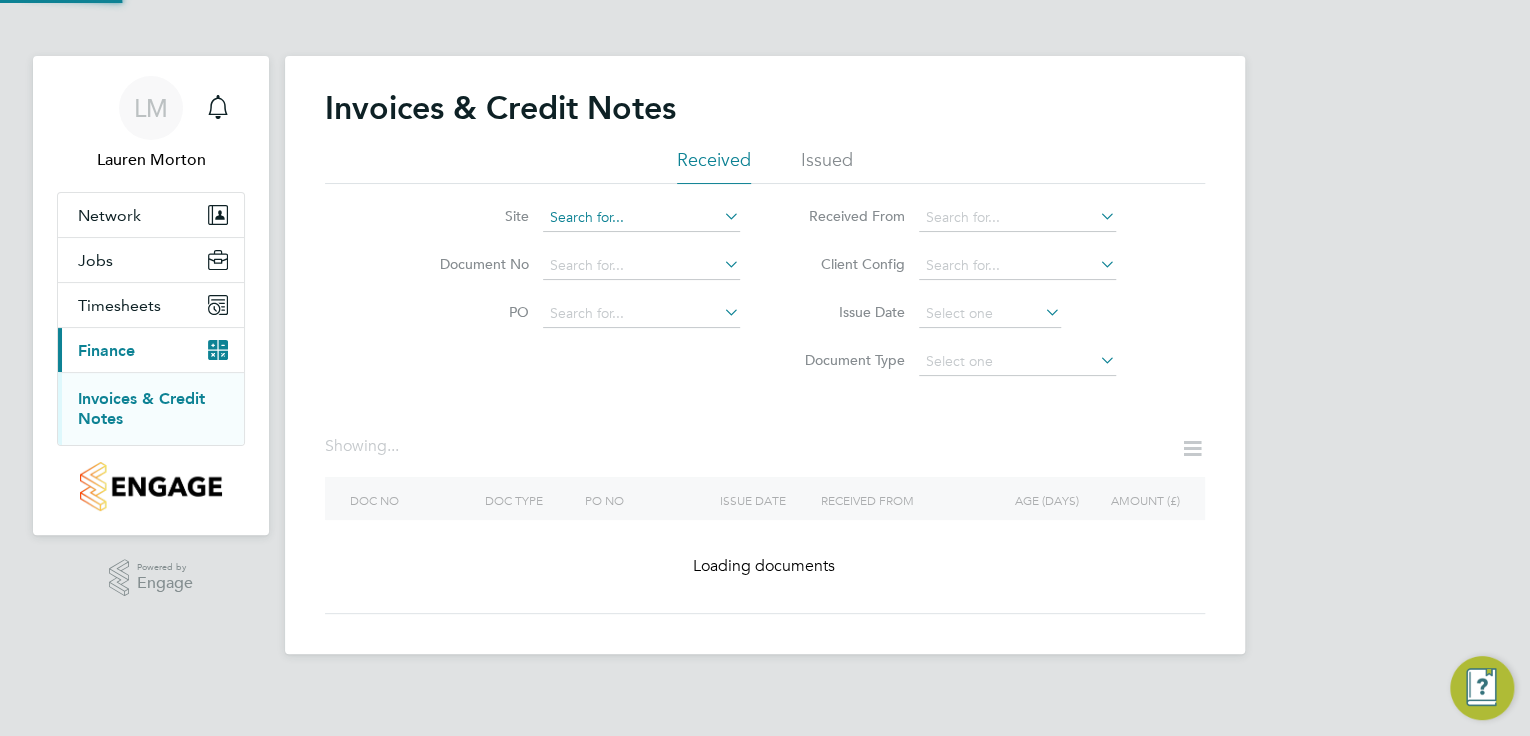 click 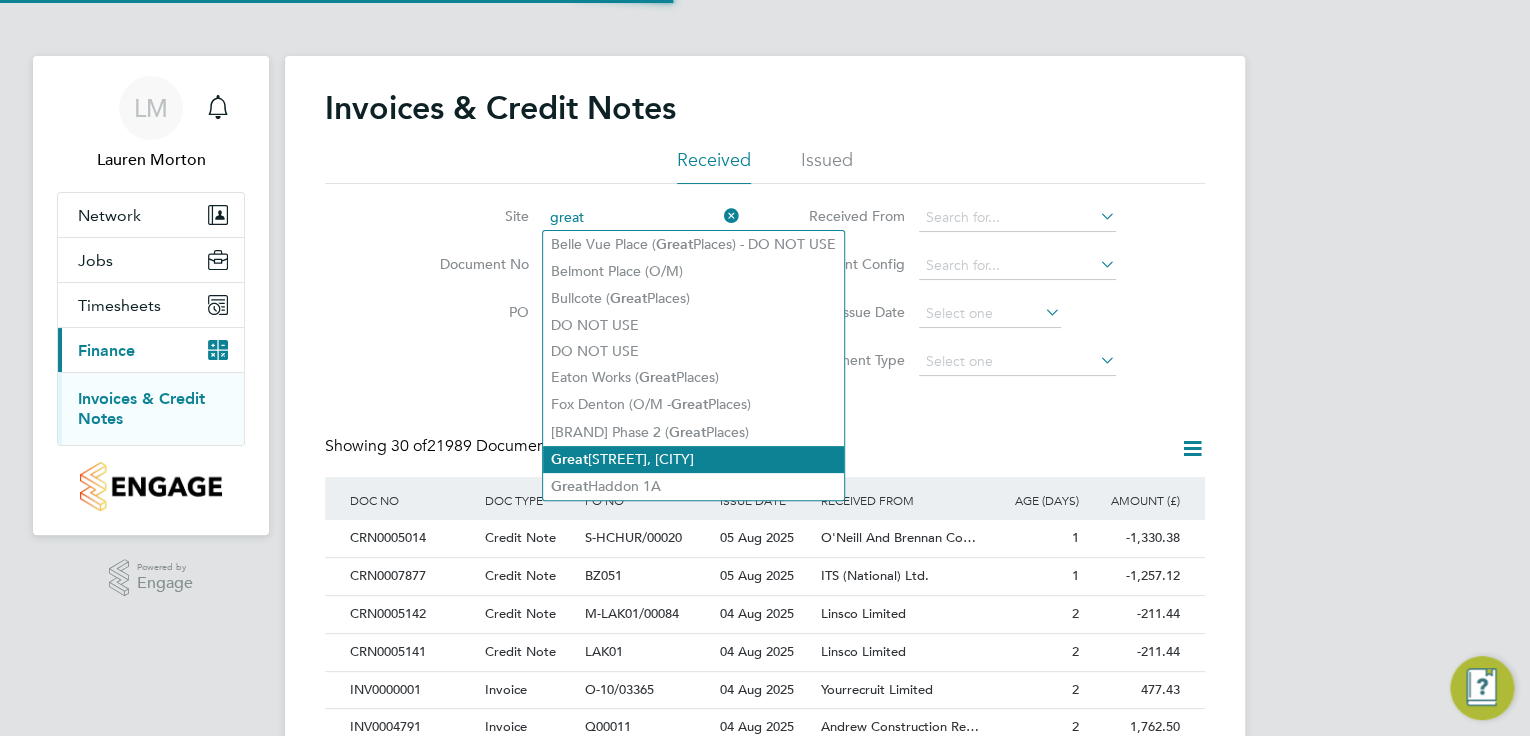 scroll, scrollTop: 10, scrollLeft: 9, axis: both 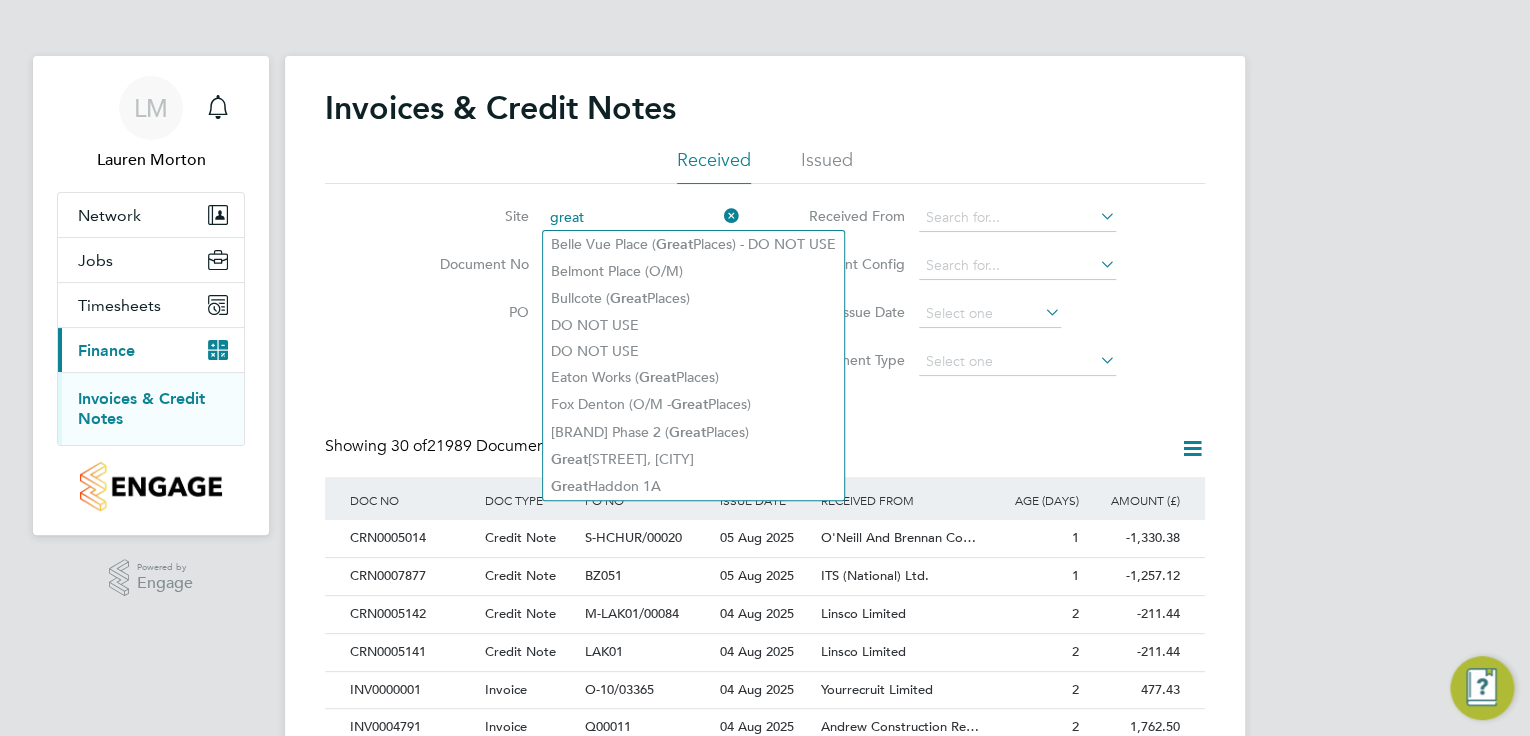 click on "great" 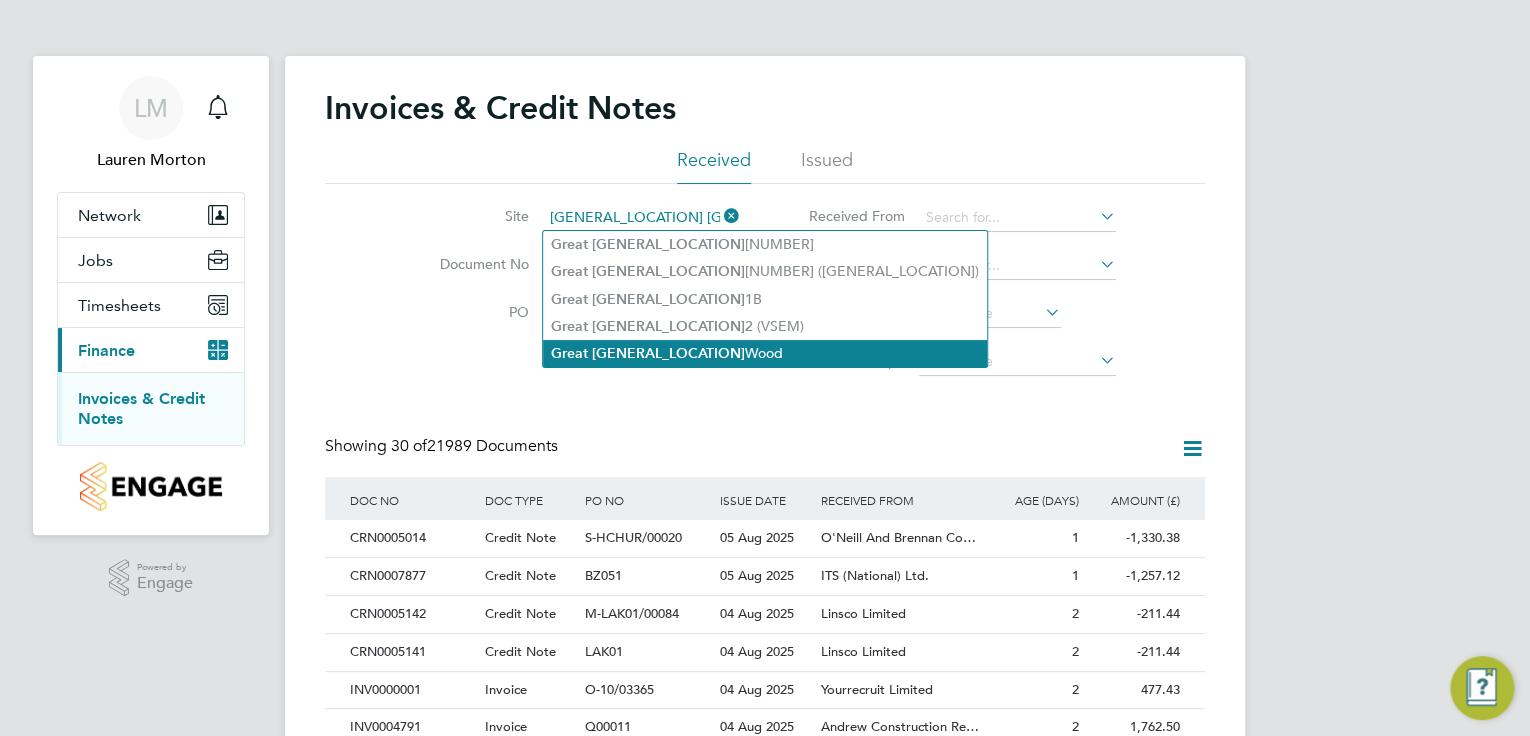 click on "[GENERAL_LOCATION] [GENERAL_LOCATION]" 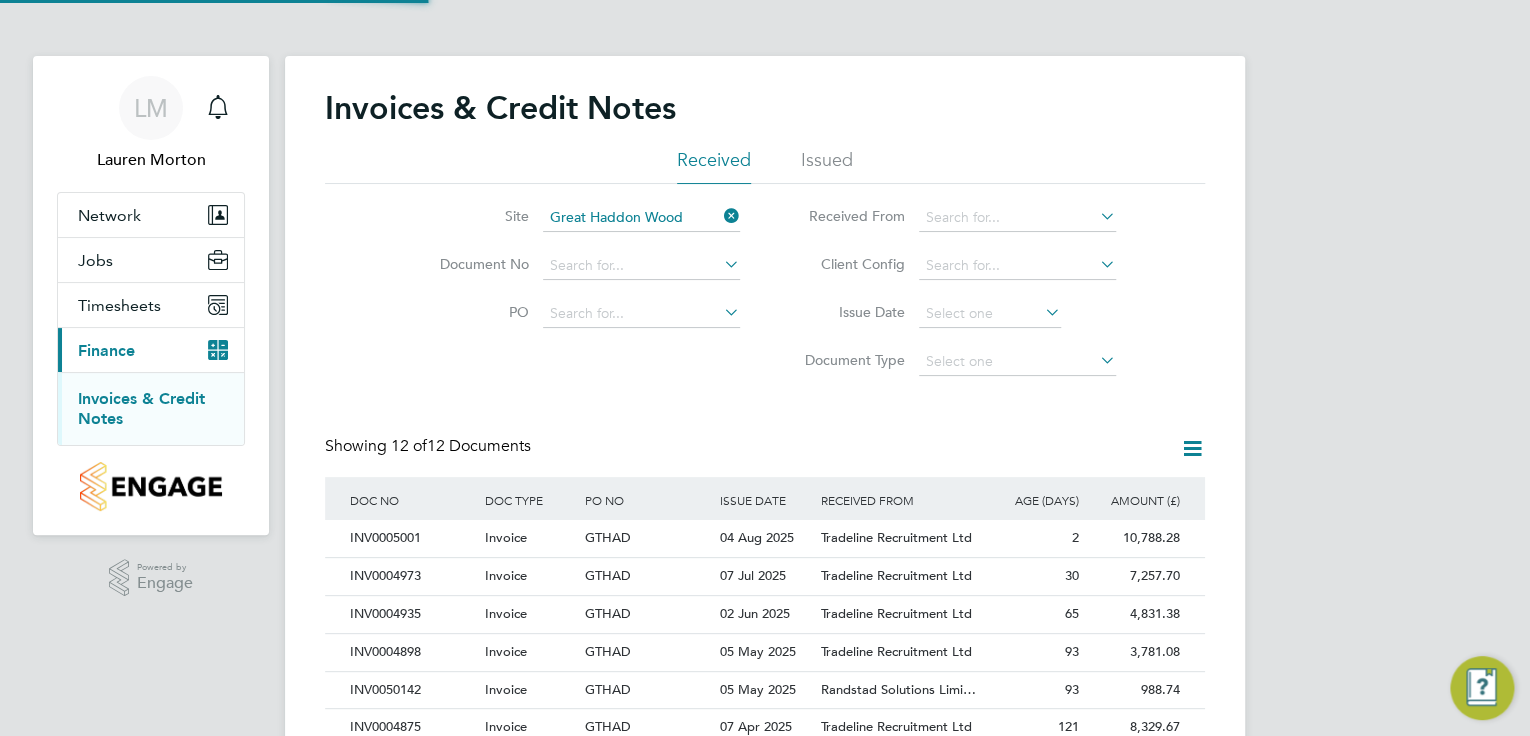 click on "Showing   12 of  12 Documents" 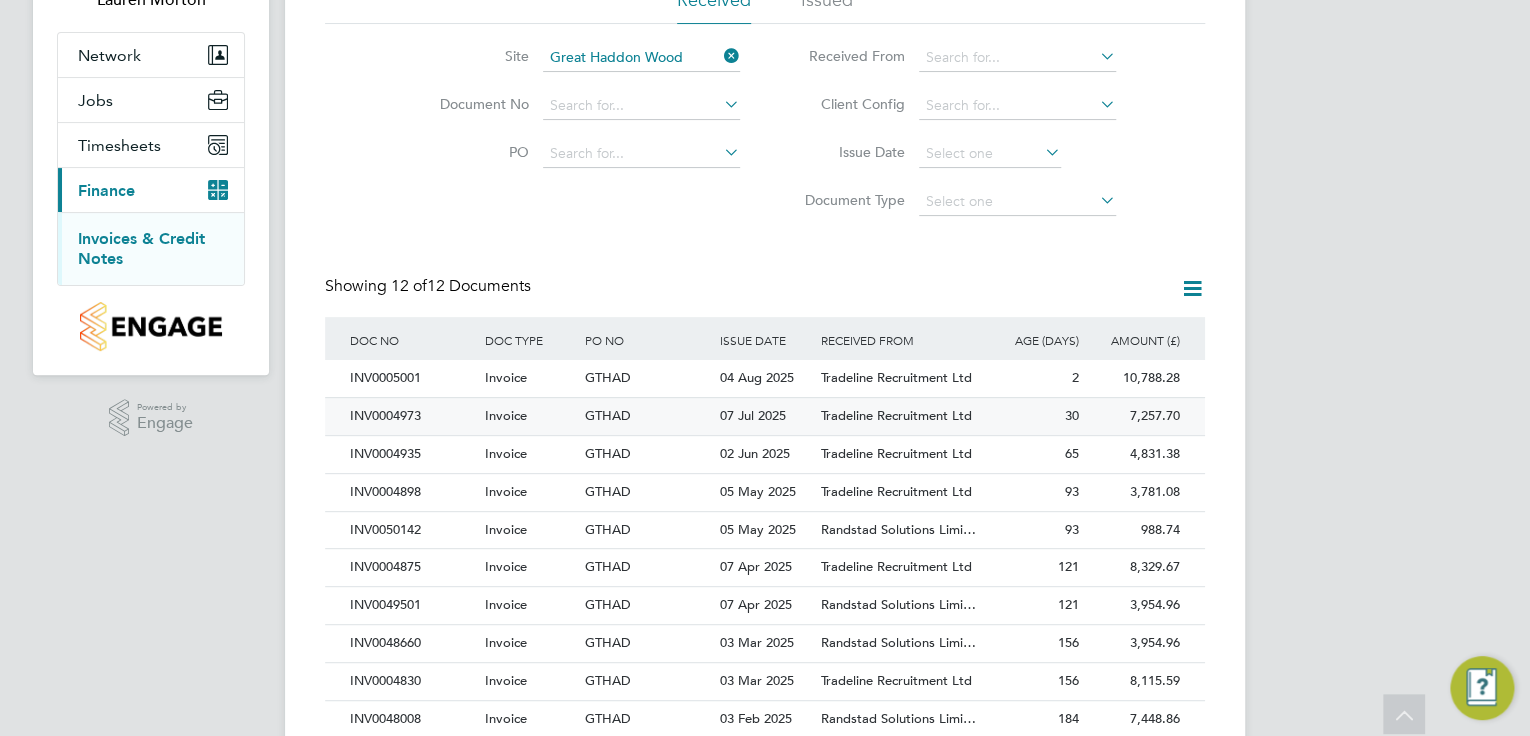 click on "Invoice" 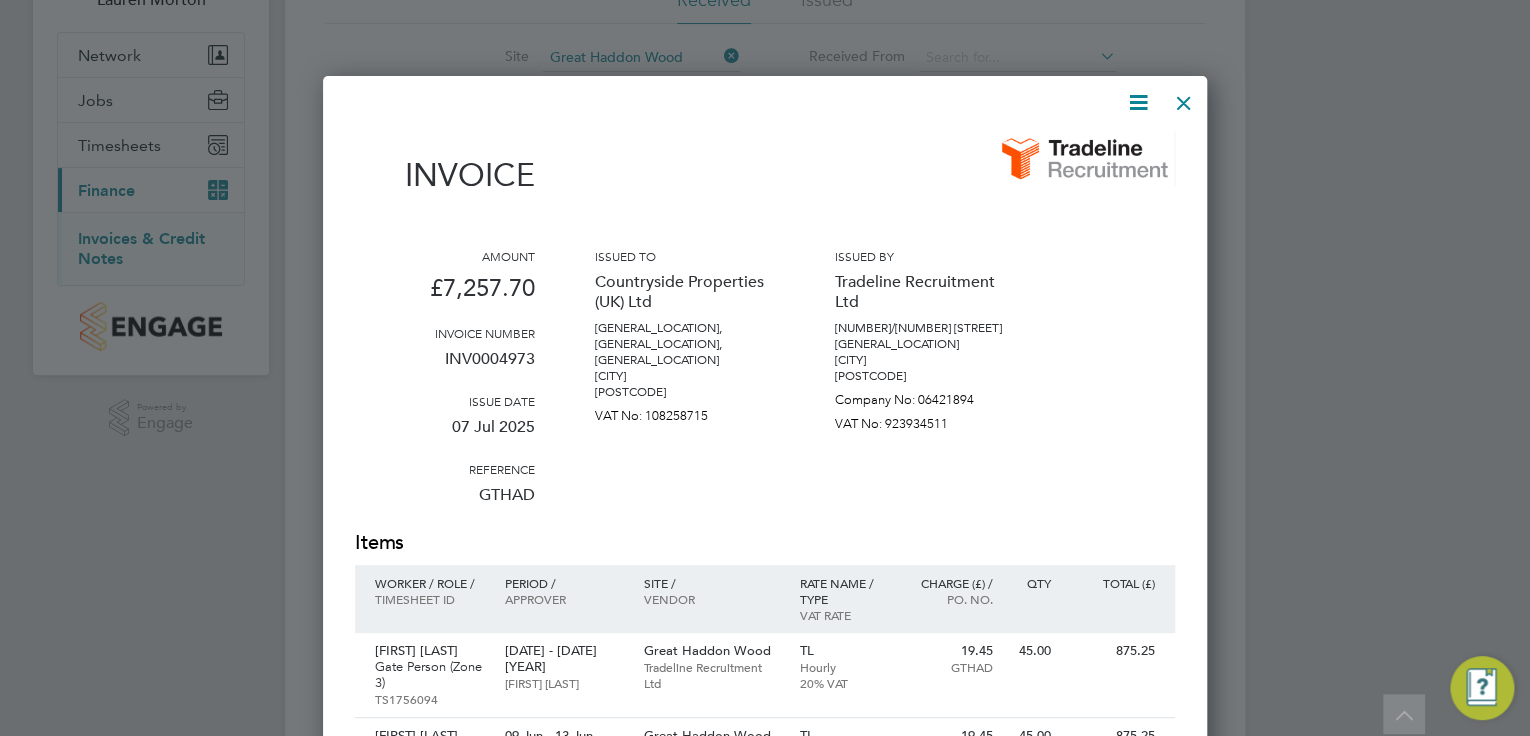scroll, scrollTop: 9, scrollLeft: 10, axis: both 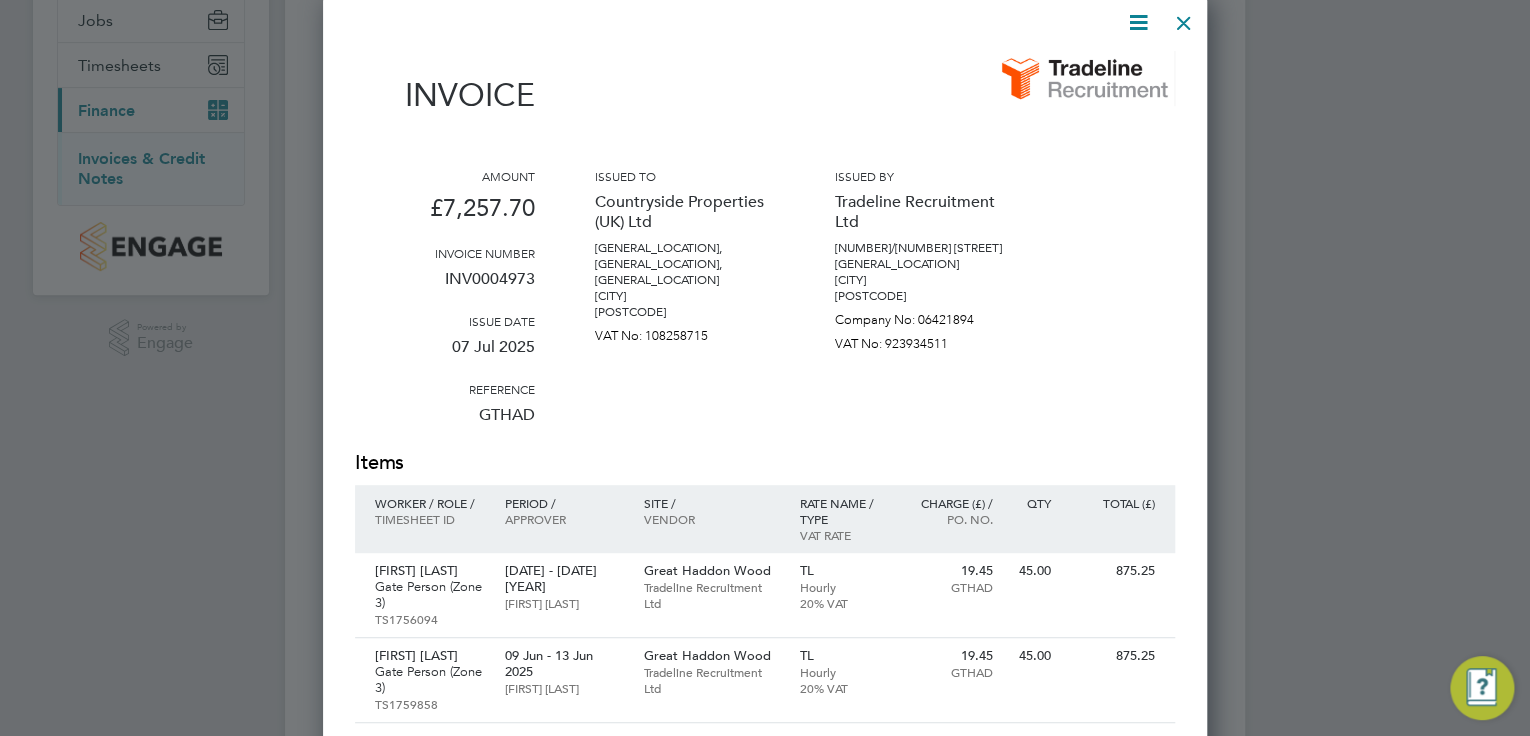 click at bounding box center [1184, 18] 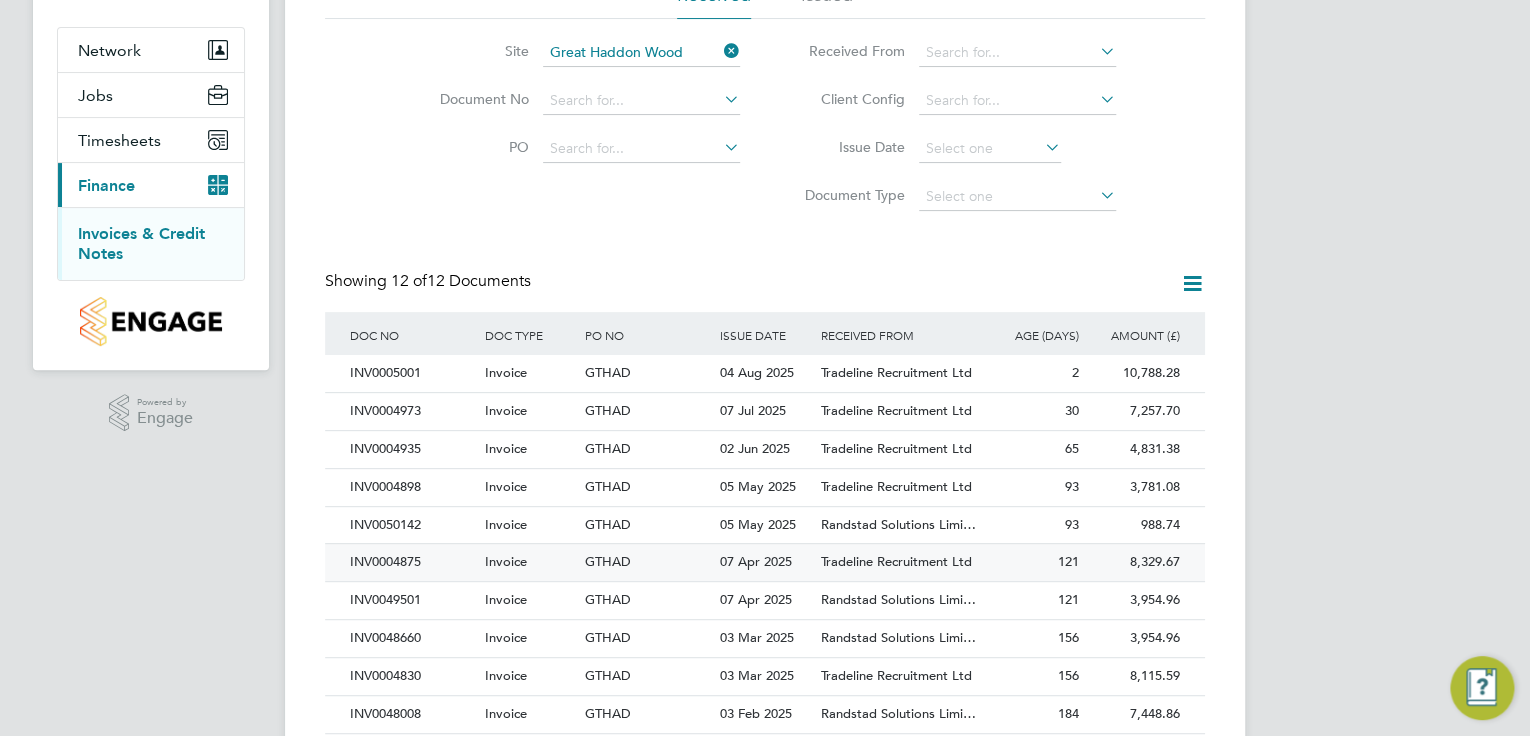 scroll, scrollTop: 160, scrollLeft: 0, axis: vertical 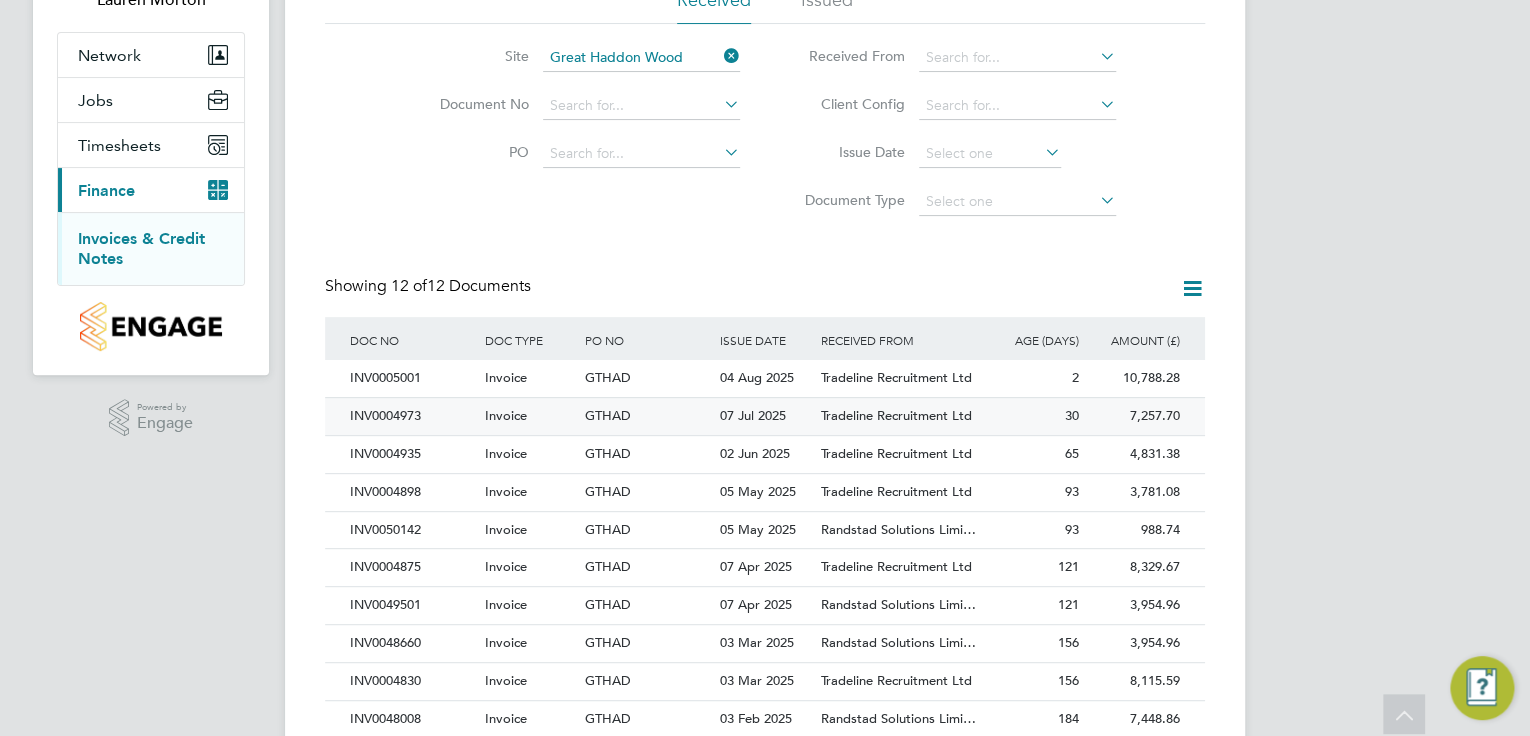 click on "INV0004973" 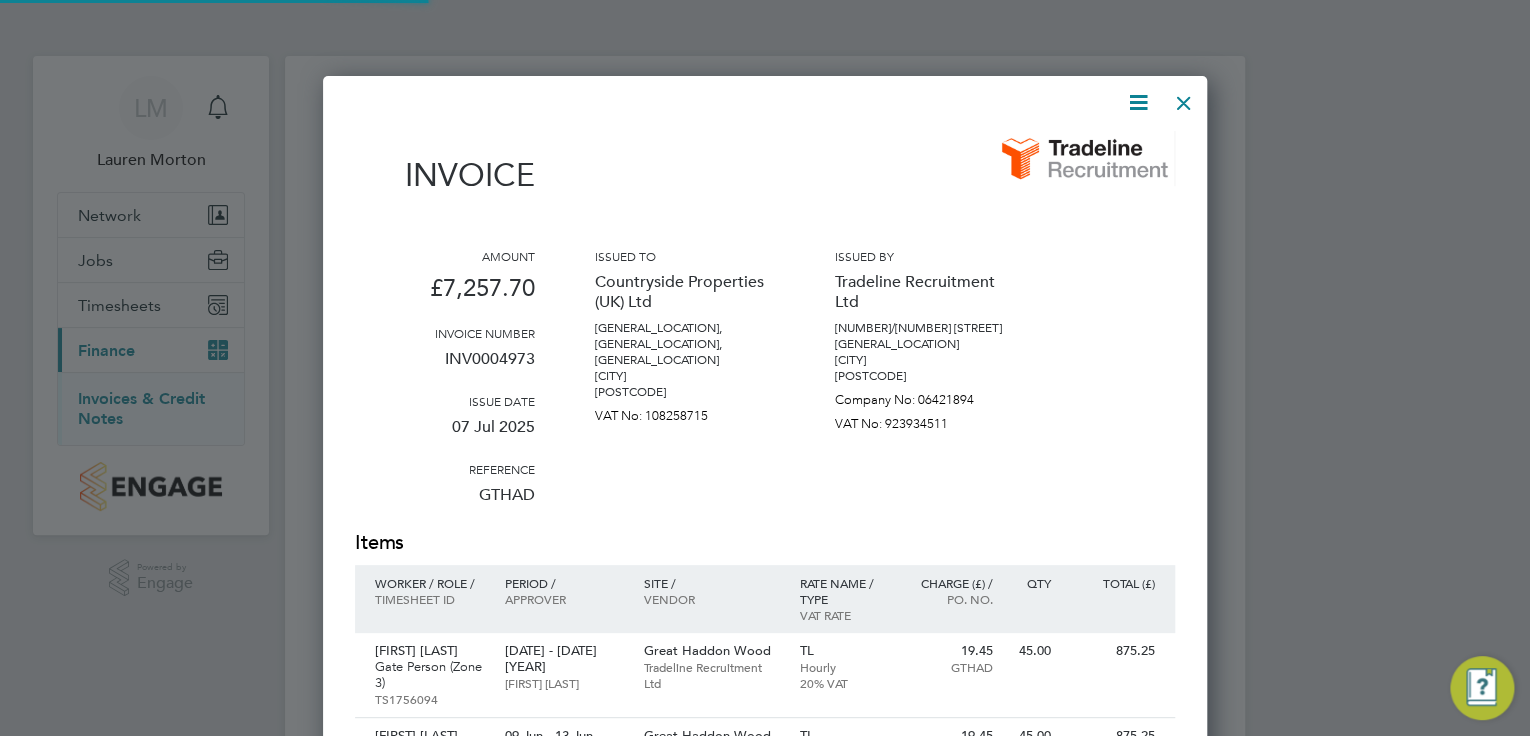 scroll, scrollTop: 9, scrollLeft: 10, axis: both 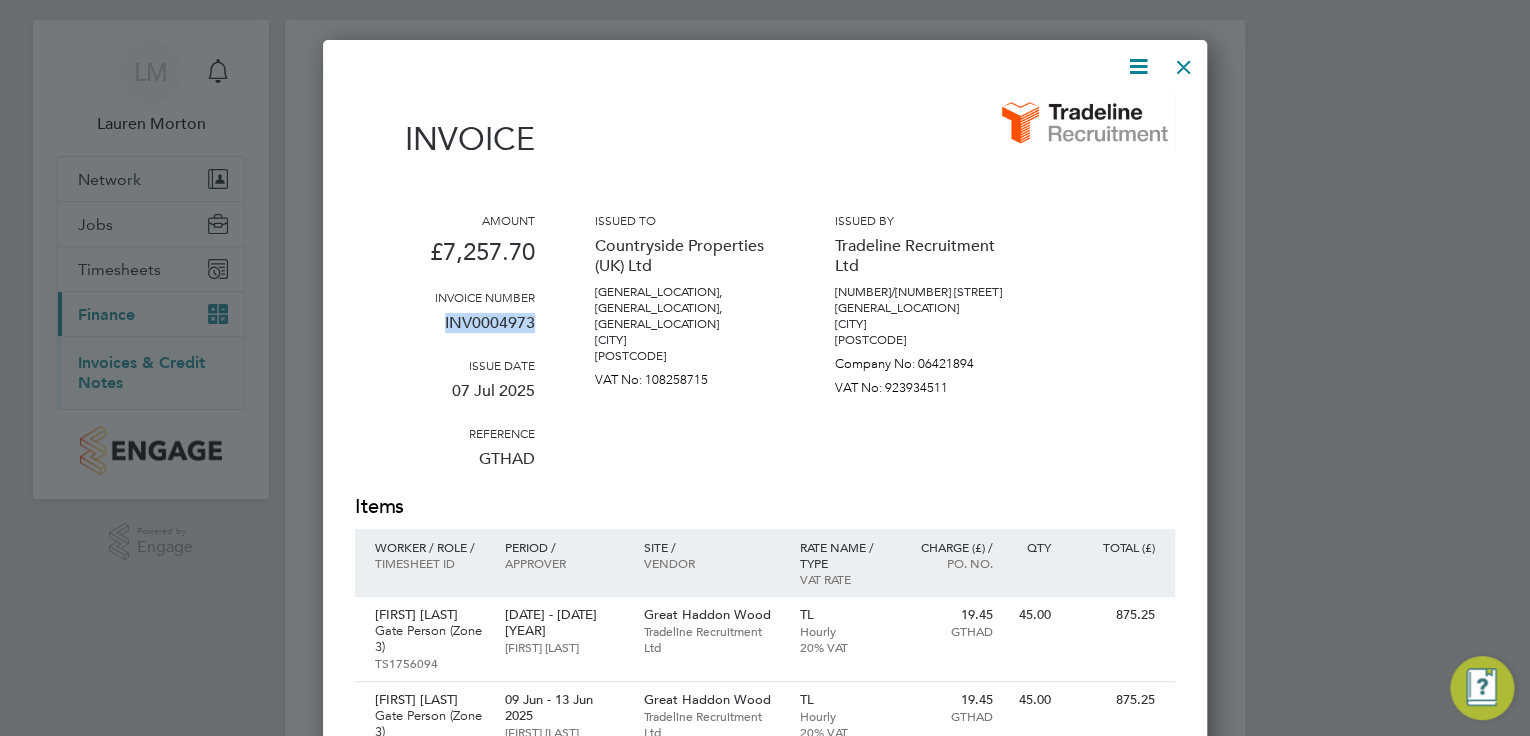 drag, startPoint x: 534, startPoint y: 324, endPoint x: 442, endPoint y: 324, distance: 92 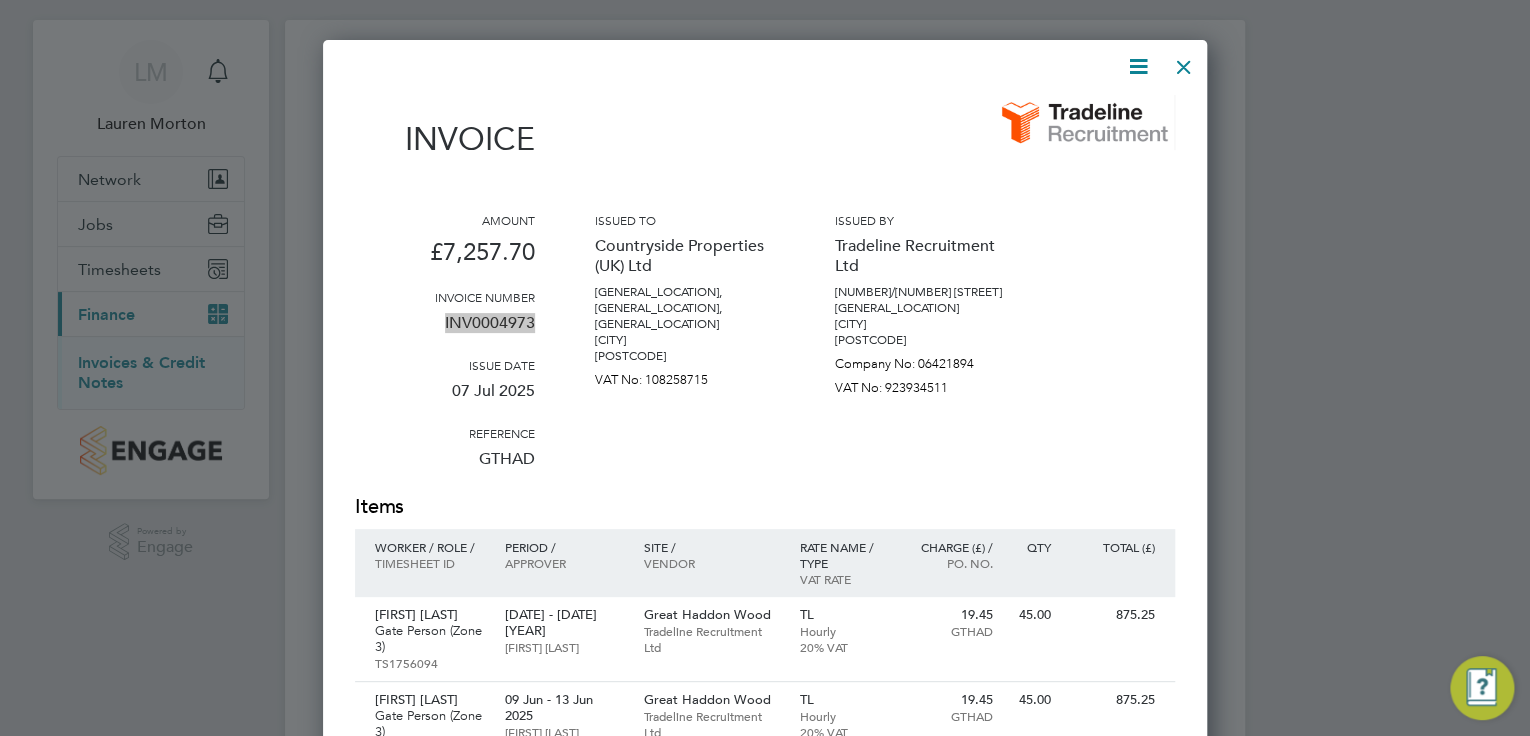 scroll, scrollTop: 36, scrollLeft: 0, axis: vertical 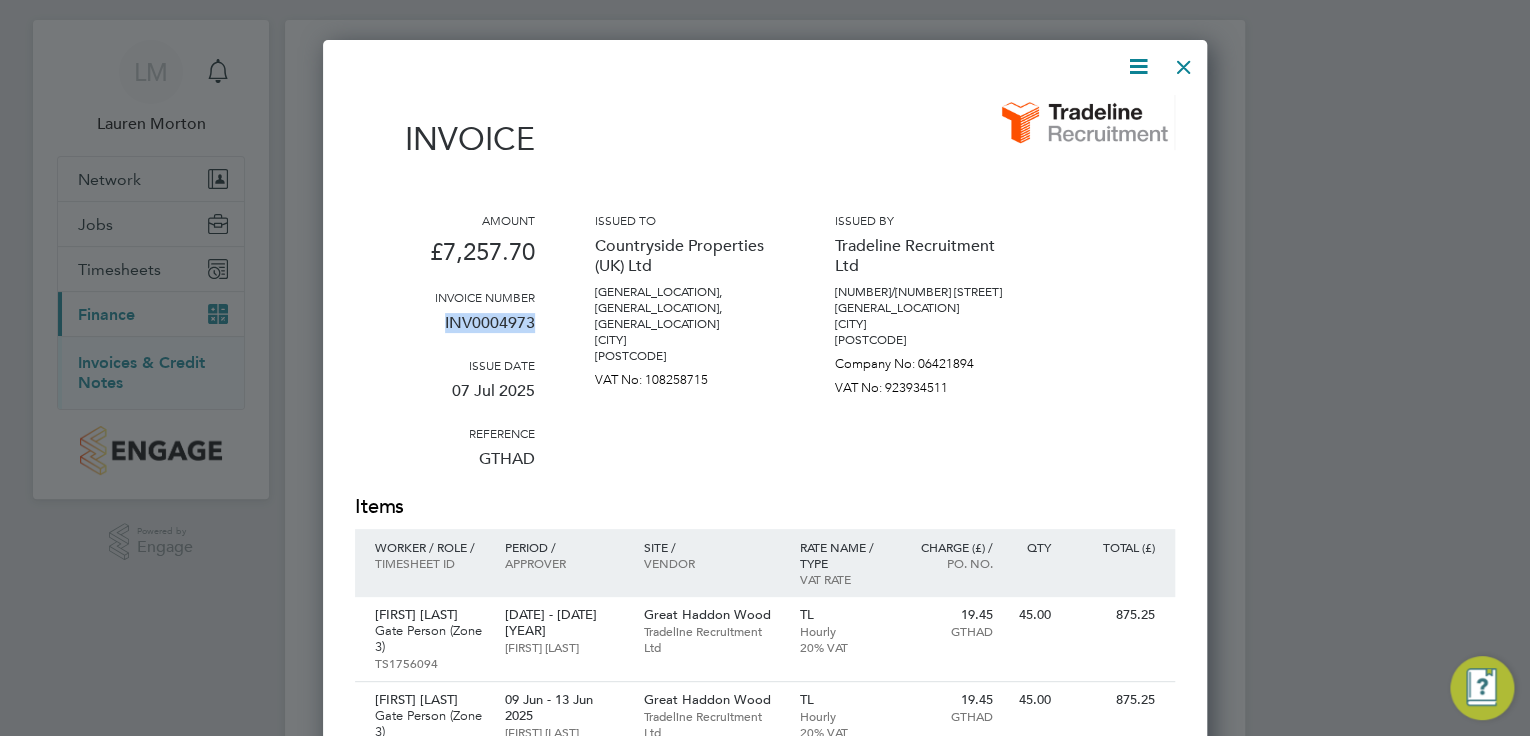 copy on "INV0004973" 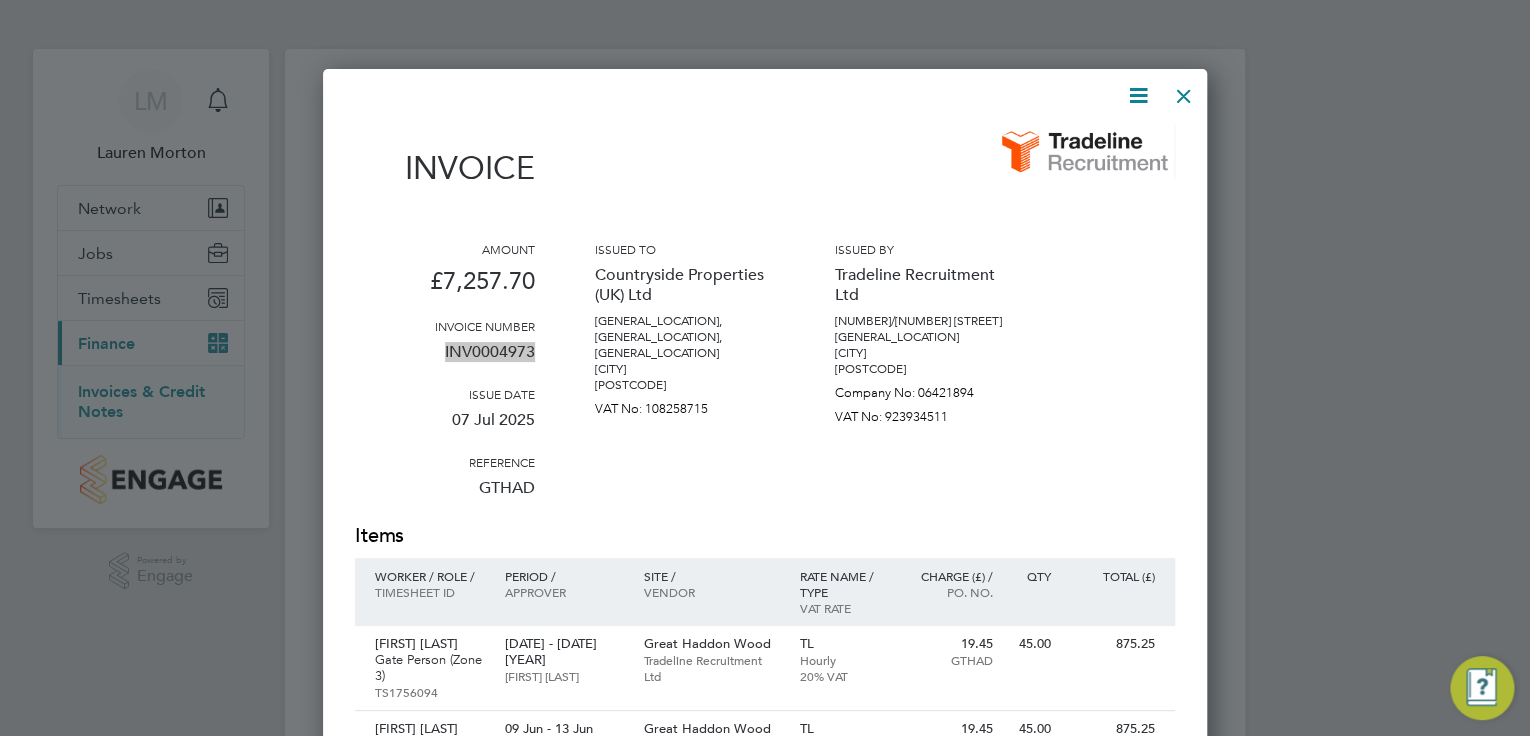 scroll, scrollTop: 0, scrollLeft: 0, axis: both 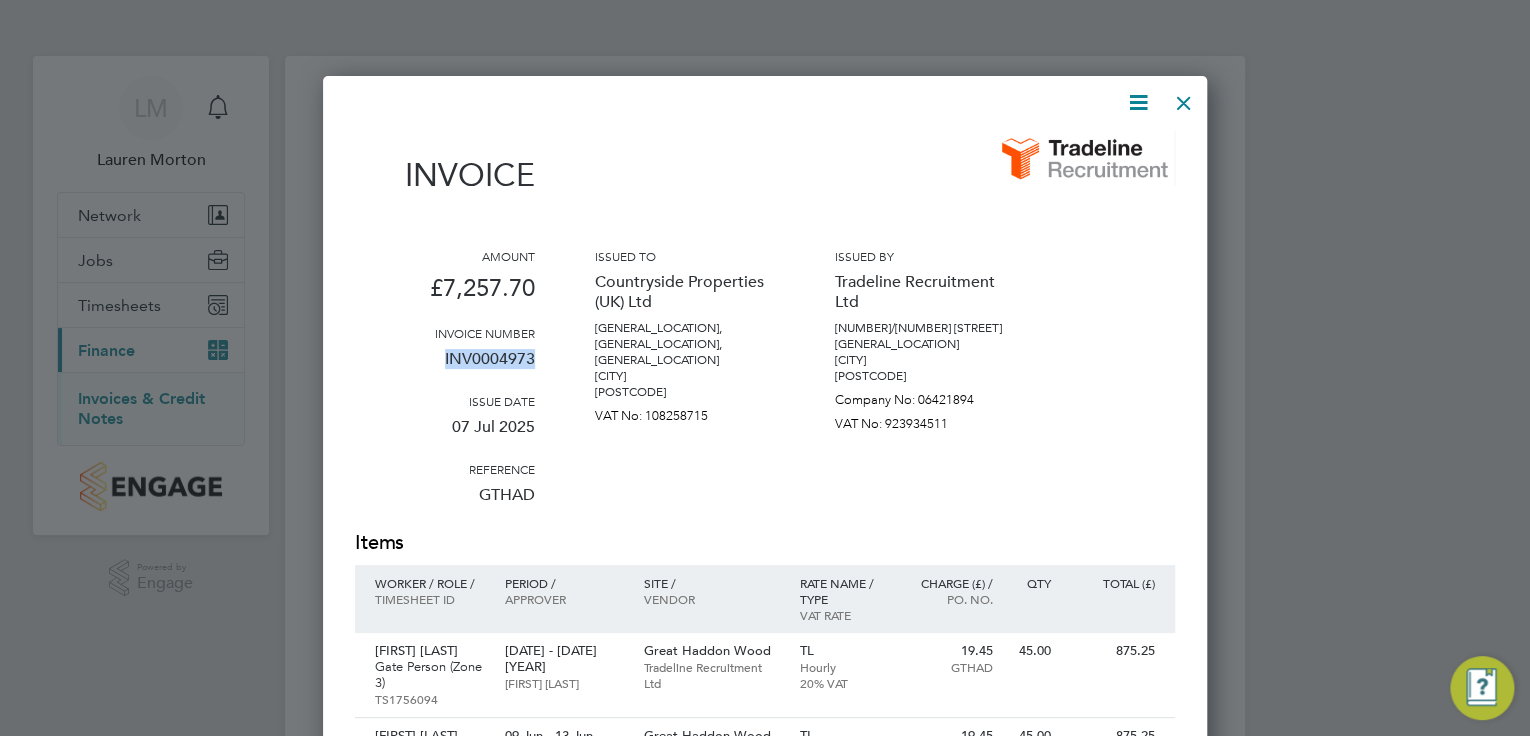 click at bounding box center (1138, 102) 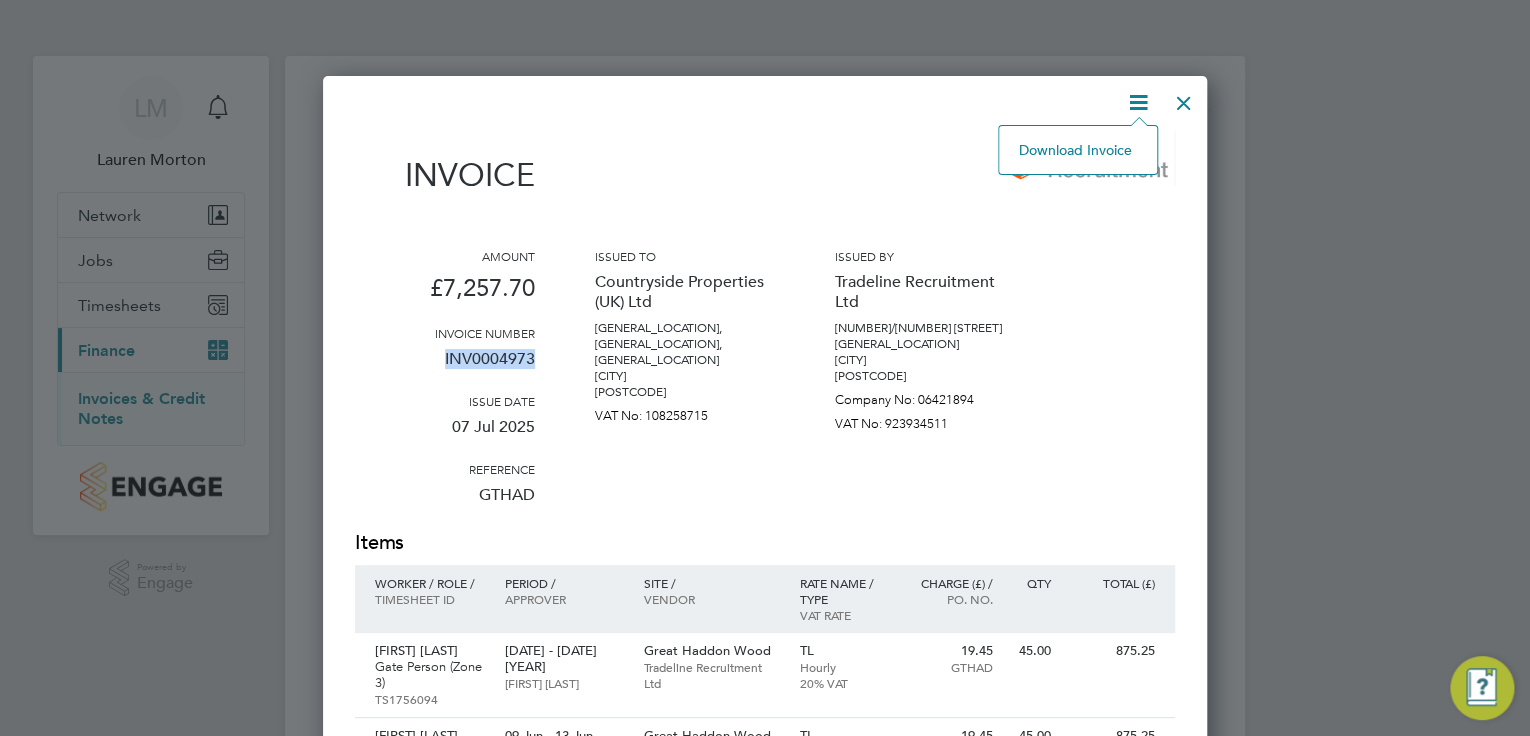click on "Download Invoice" 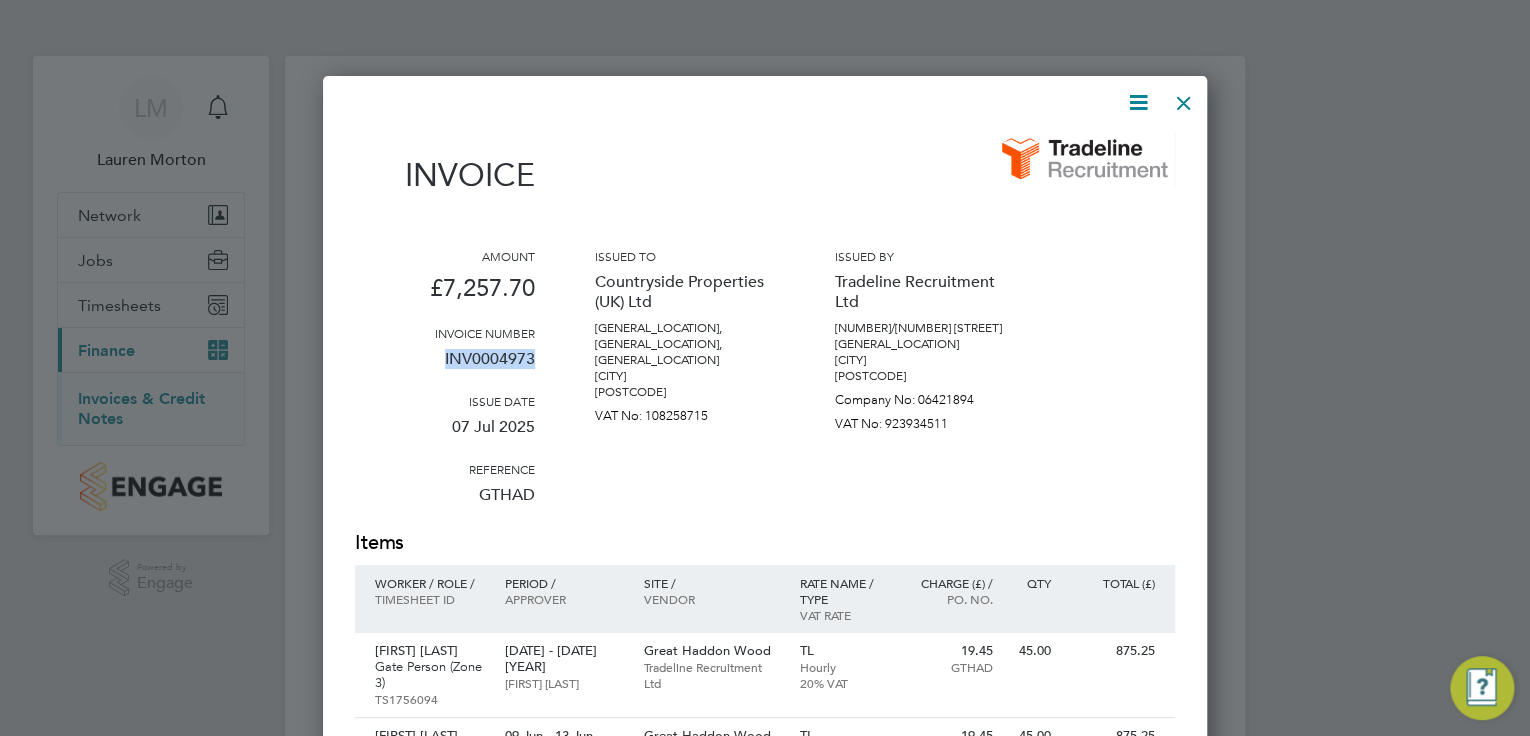 click on "Amount
[CURRENCY][AMOUNT]
Invoice number
INV0004973
Issue date
07 [MONTH] [YEAR]
Reference
GTHAD
Issued to
[COMPANY]
[STREET]
[CITY]
[POSTCODE]
VAT No: [VAT_NUMBER]
Issued by
[COMPANY]
[NUMBER]/[NUMBER] [STREET]
[CITY]
[POSTCODE]
Company No: [COMPANY_NUMBER]
VAT No: [VAT_NUMBER]" at bounding box center [765, 388] 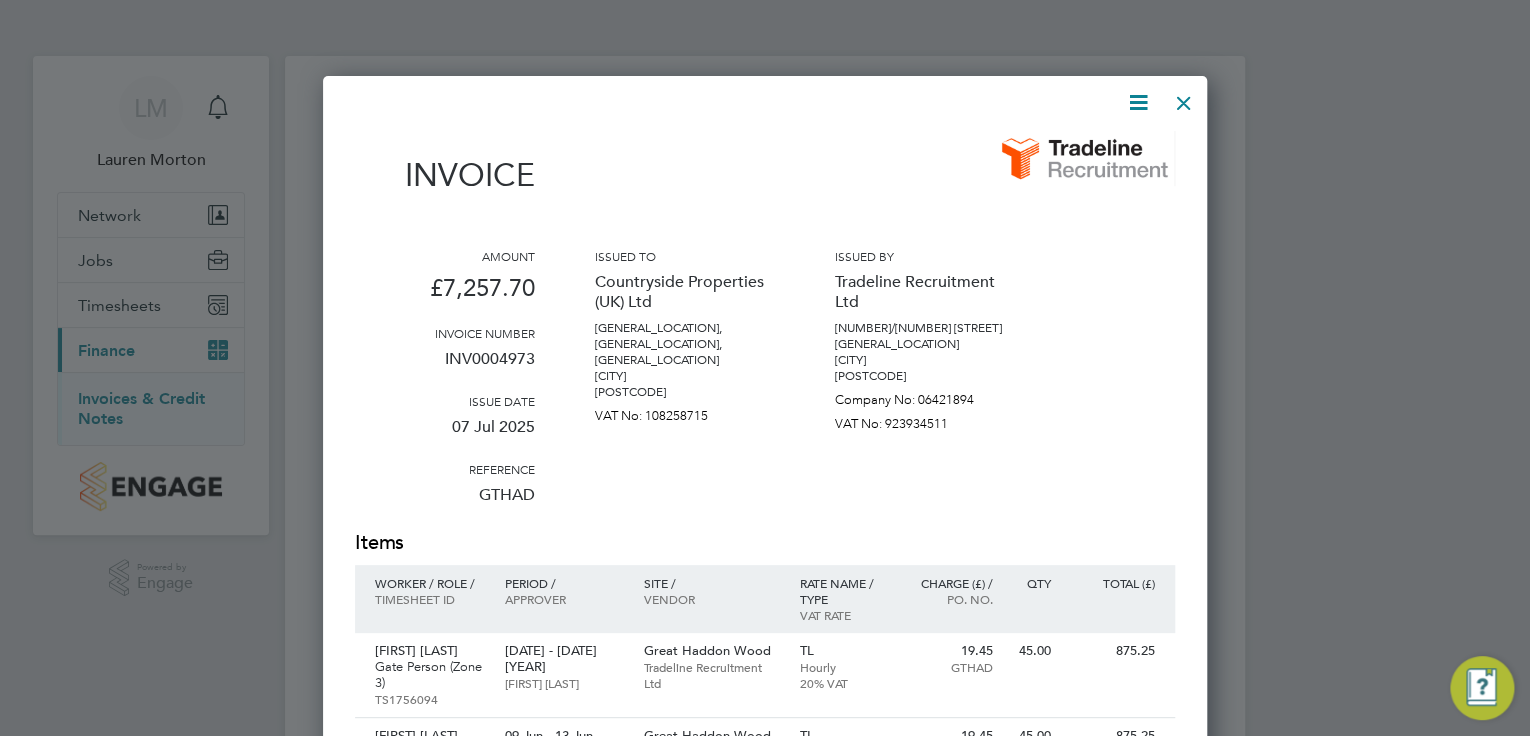 click at bounding box center (1184, 98) 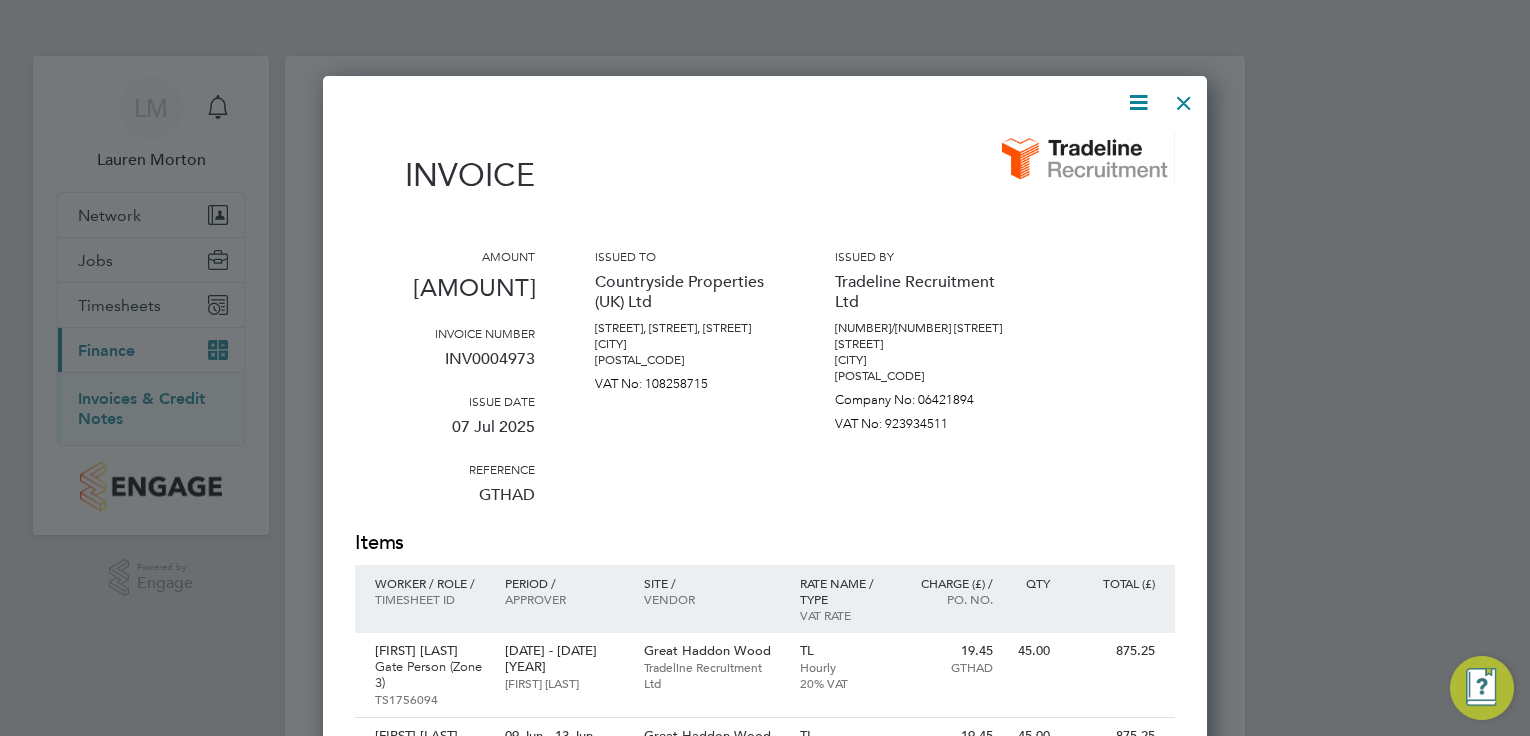 scroll, scrollTop: 283, scrollLeft: 0, axis: vertical 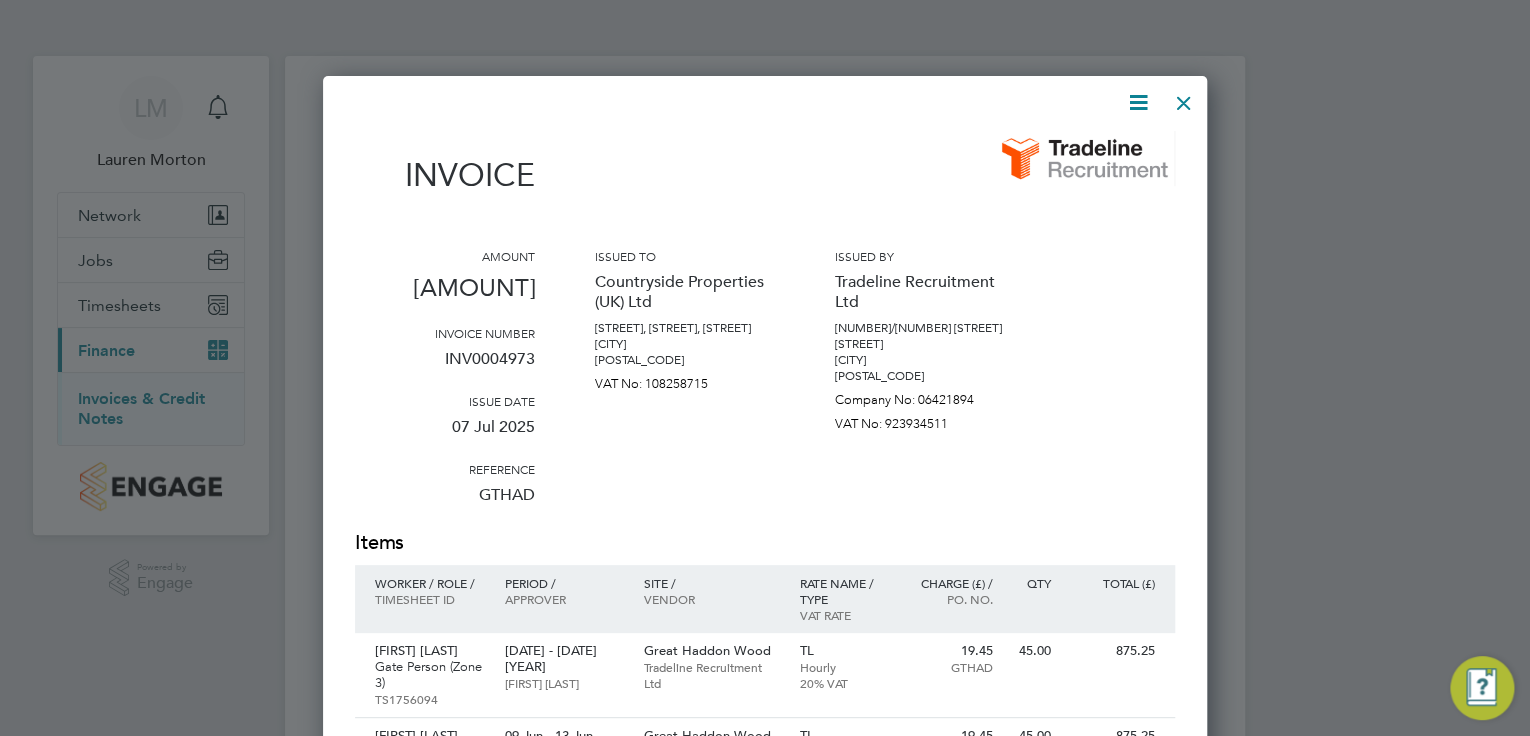 click at bounding box center (1184, 98) 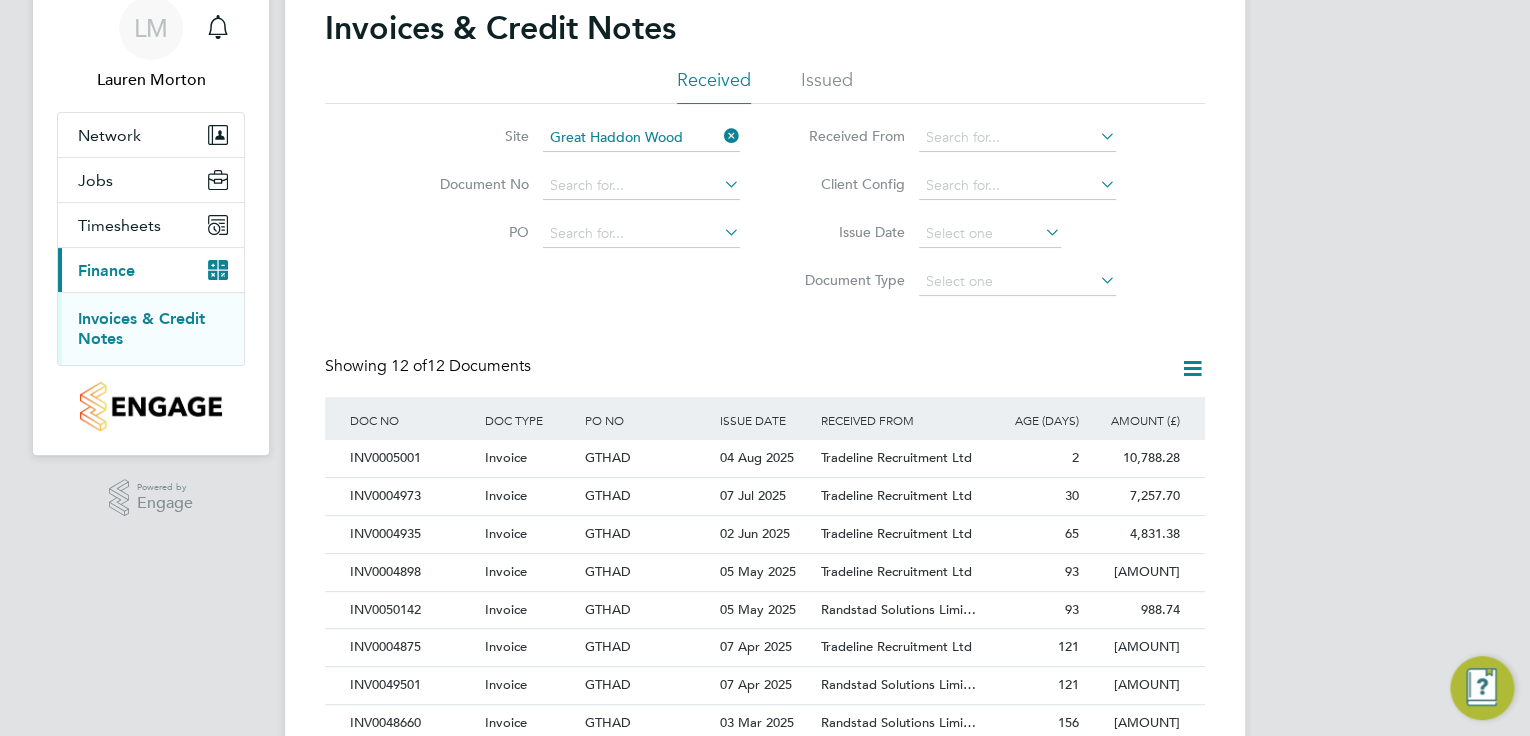 click 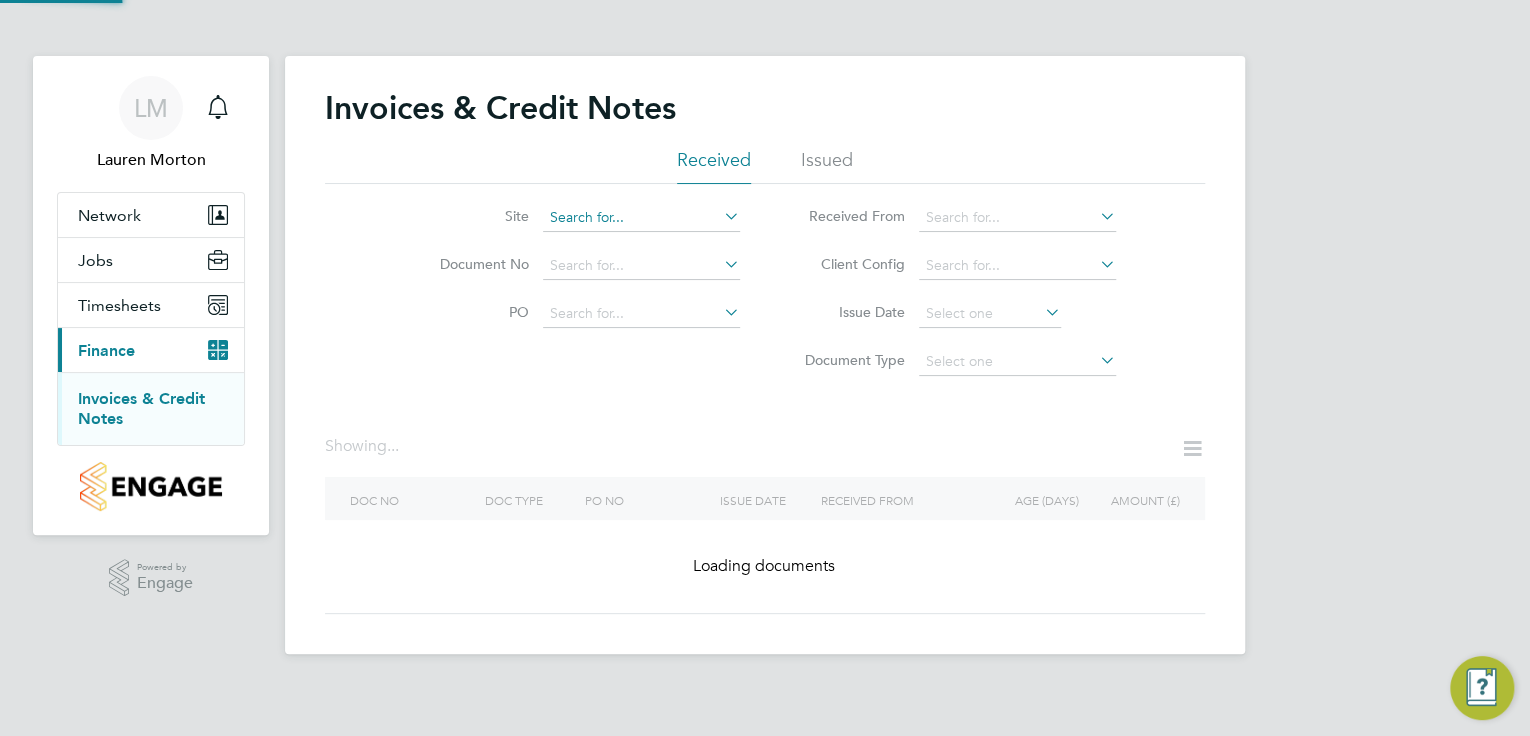 click 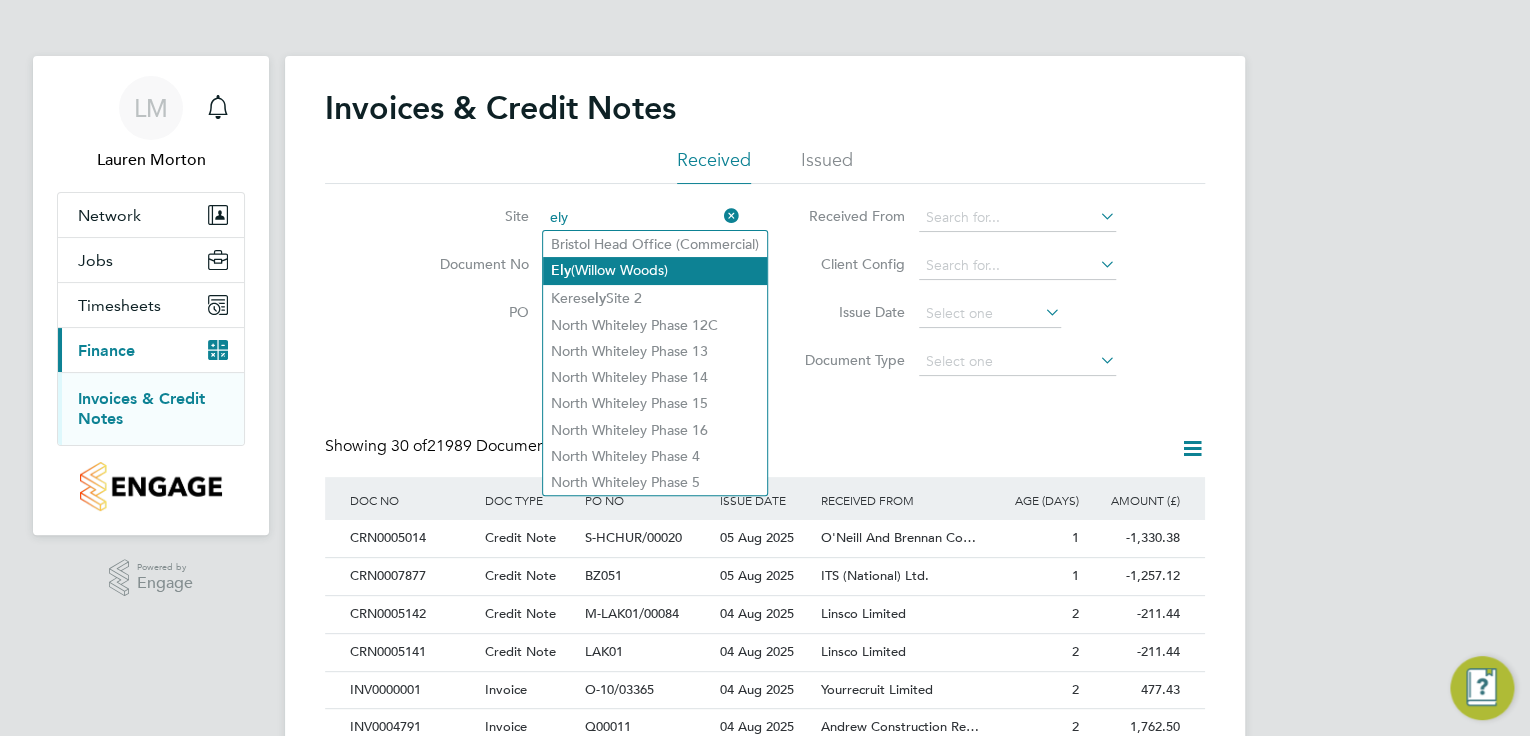 click on "Ely  (Willow Woods)" 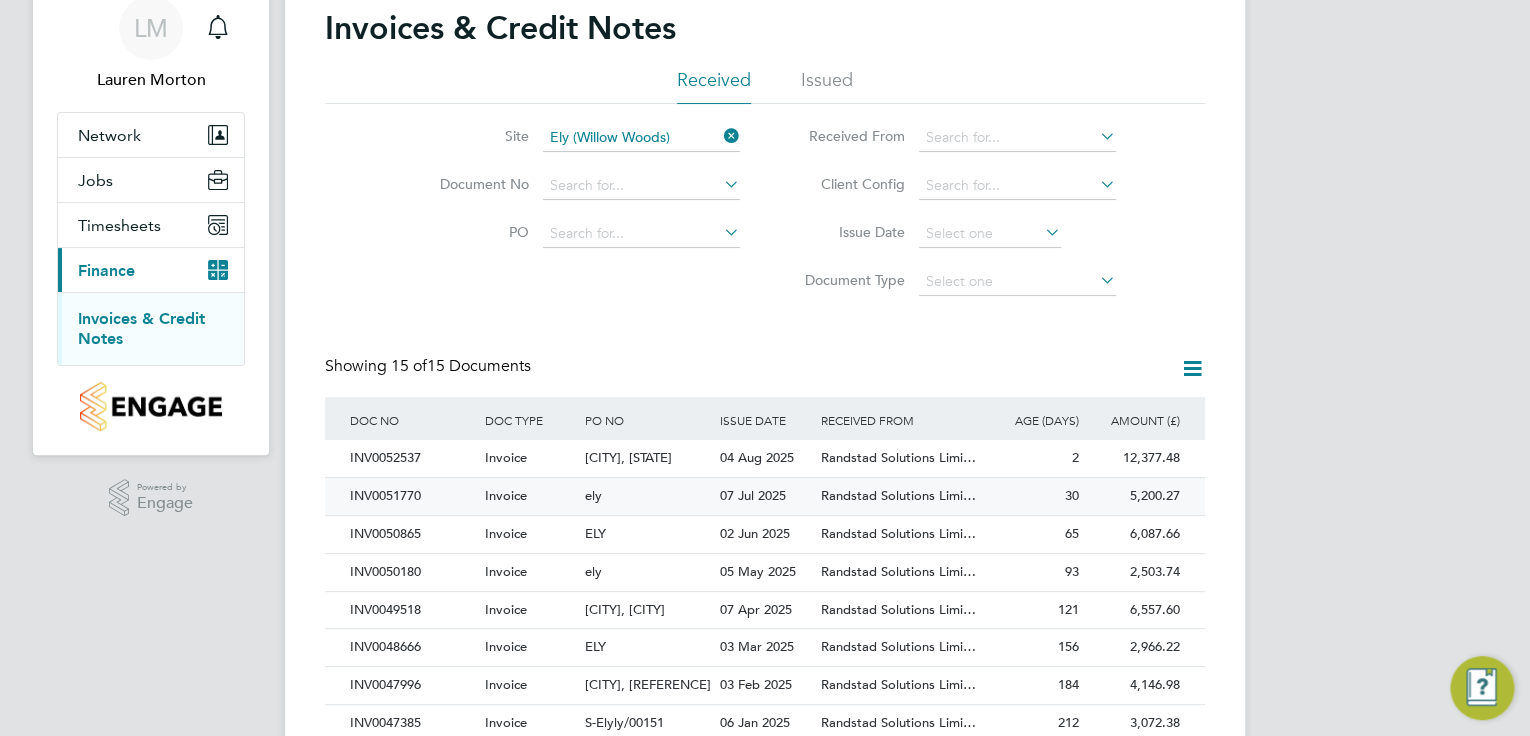 click on "ely" 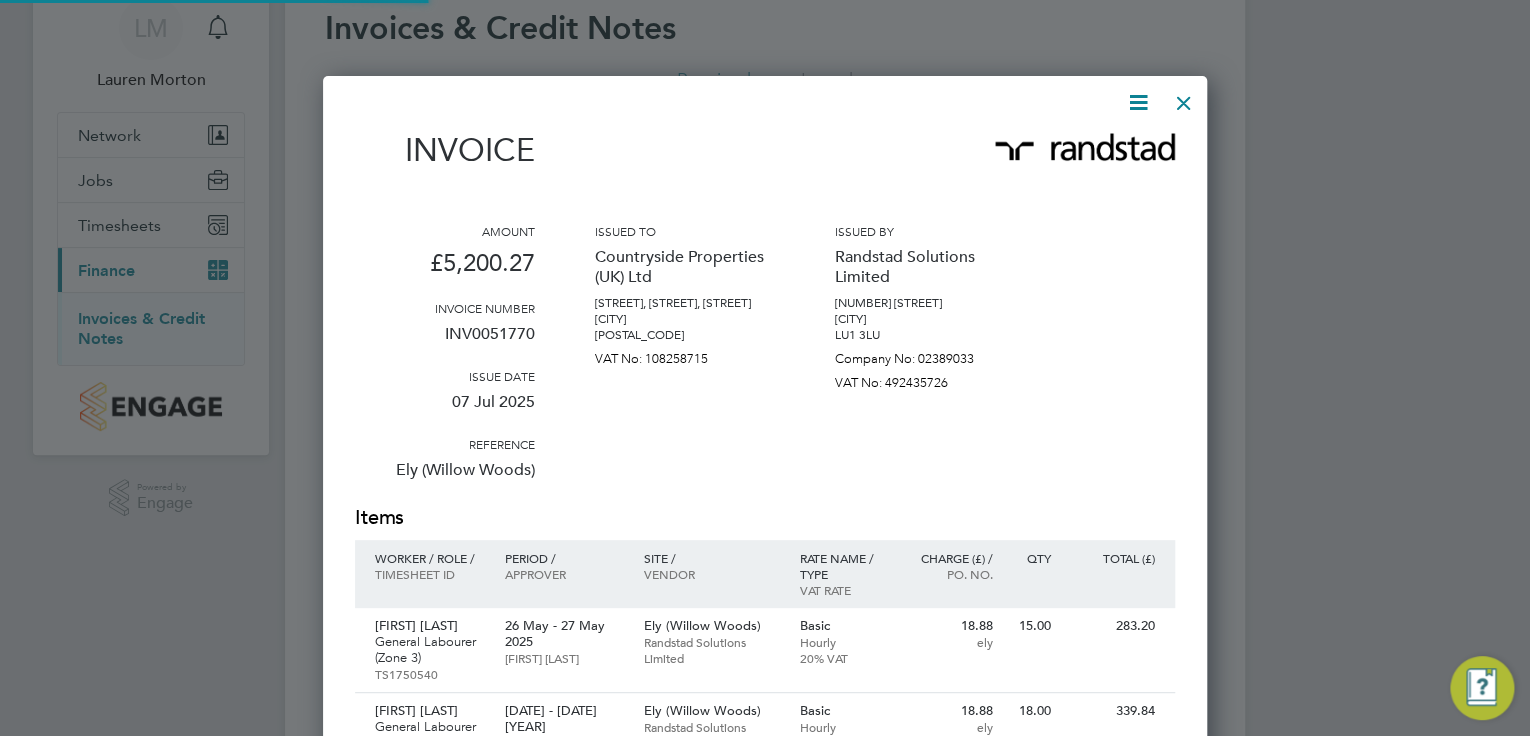 scroll, scrollTop: 11, scrollLeft: 10, axis: both 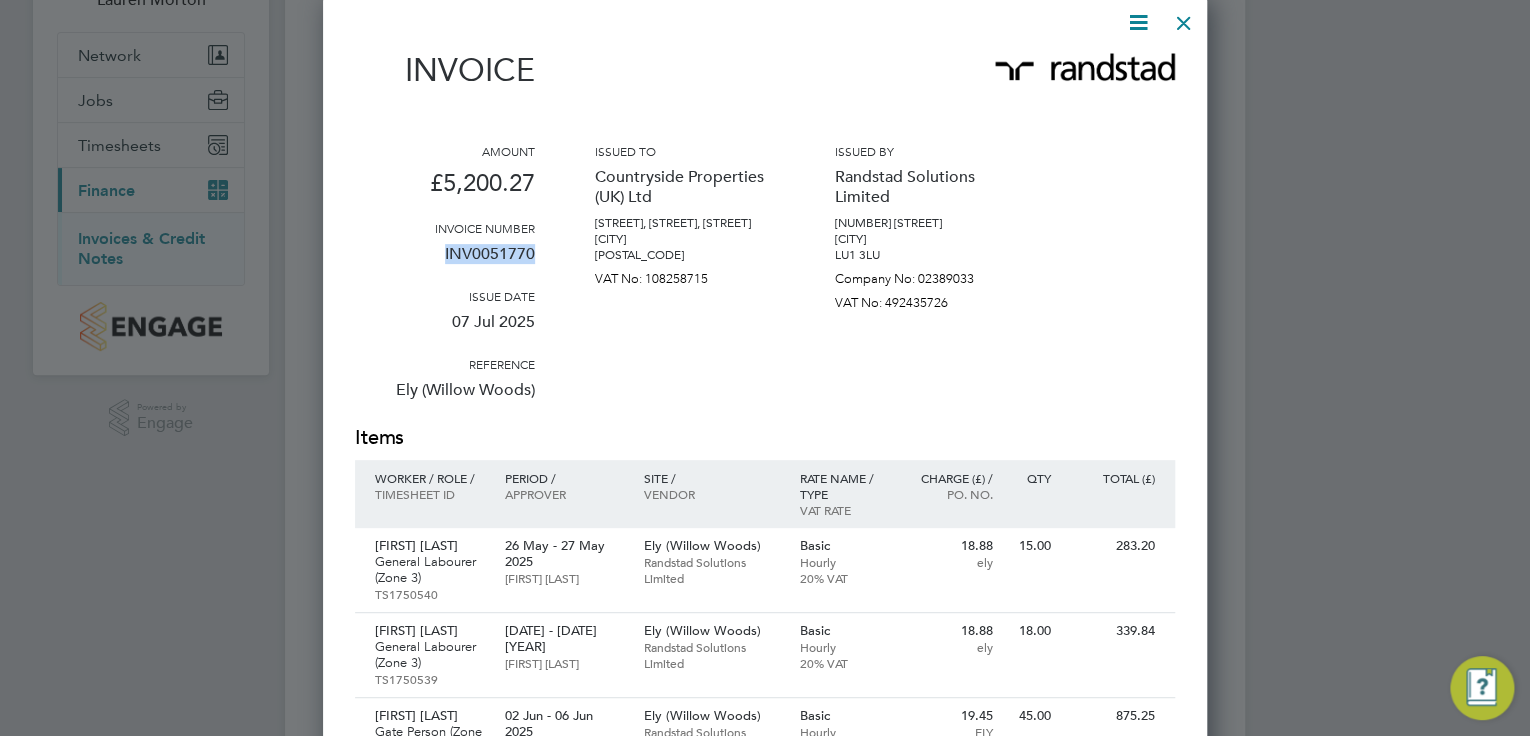 drag, startPoint x: 524, startPoint y: 250, endPoint x: 436, endPoint y: 254, distance: 88.09086 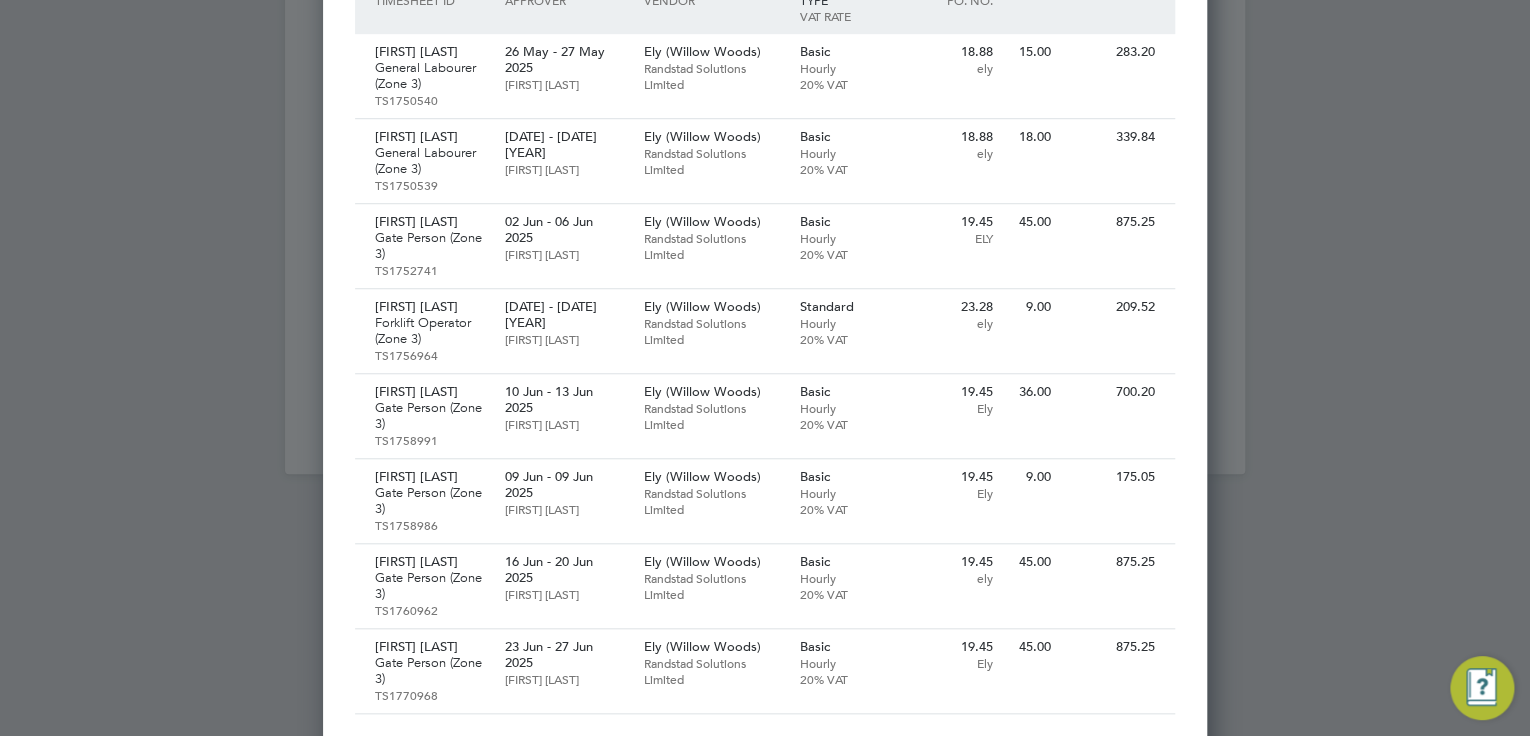 scroll, scrollTop: 400, scrollLeft: 0, axis: vertical 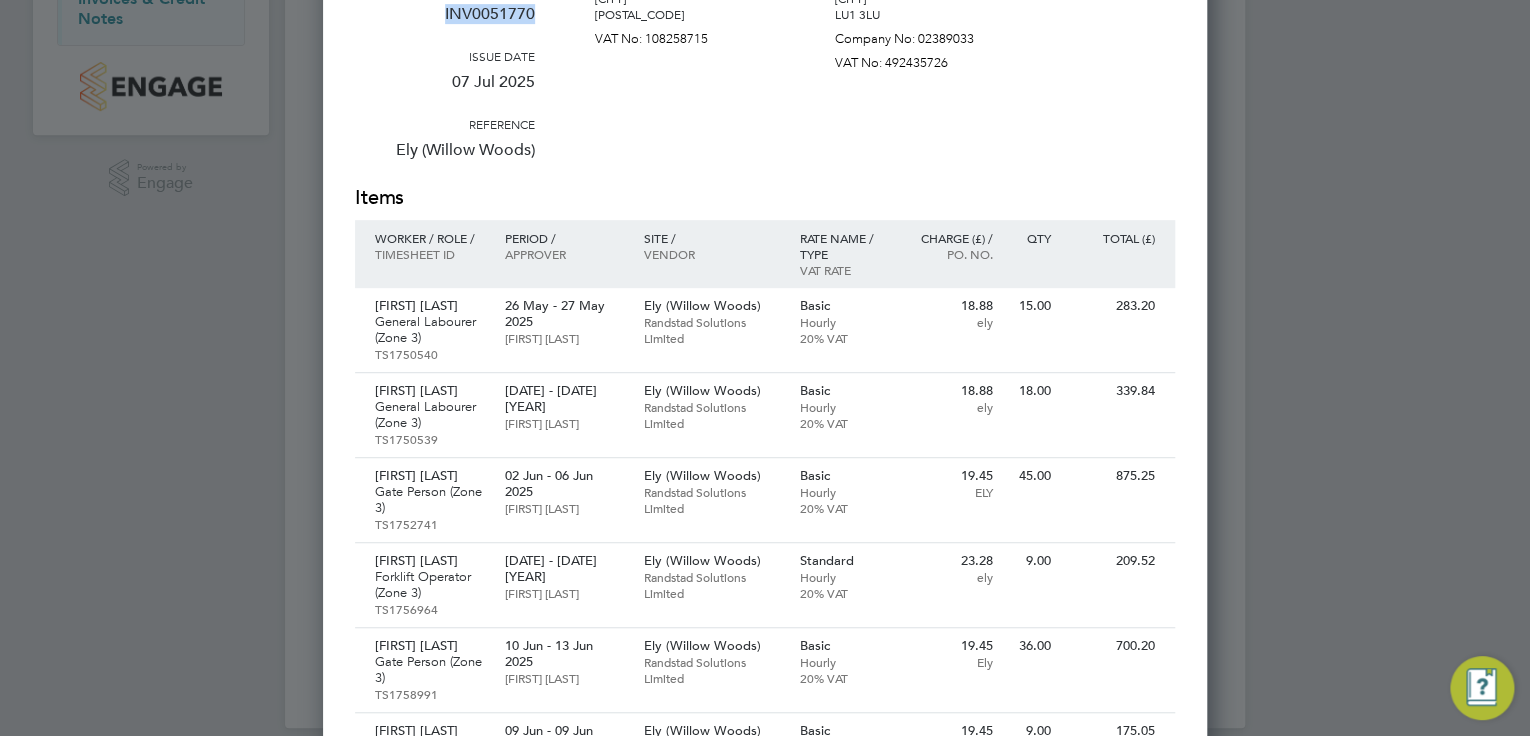 copy on "INV0051770" 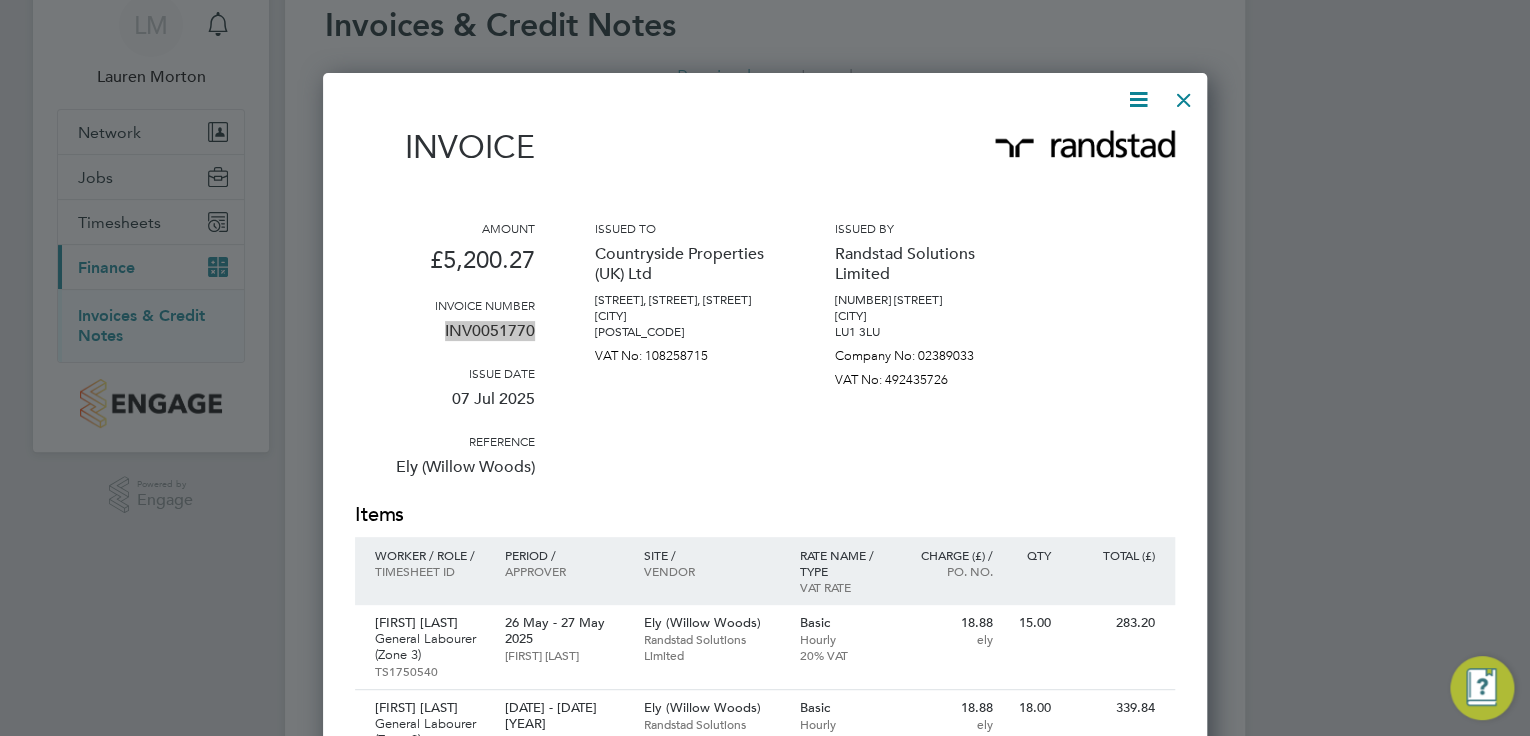 scroll, scrollTop: 0, scrollLeft: 0, axis: both 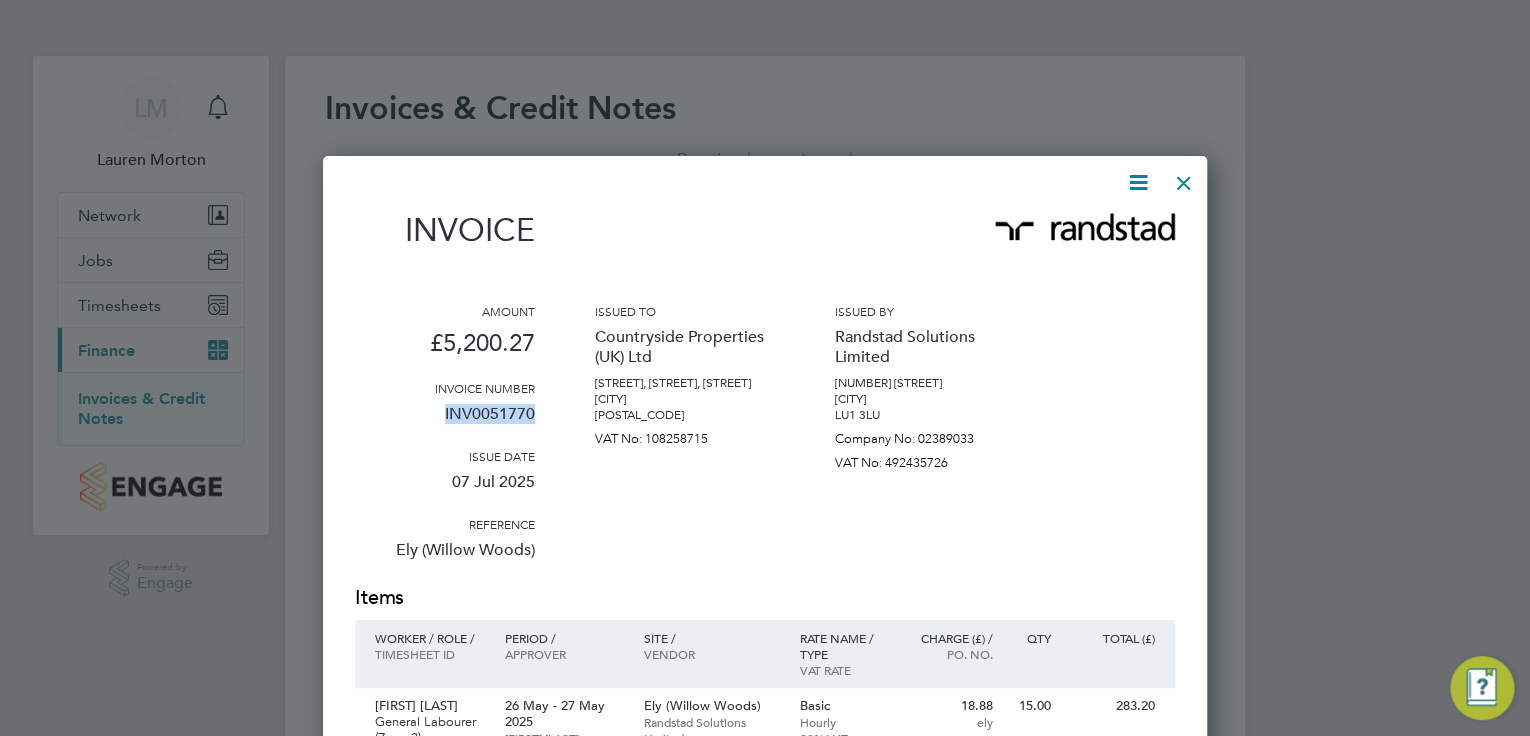 click at bounding box center (1138, 182) 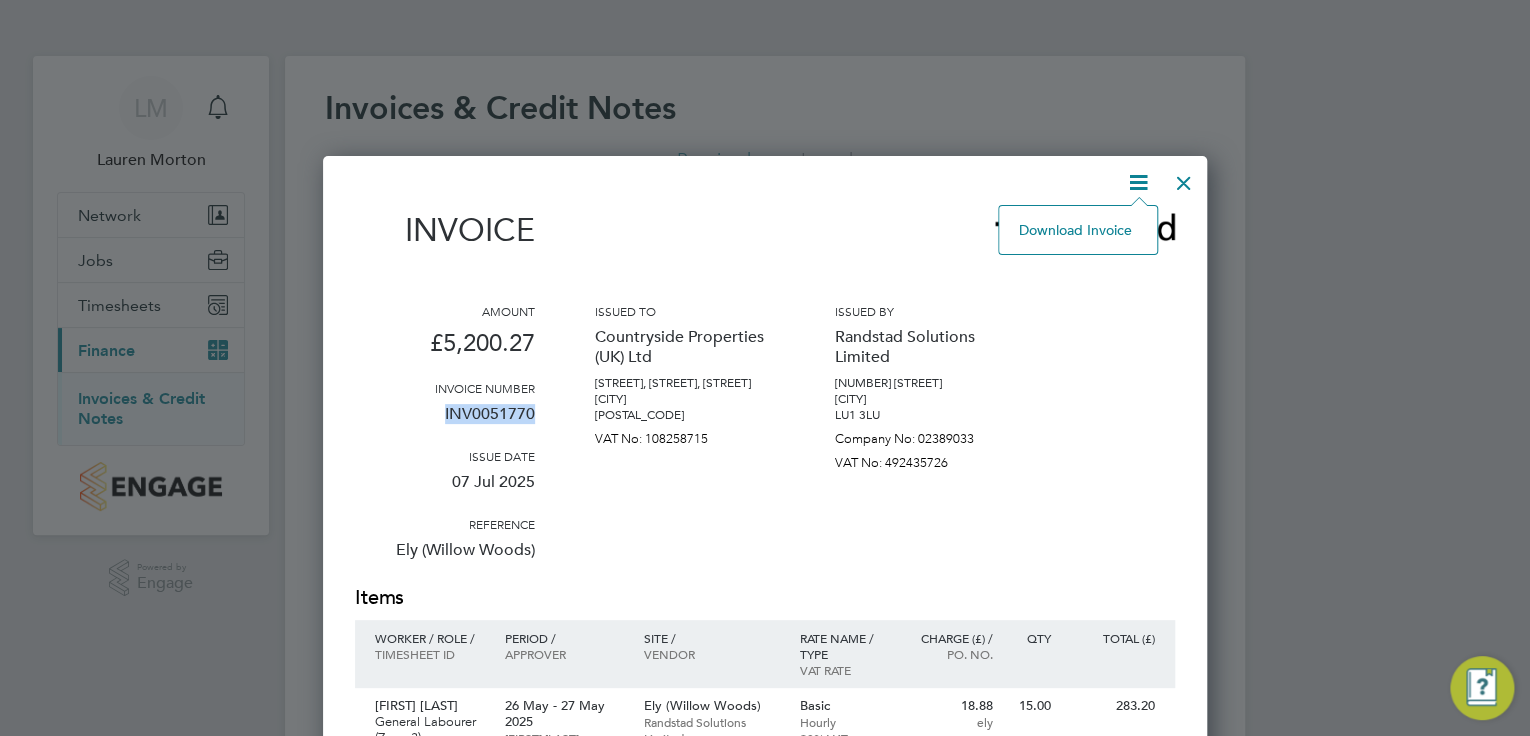 click on "Download Invoice" 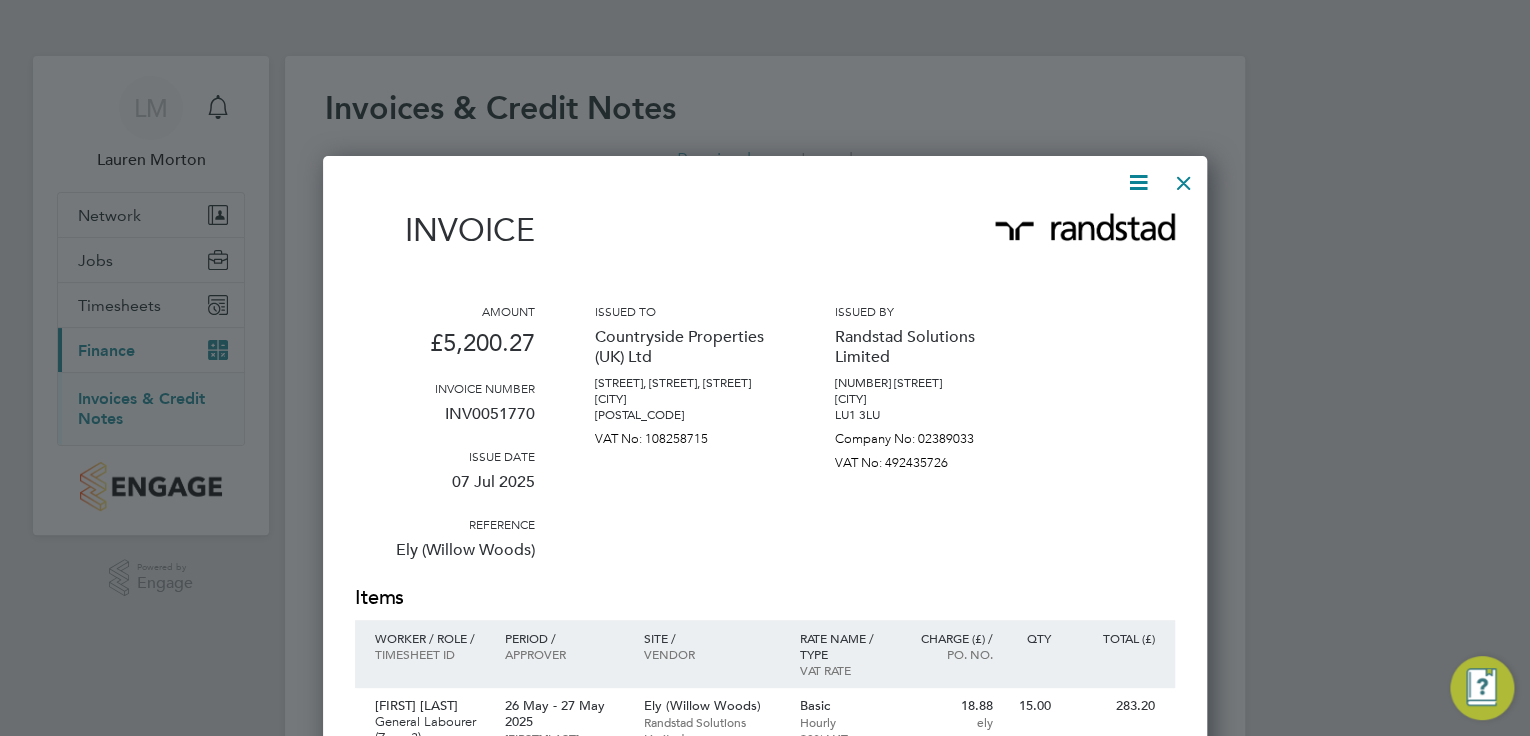 click 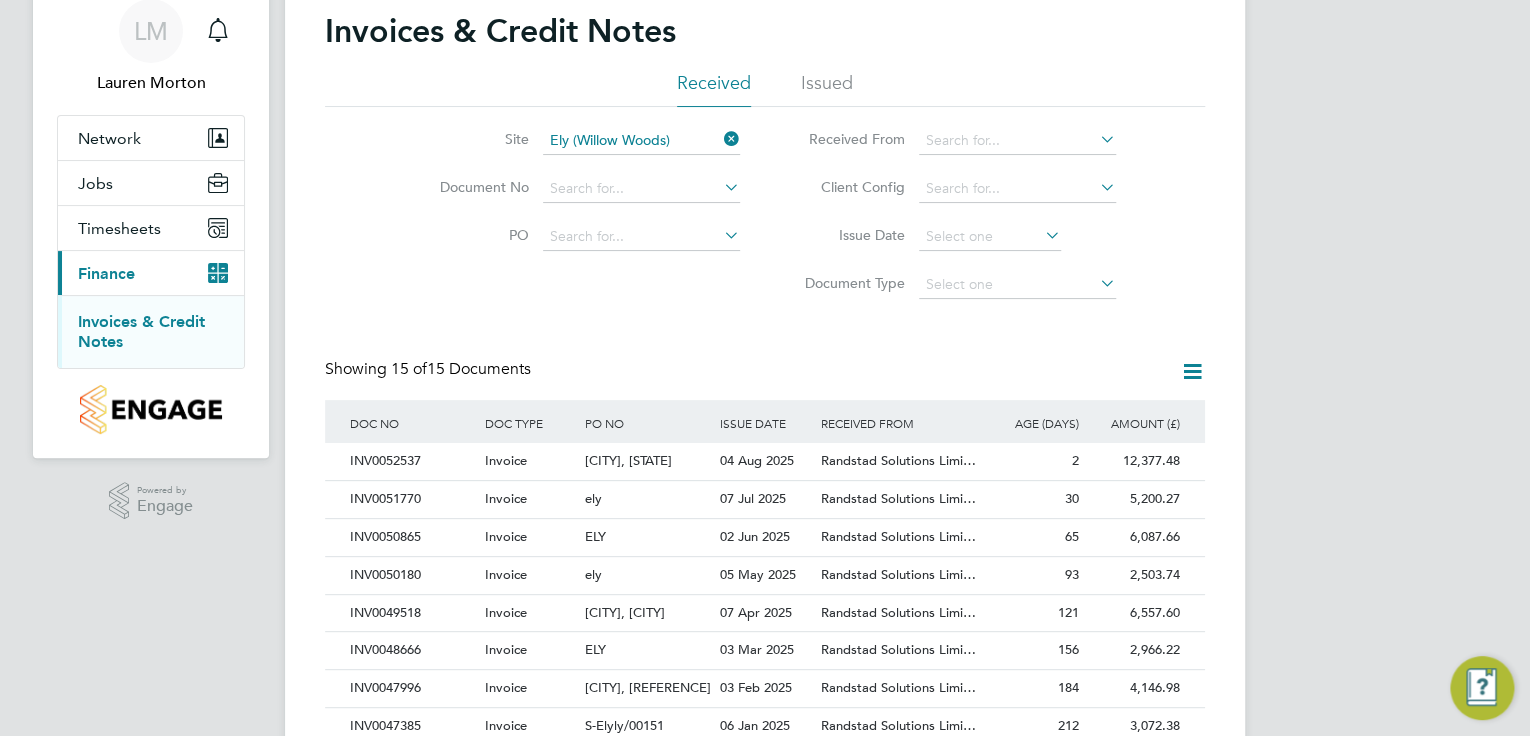 scroll, scrollTop: 80, scrollLeft: 0, axis: vertical 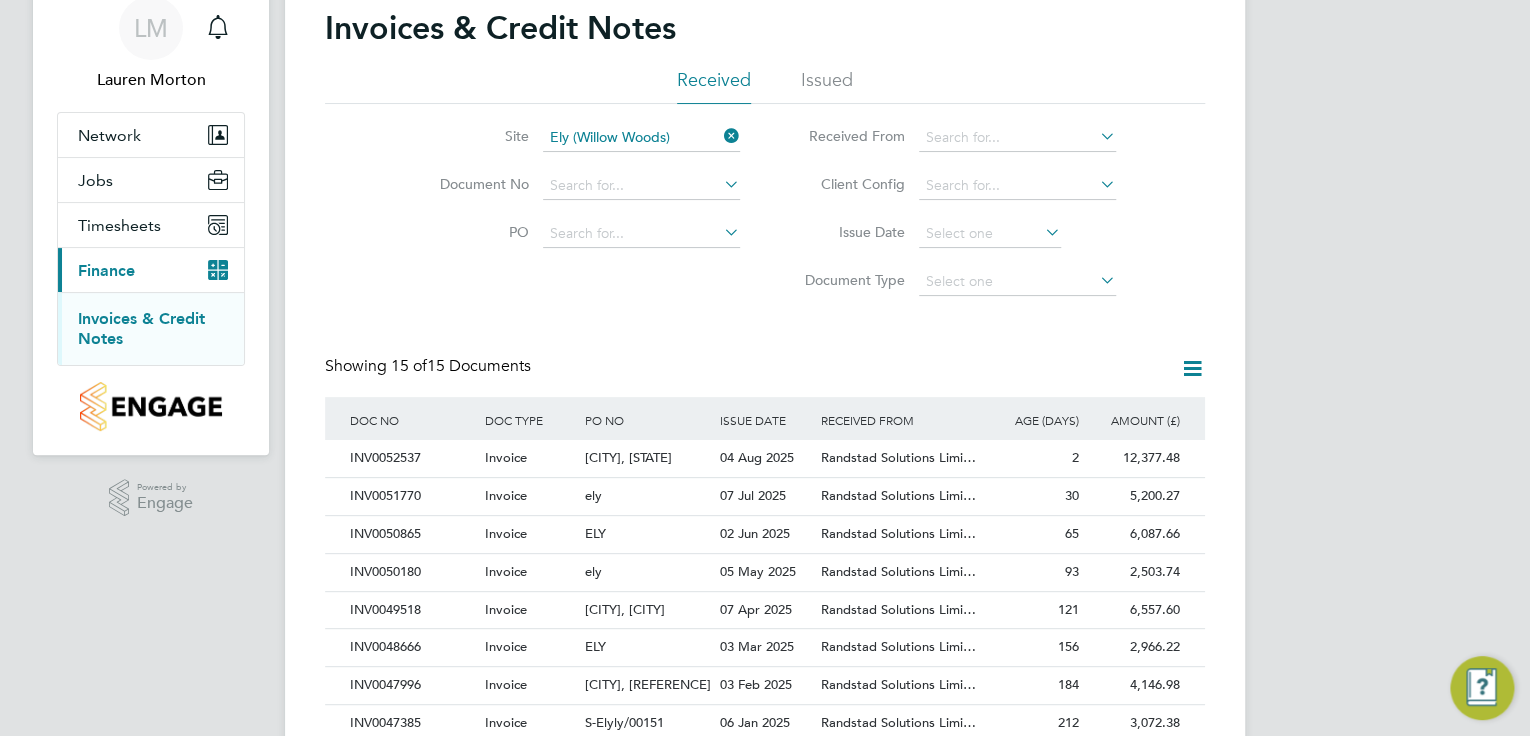 click 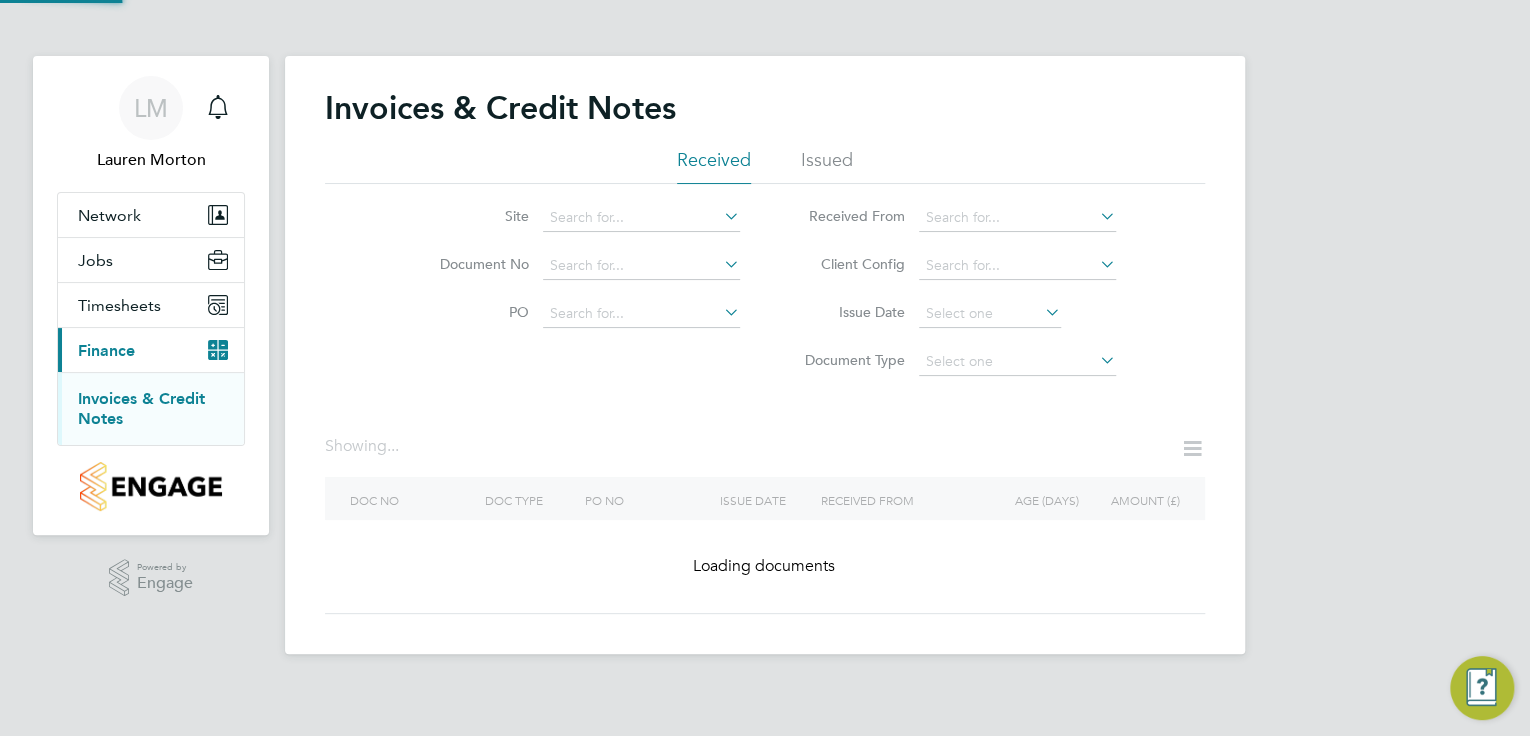 scroll, scrollTop: 0, scrollLeft: 0, axis: both 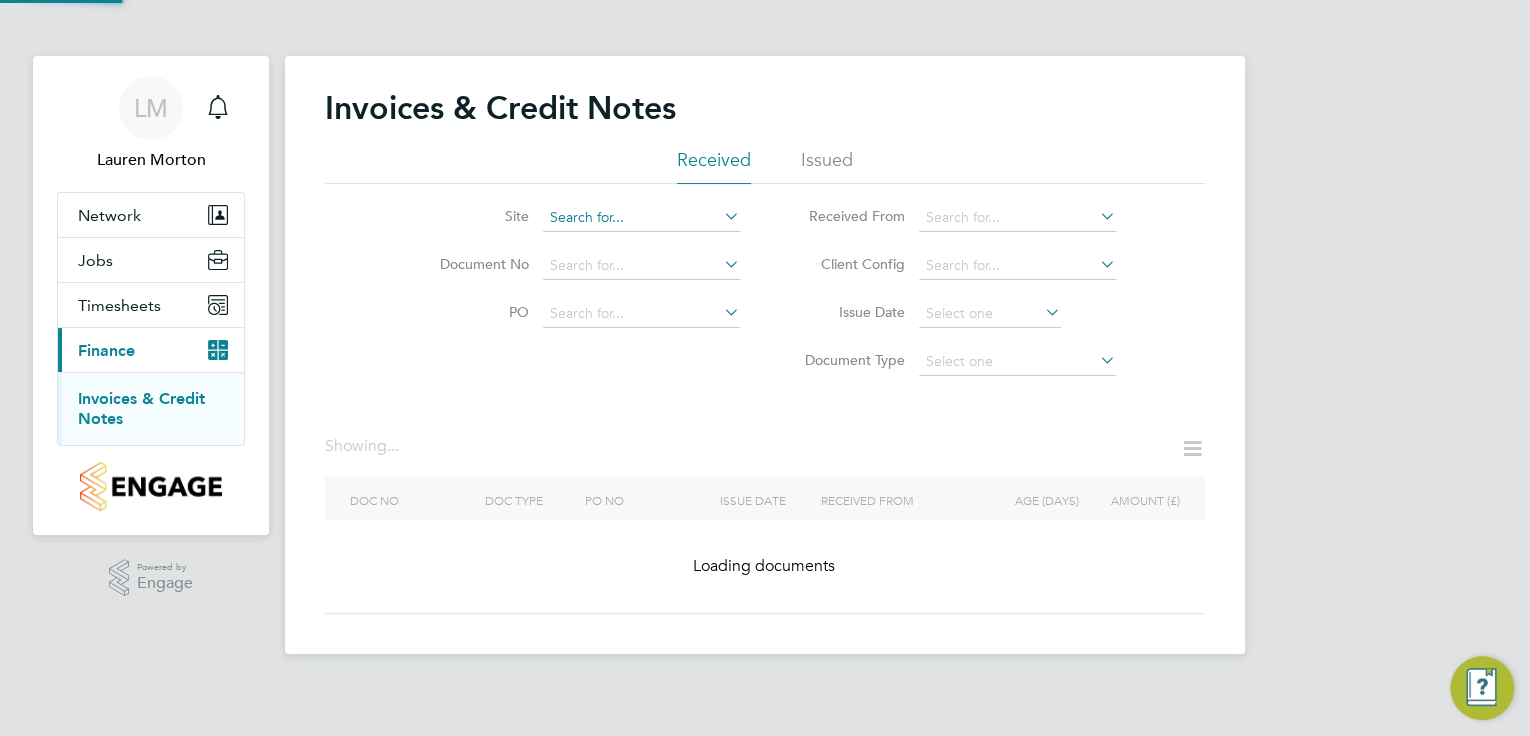 click 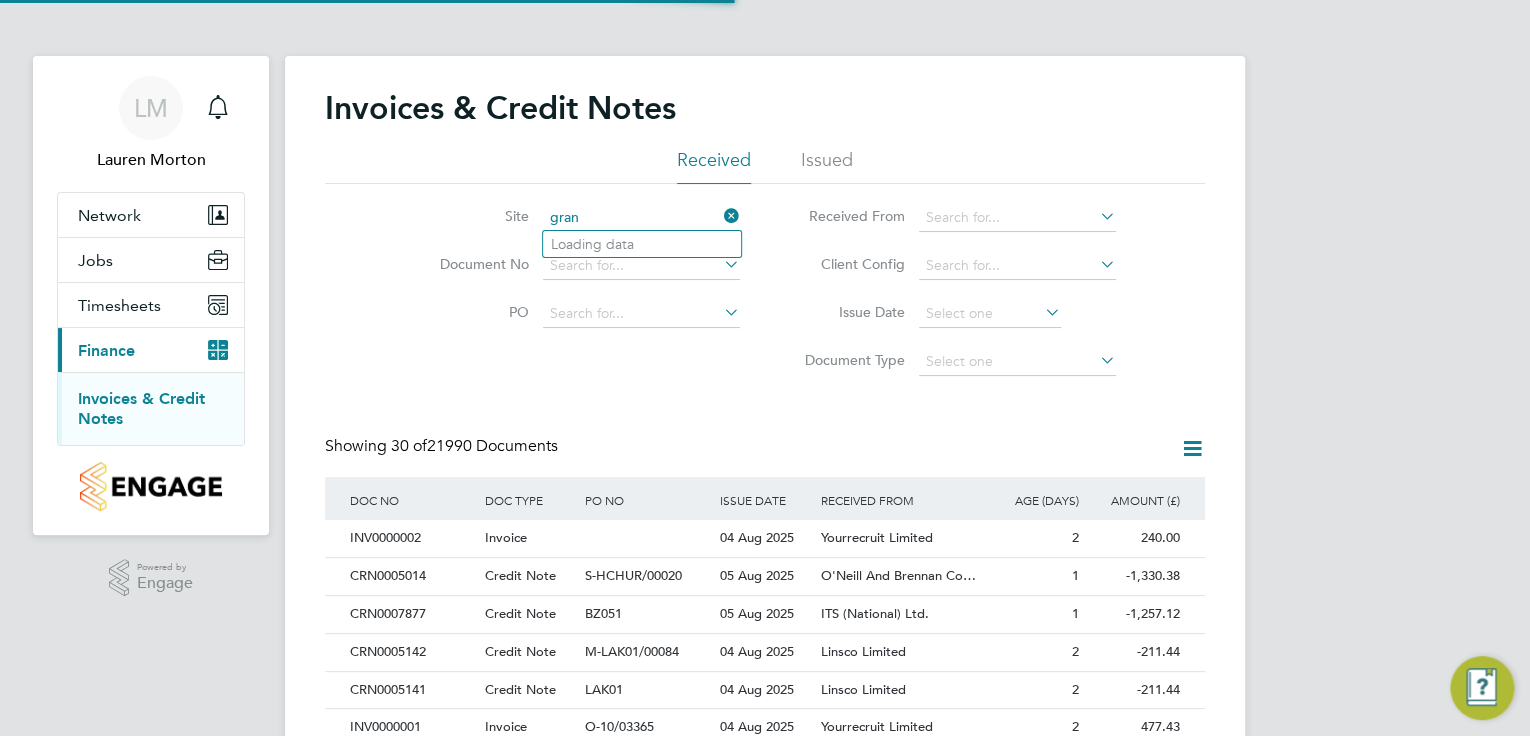 scroll, scrollTop: 10, scrollLeft: 9, axis: both 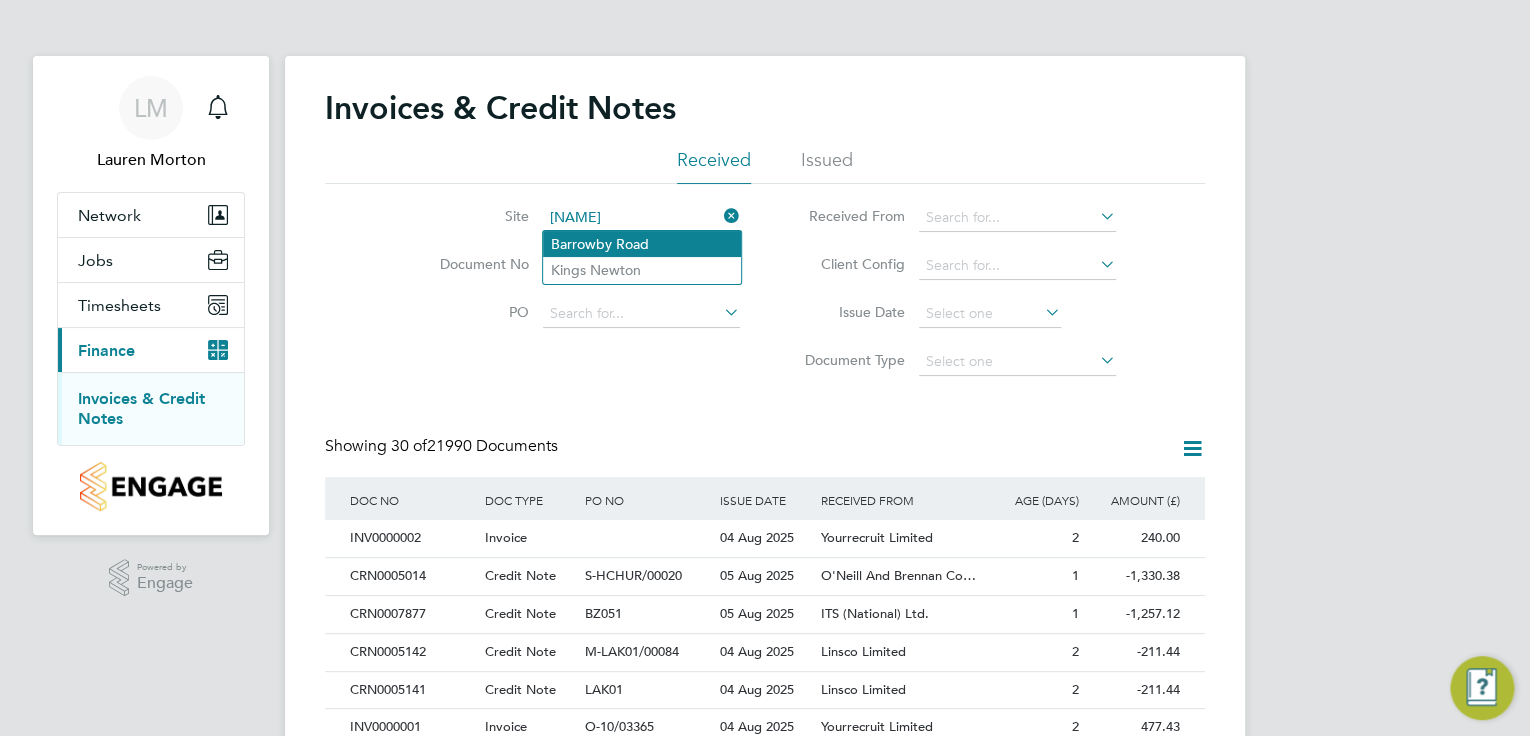 click on "Barrowby Road" 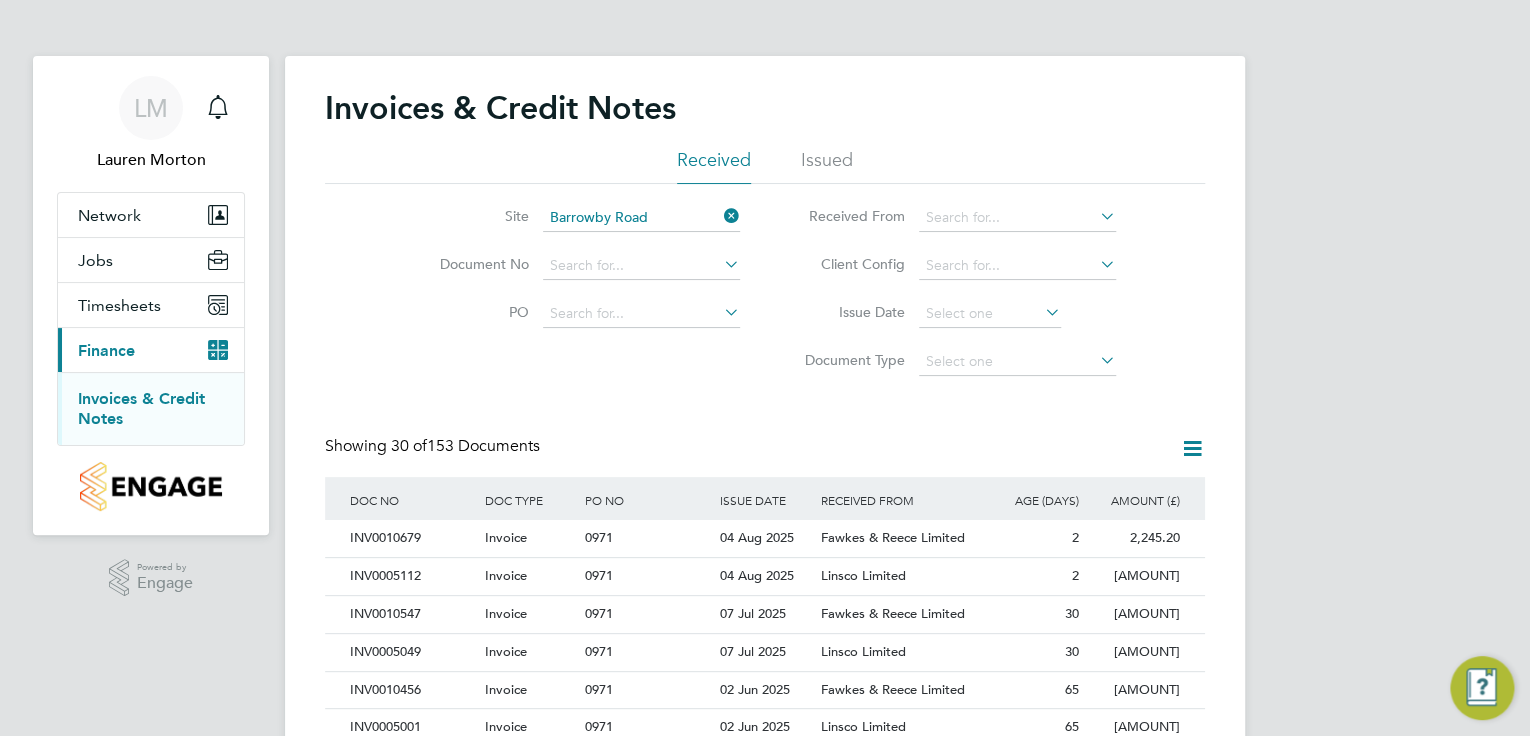 click 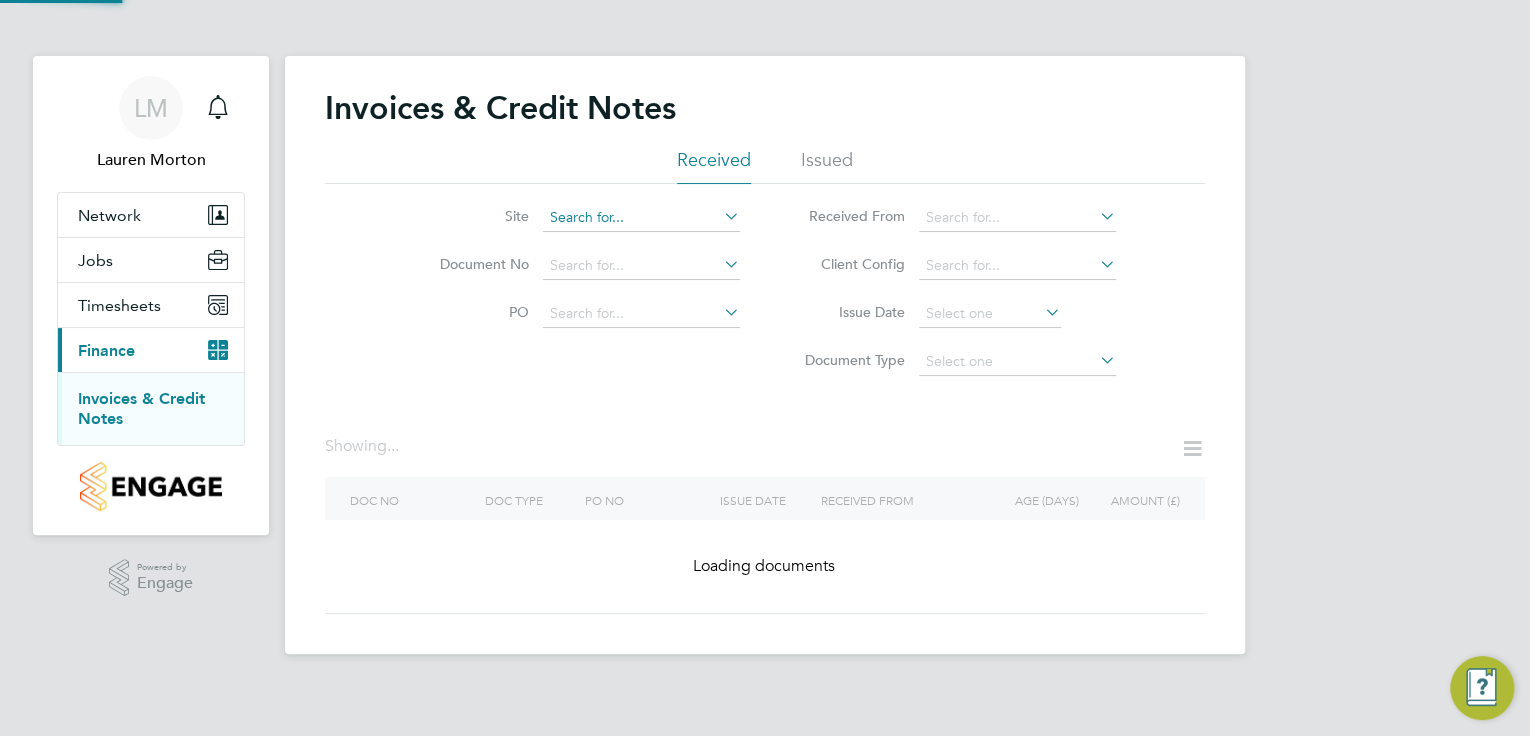 click 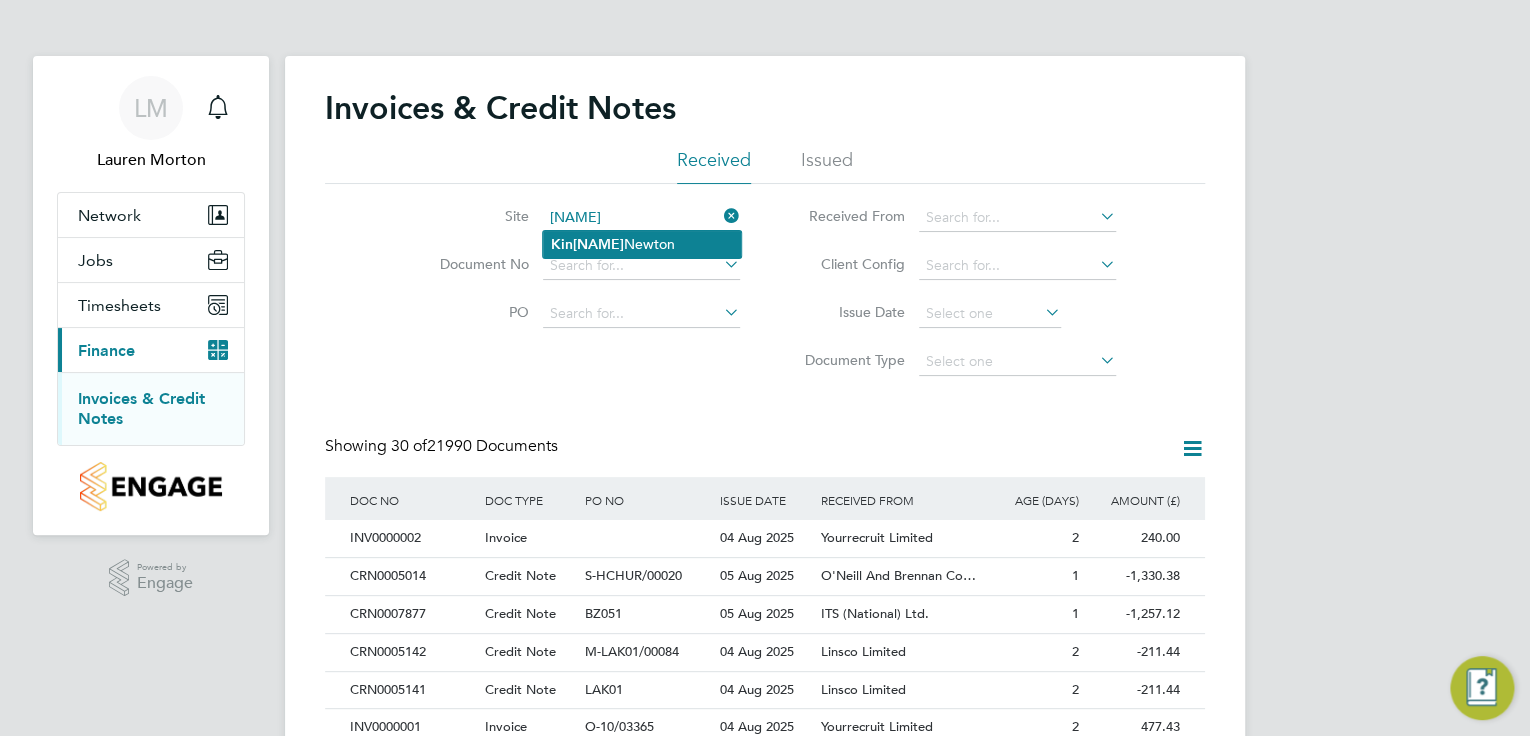 click on "Ki n gs  Newton" 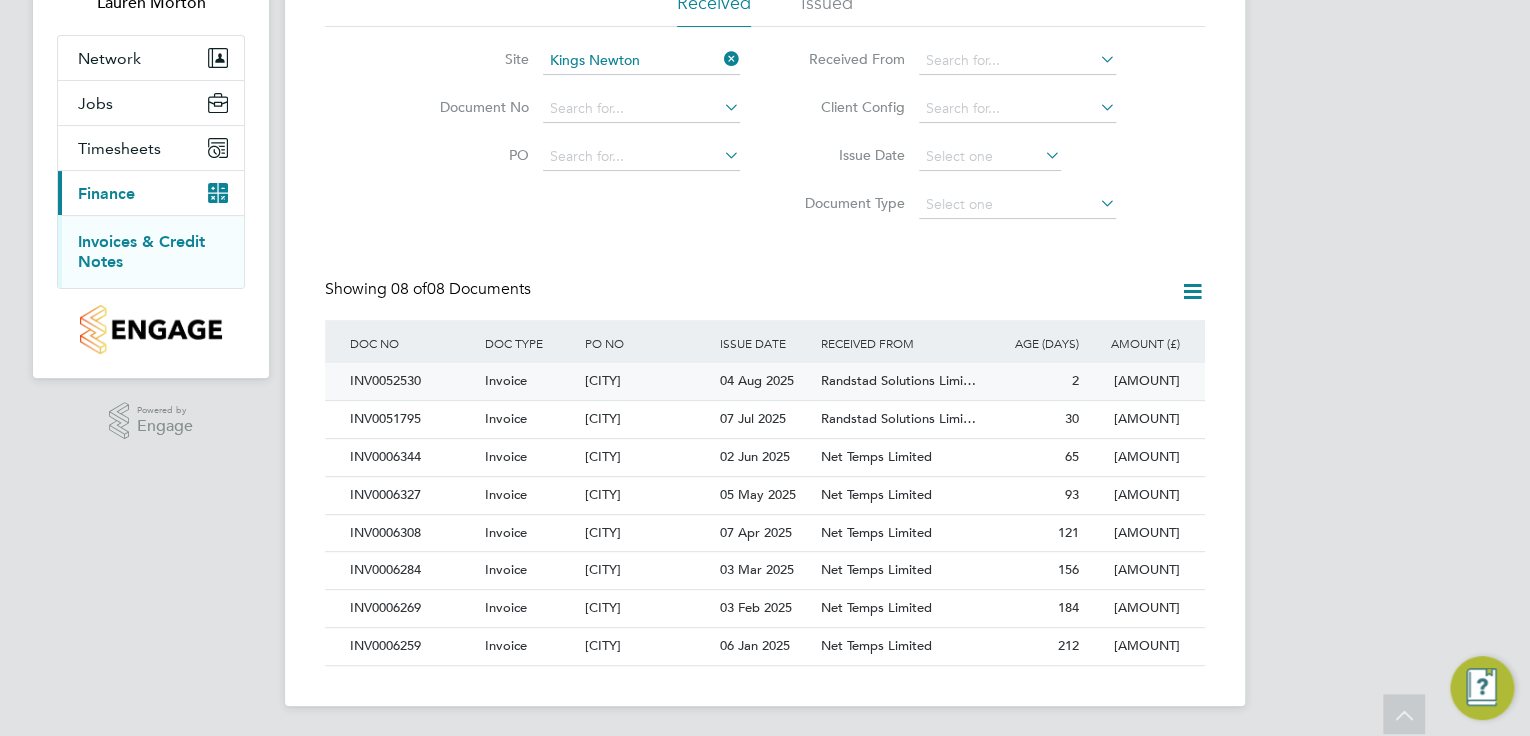click on "Invoice" 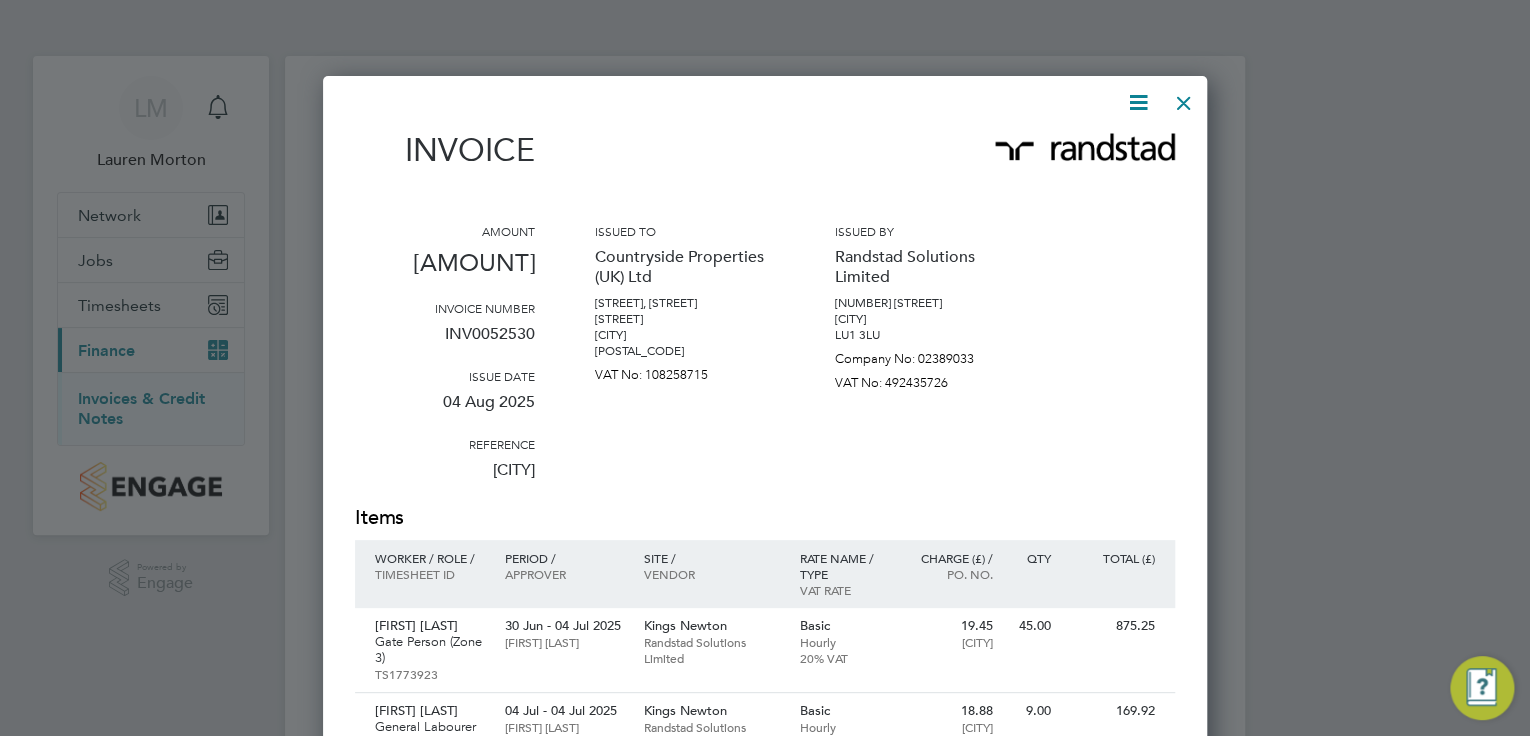 click at bounding box center [1184, 98] 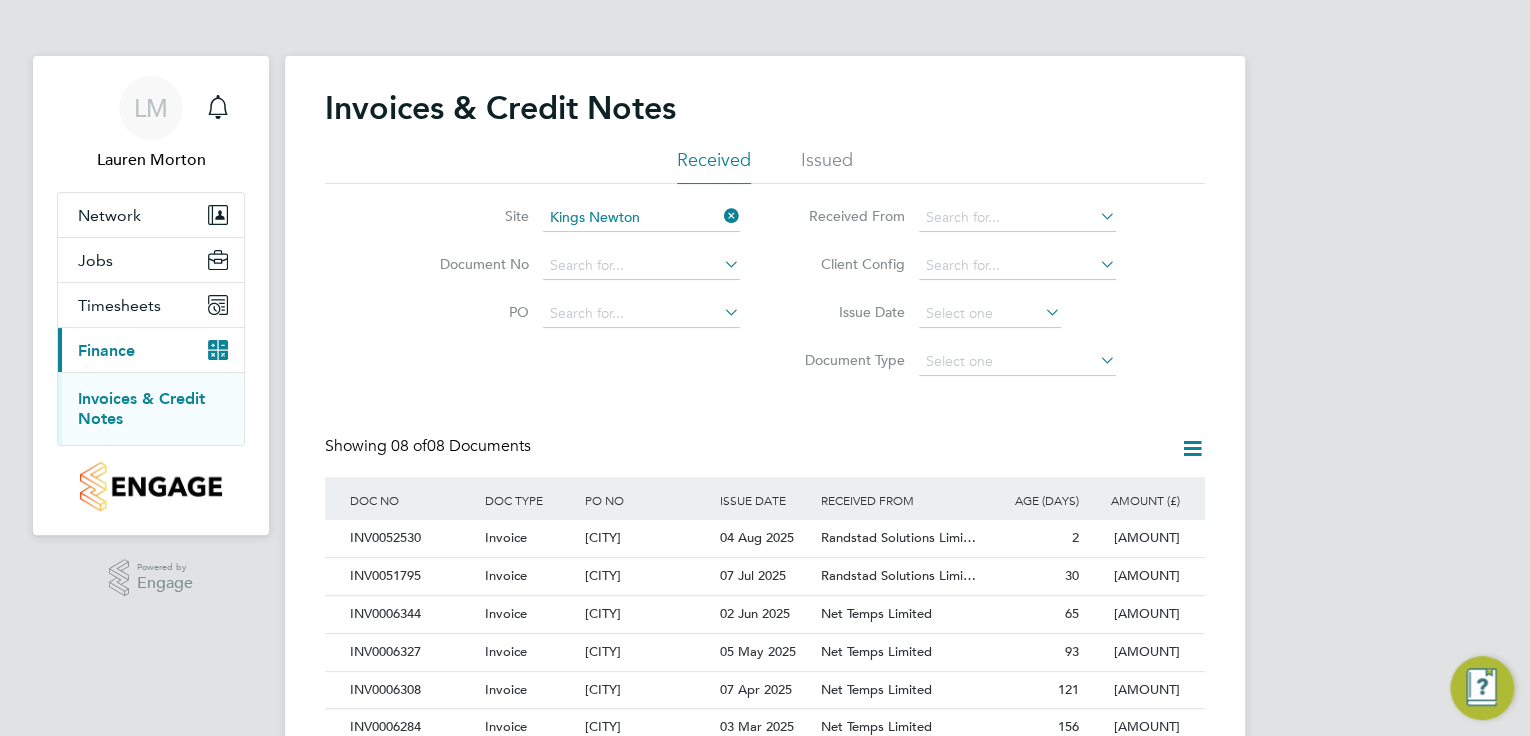 click 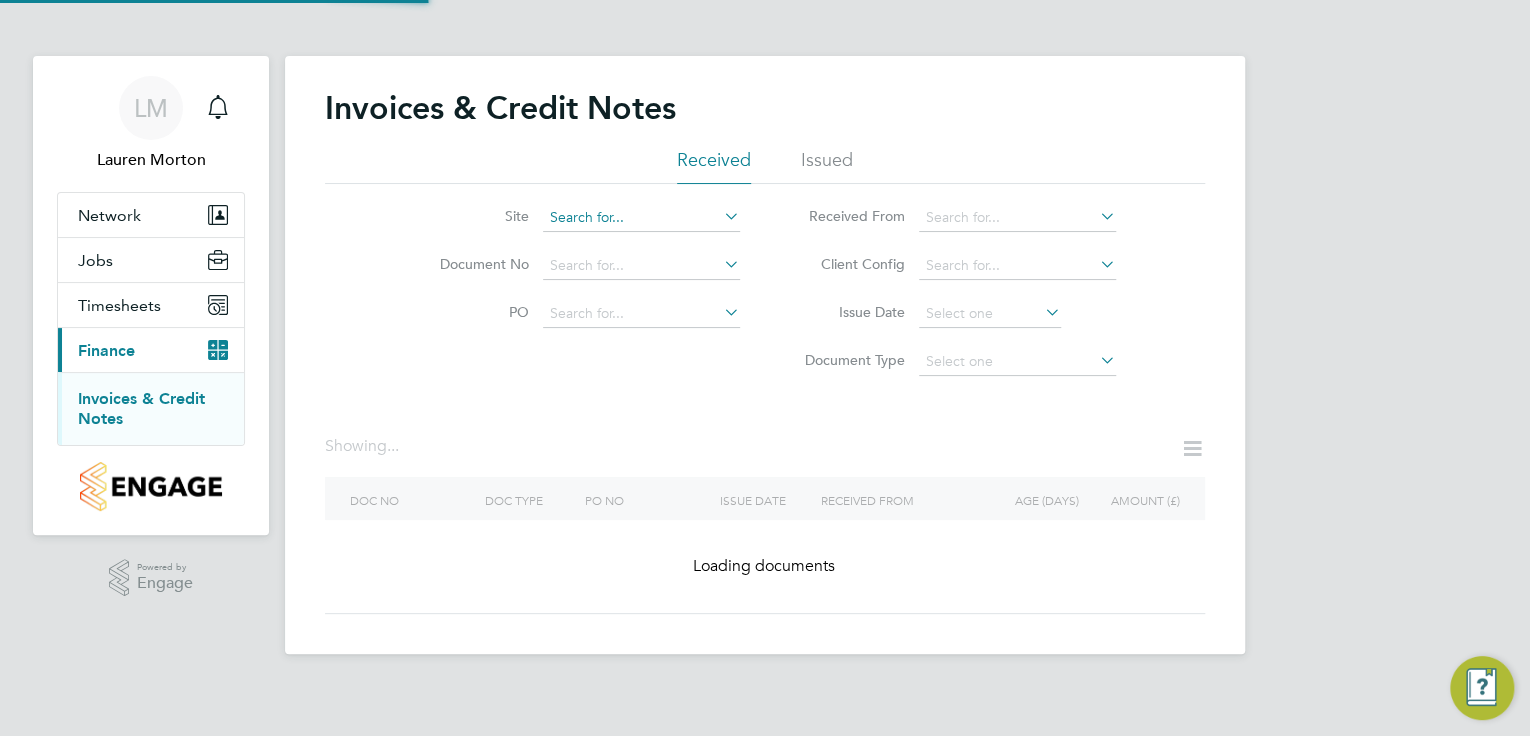 click 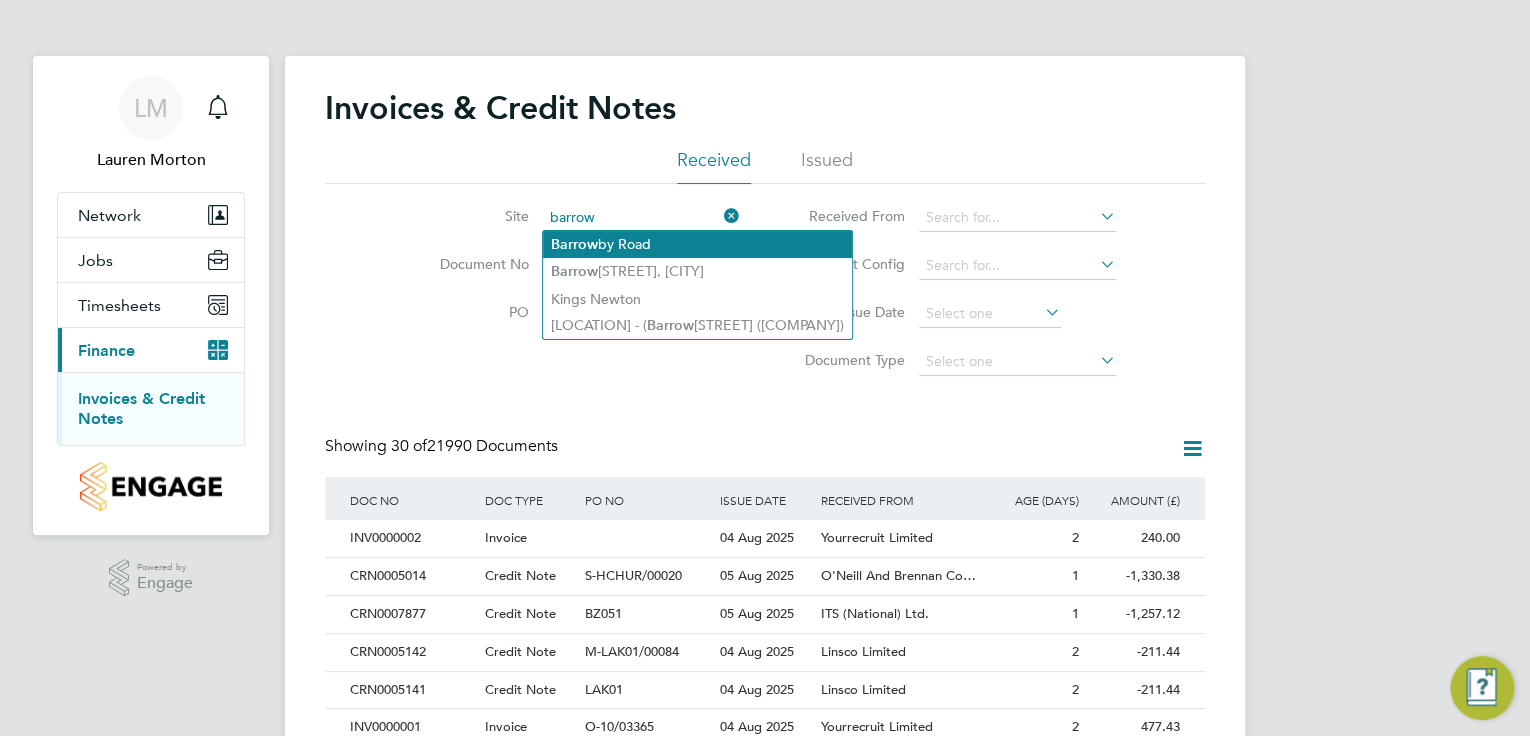 click on "Barrow by Road" 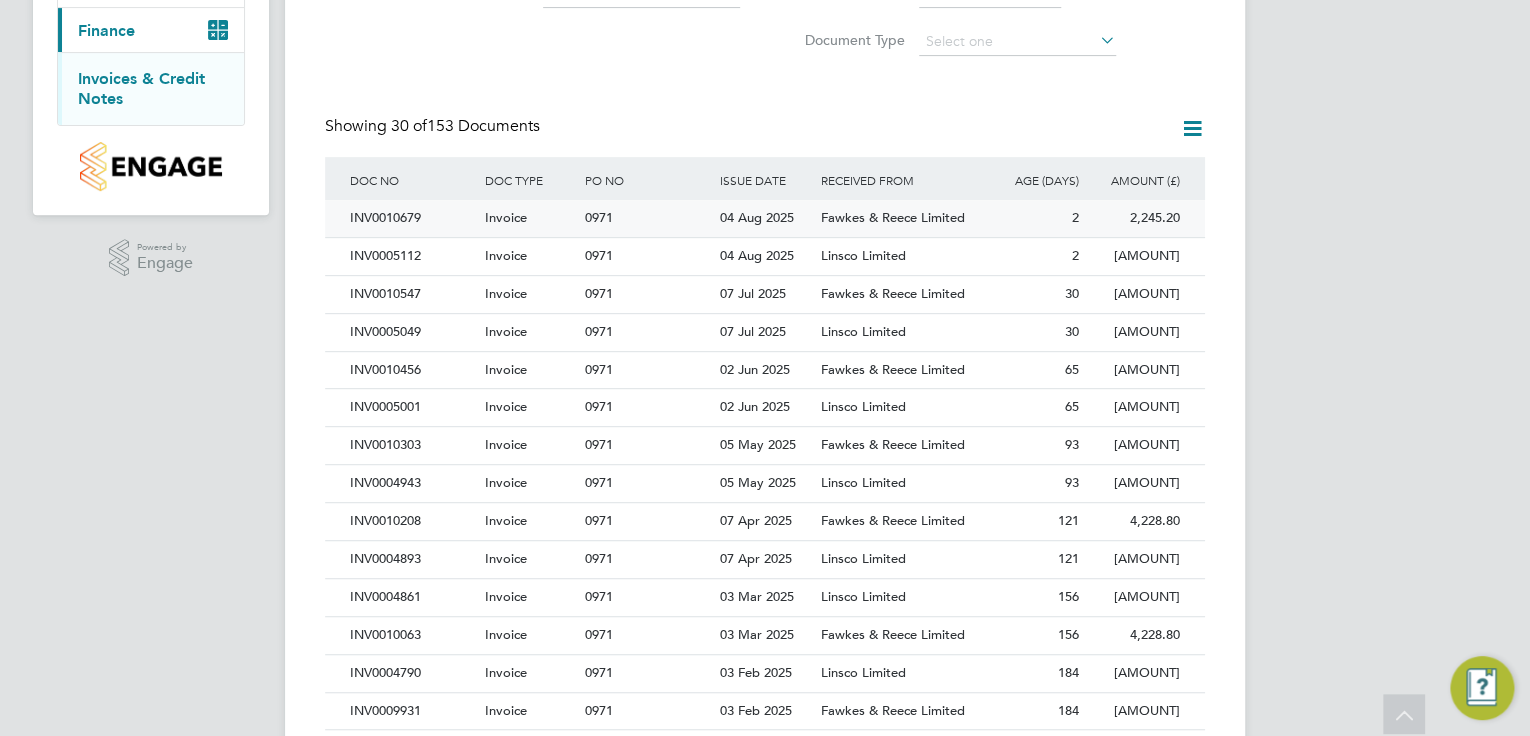click on "Invoice" 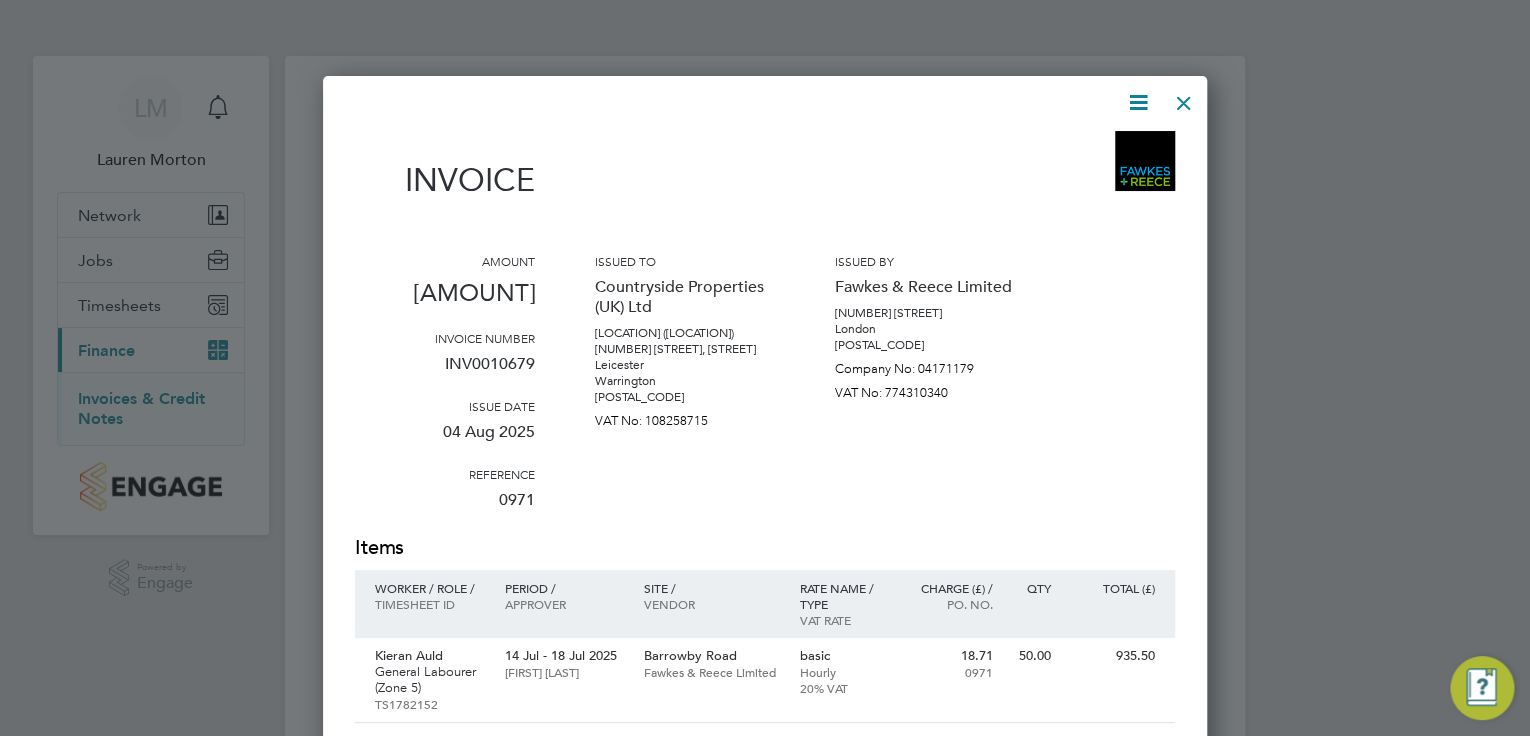 click at bounding box center [1184, 98] 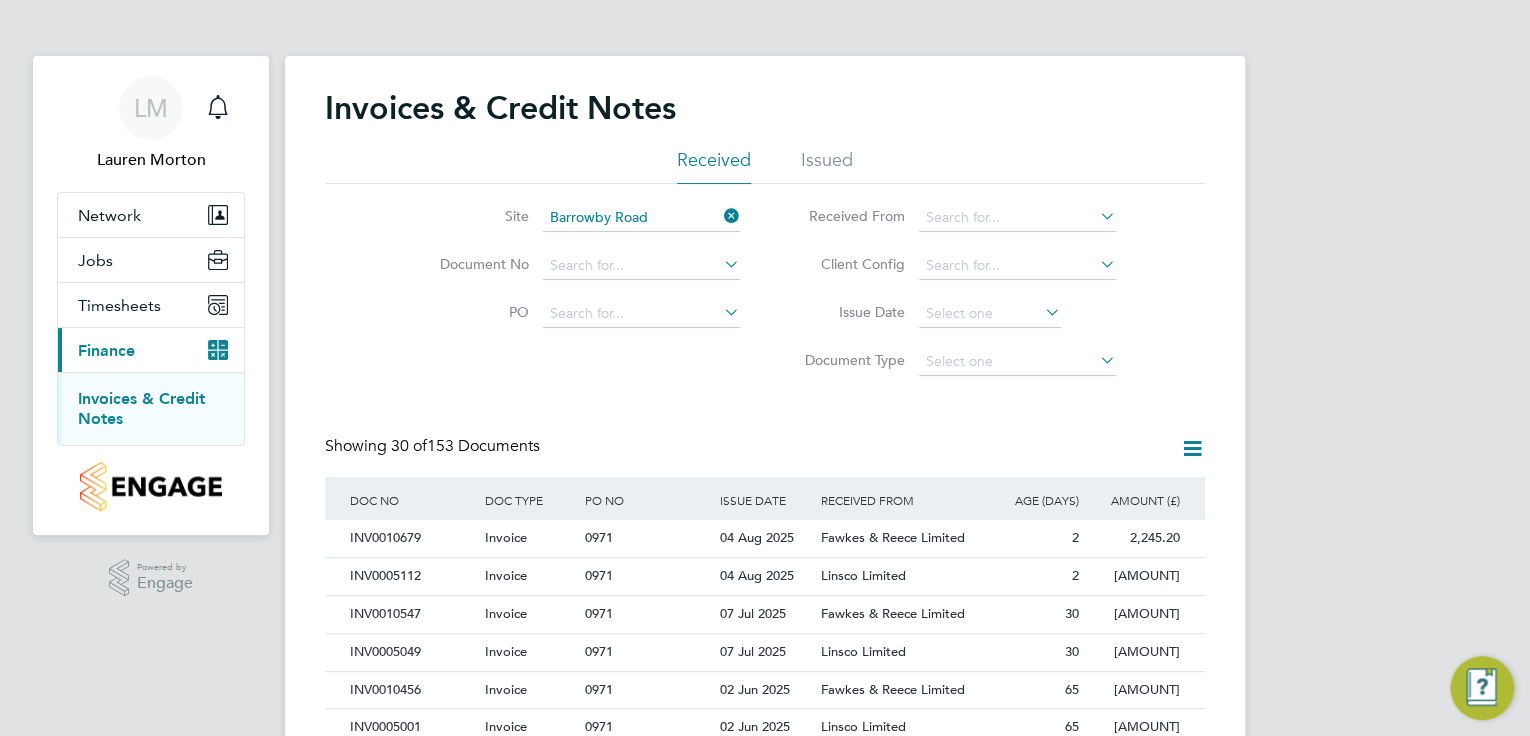 click 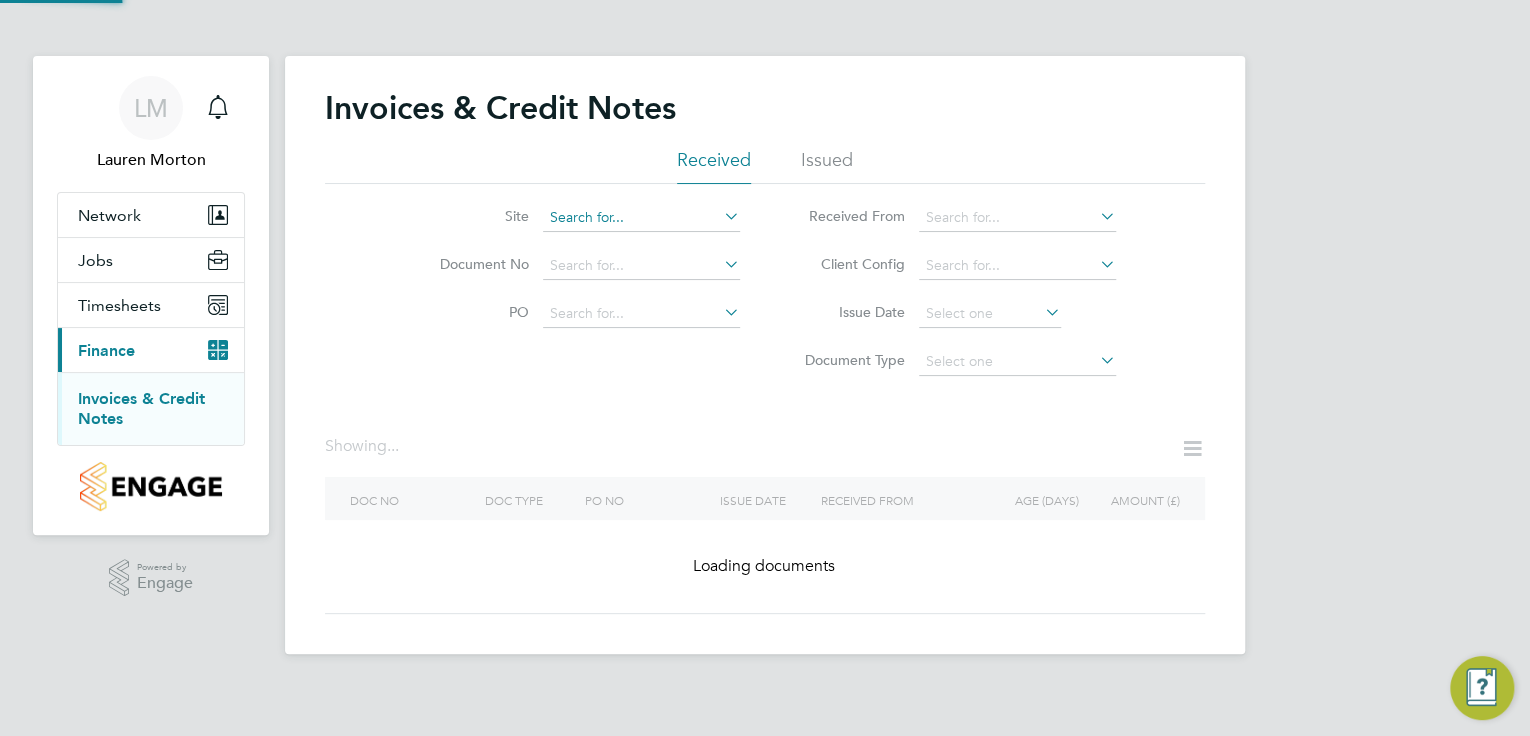 click 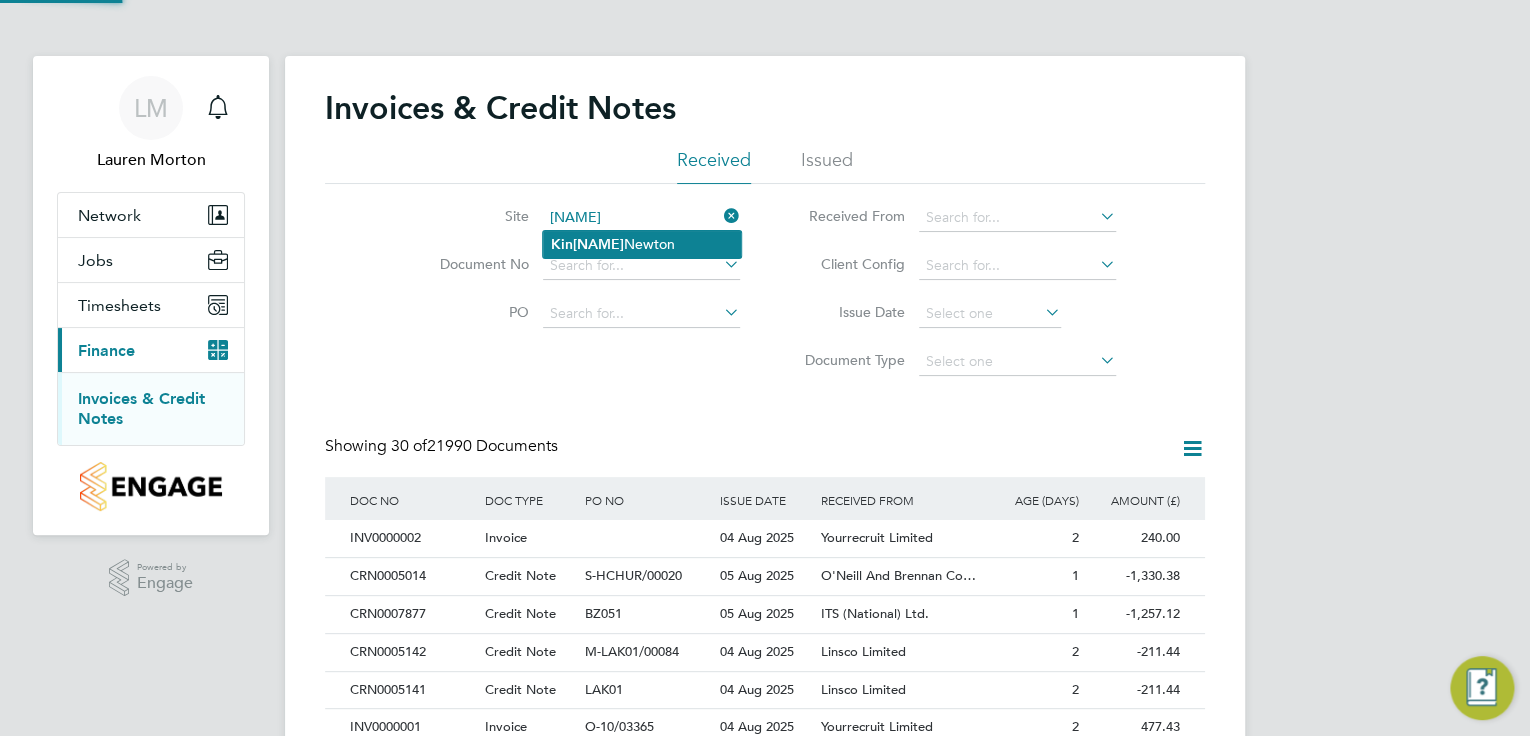 click on "Ki n gs  Newton" 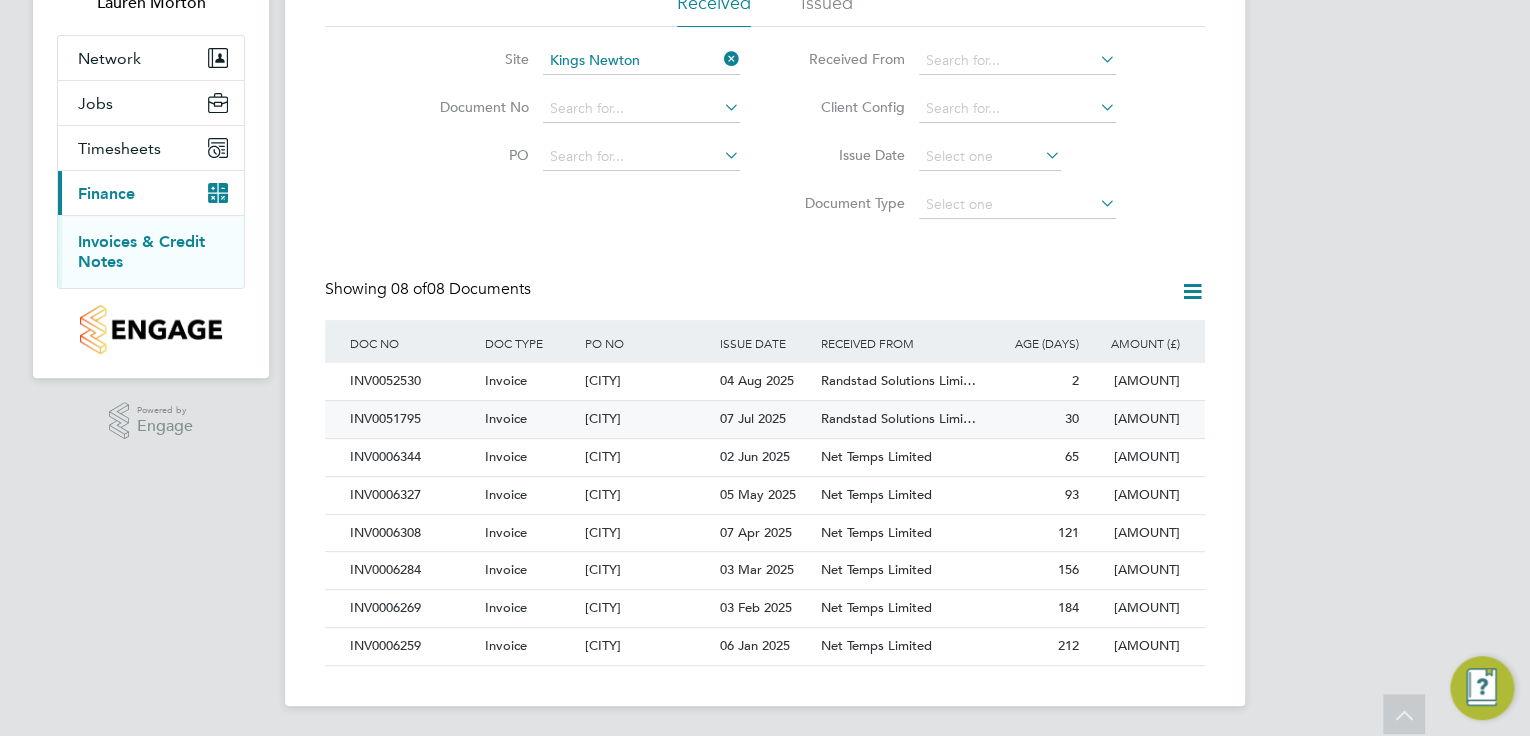 click on "GTHAM" 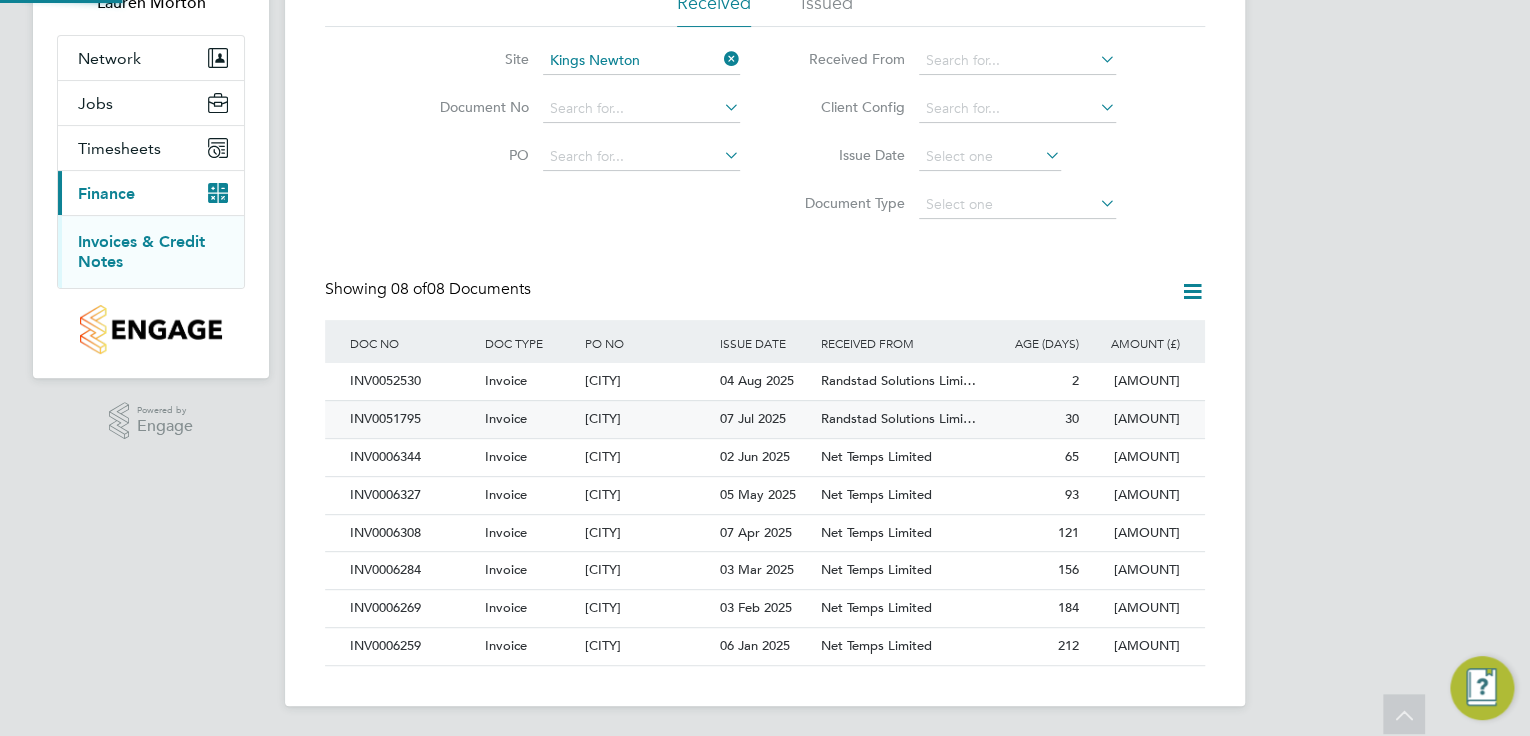 scroll, scrollTop: 0, scrollLeft: 0, axis: both 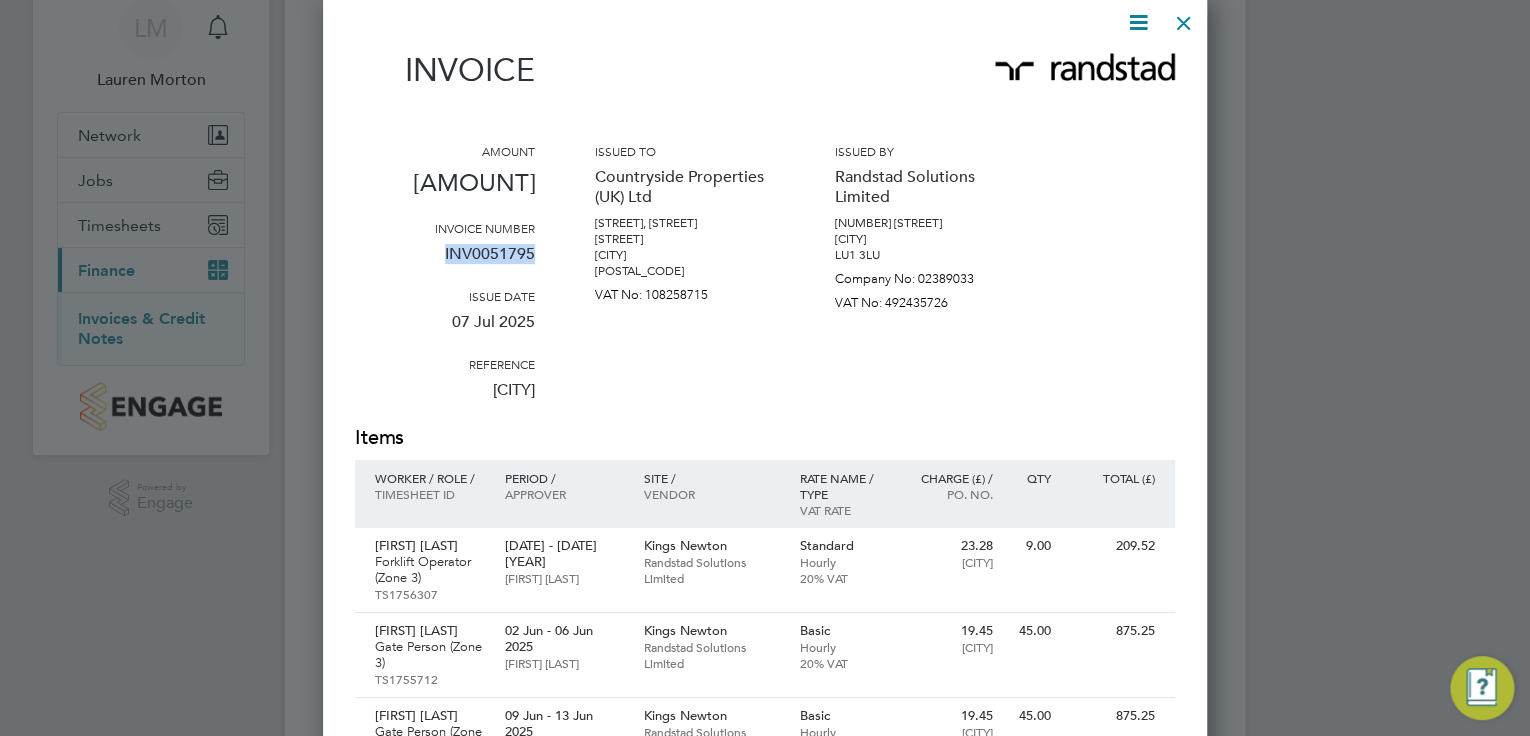 drag, startPoint x: 544, startPoint y: 252, endPoint x: 445, endPoint y: 256, distance: 99.08077 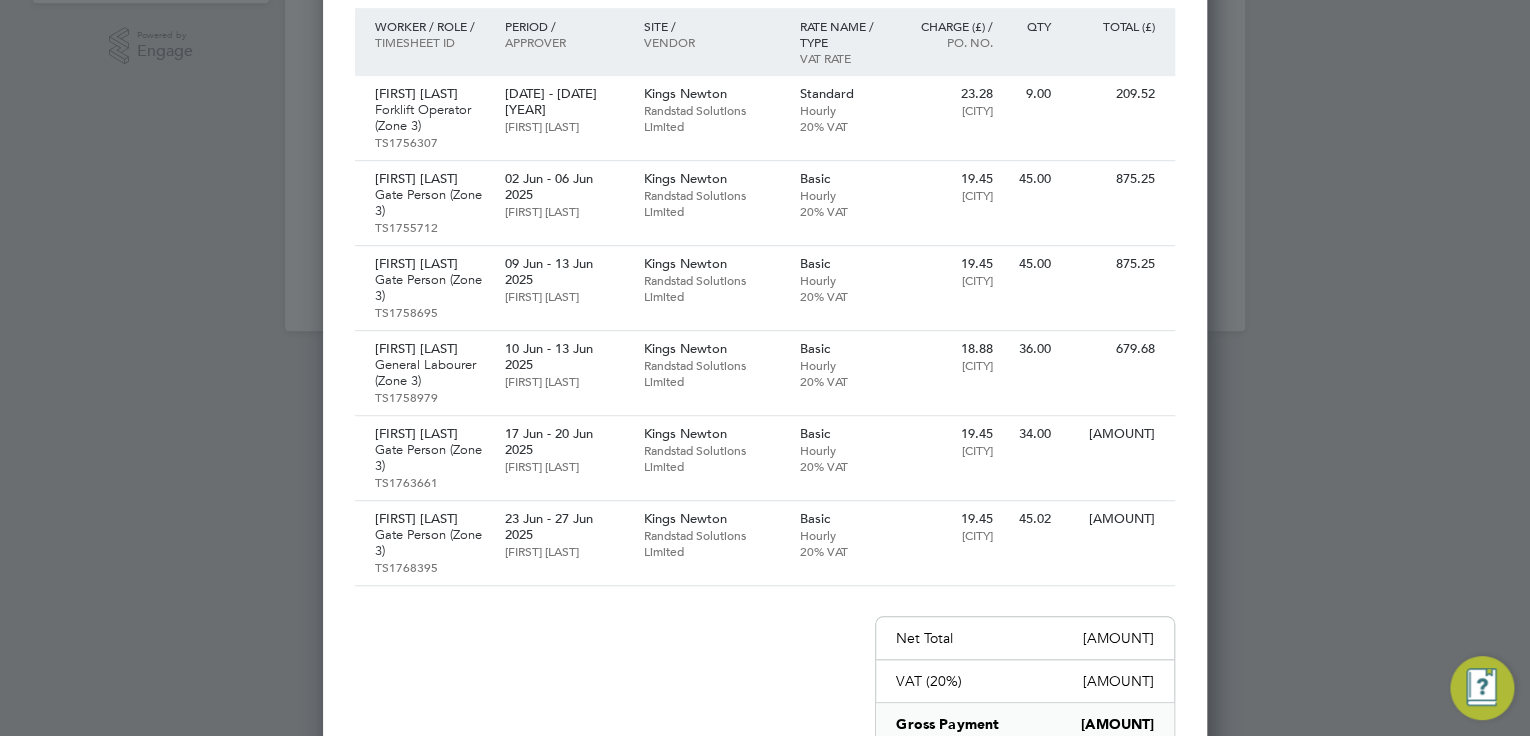 scroll, scrollTop: 560, scrollLeft: 0, axis: vertical 